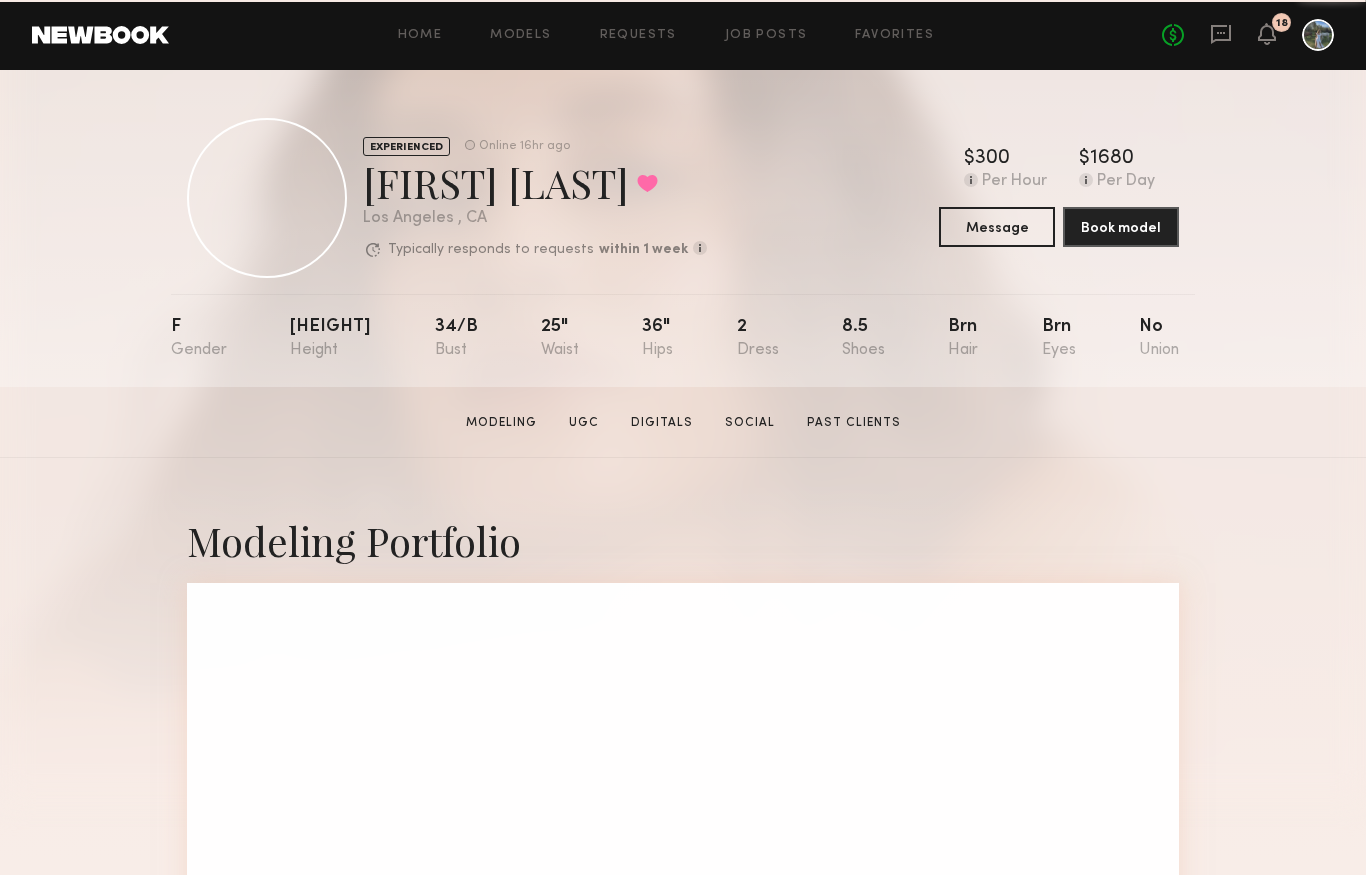 scroll, scrollTop: 0, scrollLeft: 0, axis: both 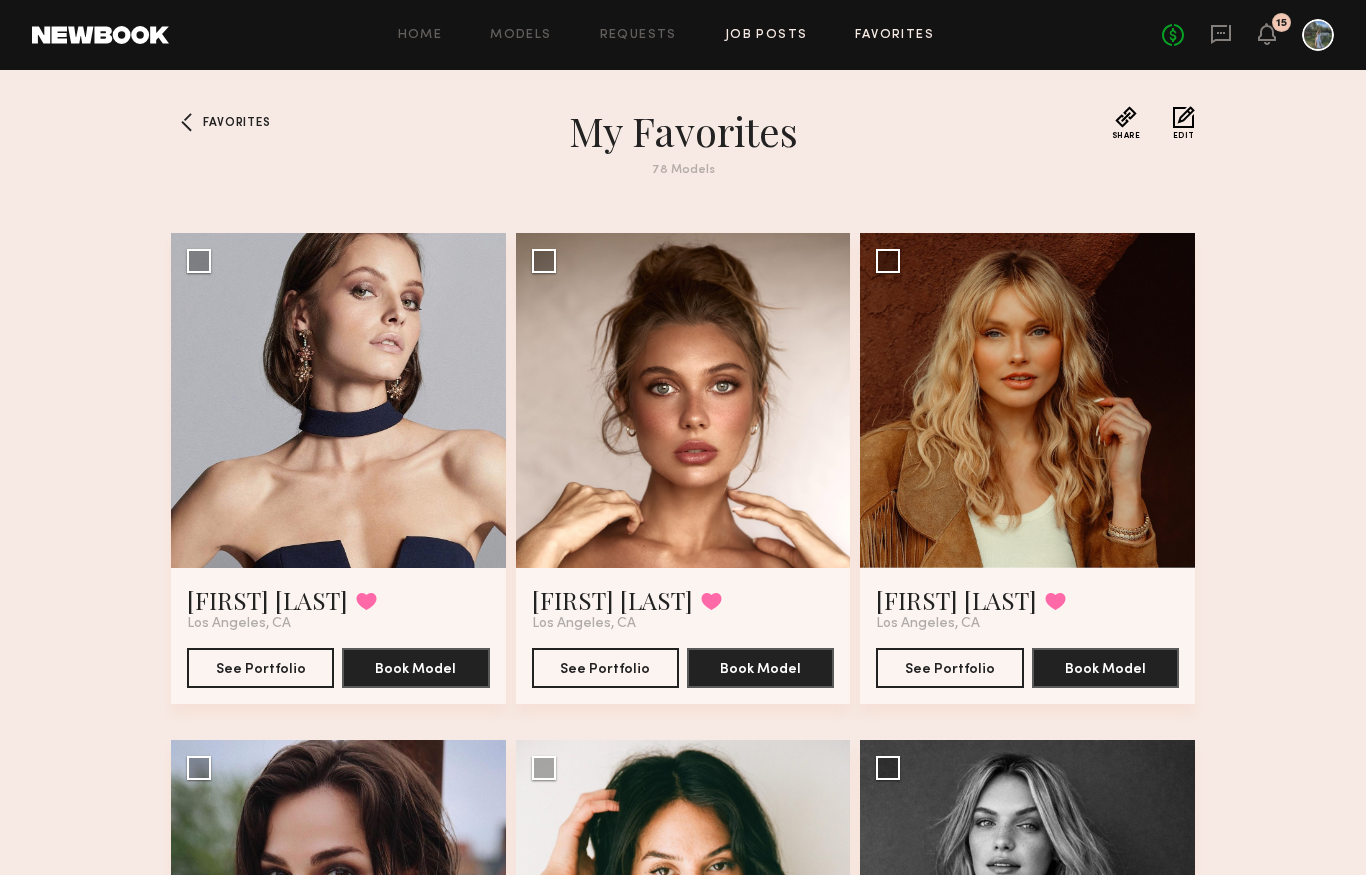 click on "Job Posts" 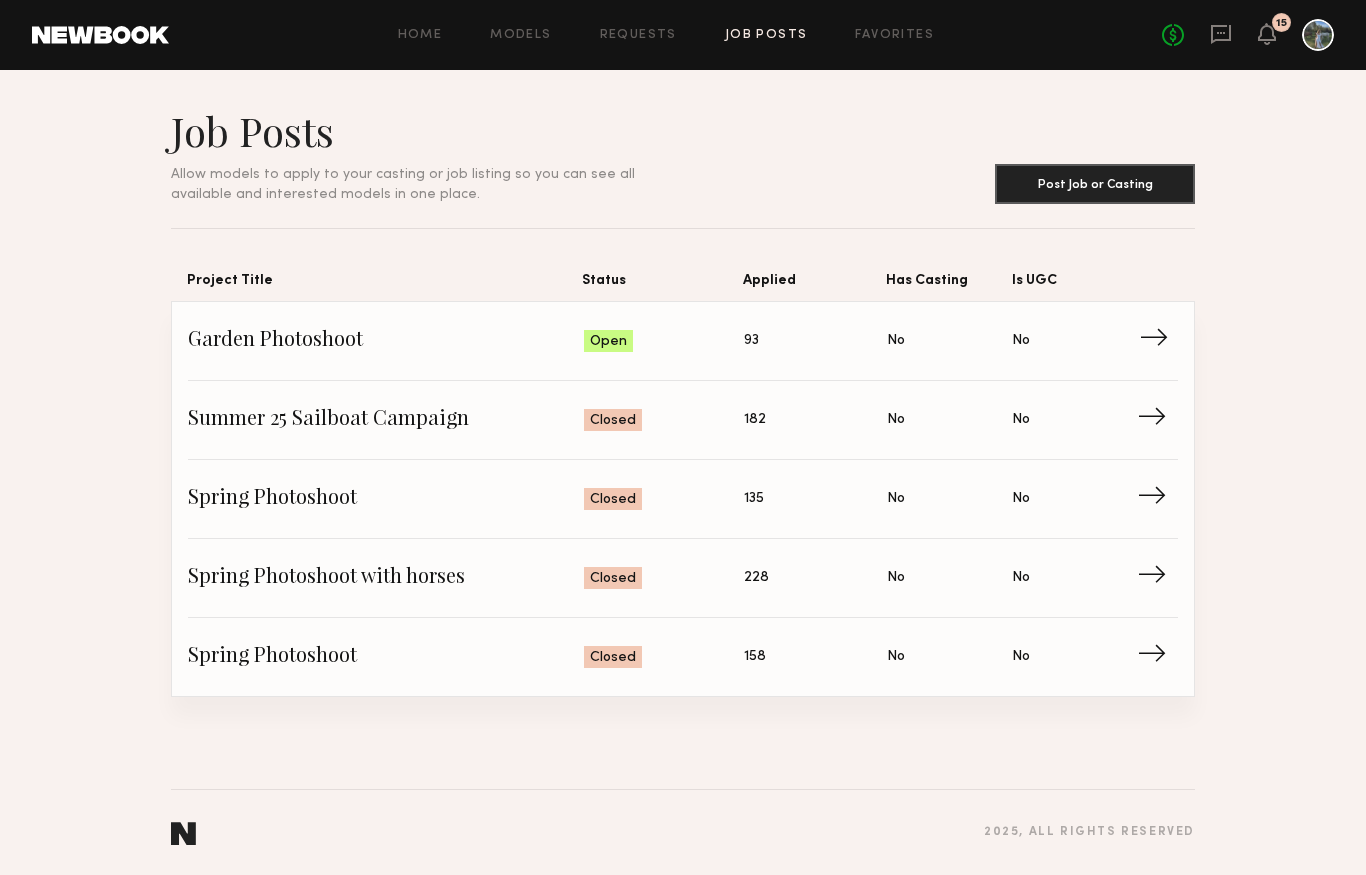 click on "Status: Open" 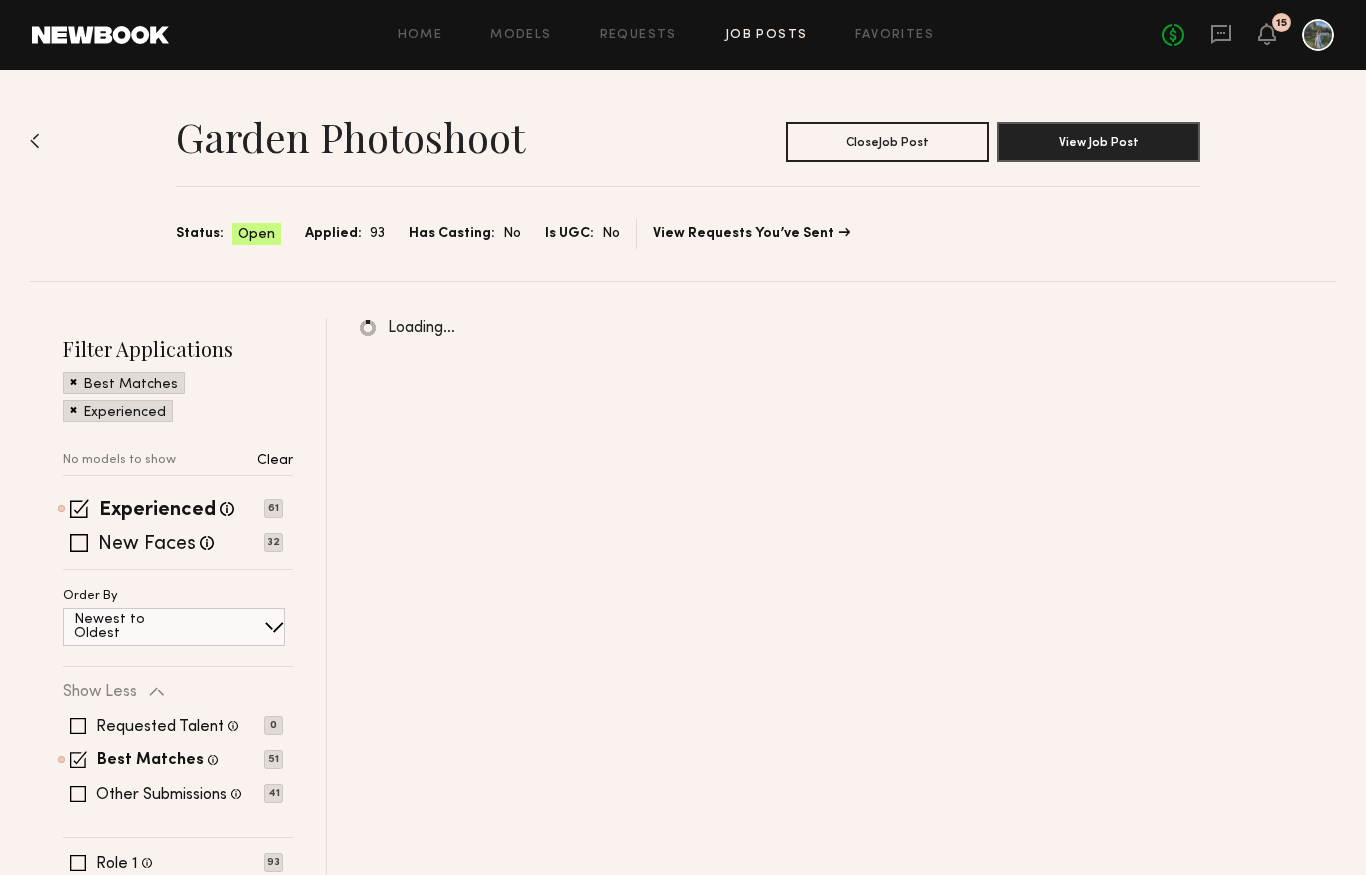 click on "Home Models Requests Job Posts Favorites Sign Out No fees up to $5,000 15" 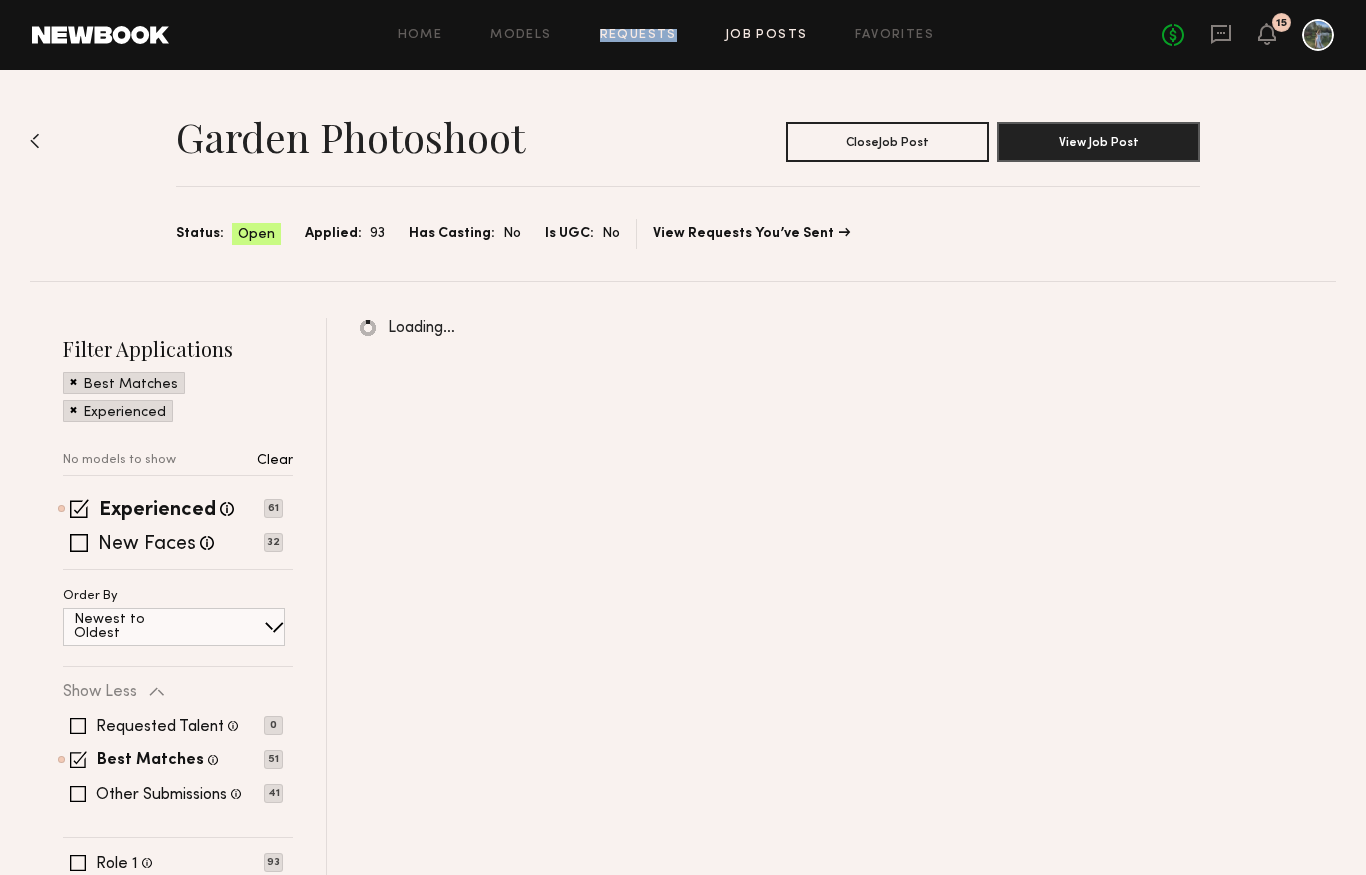 click on "Requests" 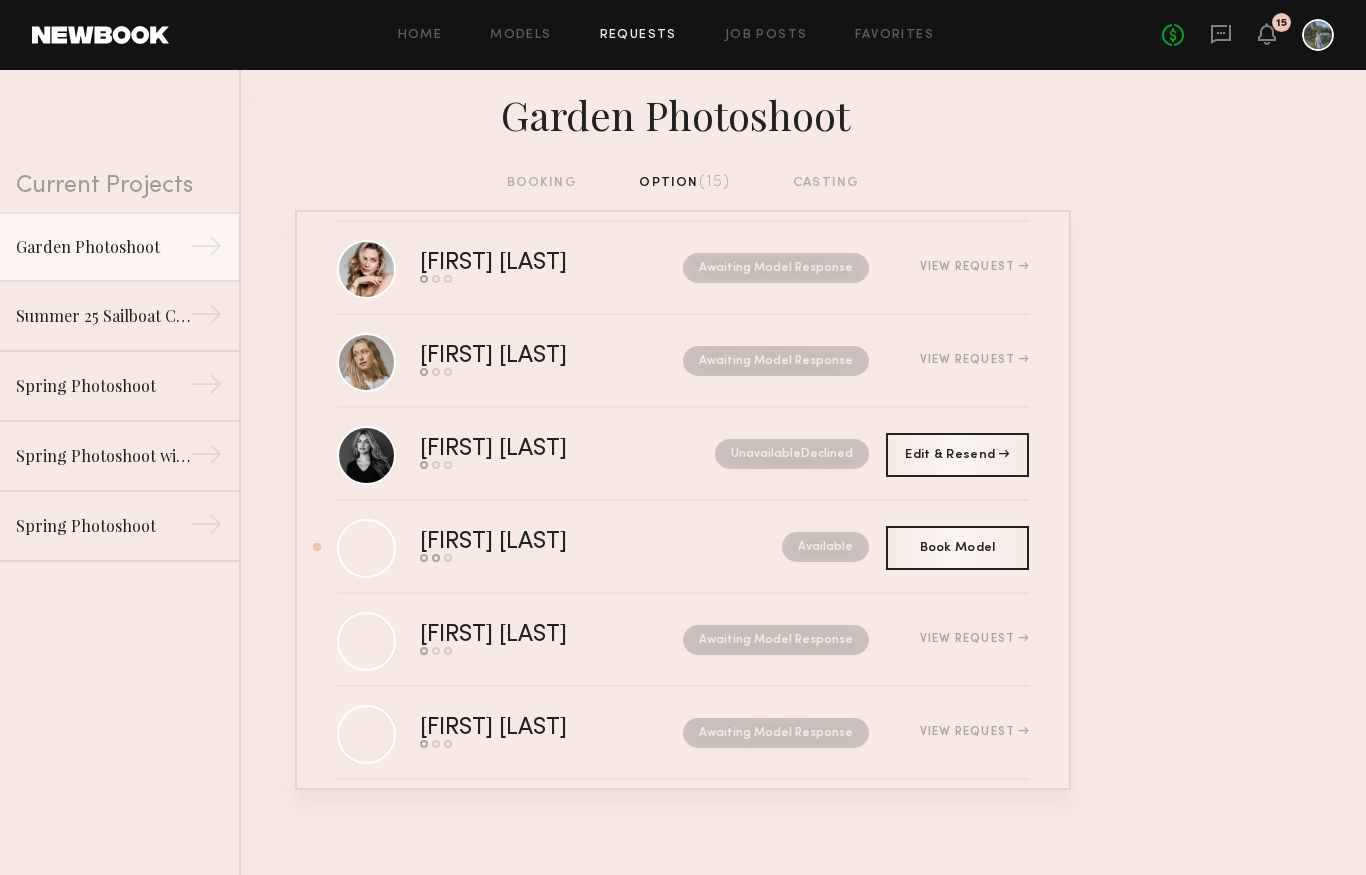 scroll, scrollTop: 860, scrollLeft: 0, axis: vertical 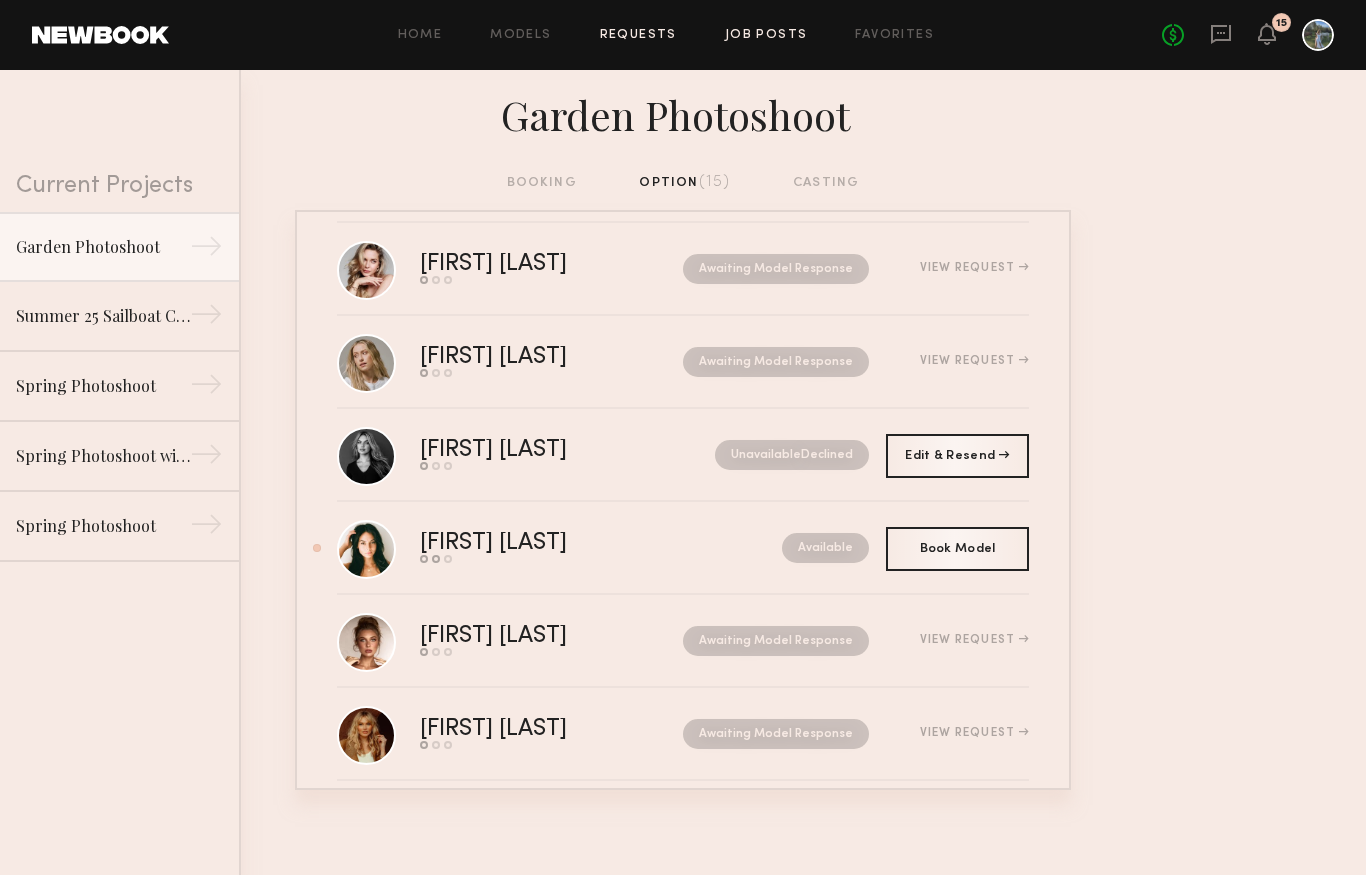 click on "Job Posts" 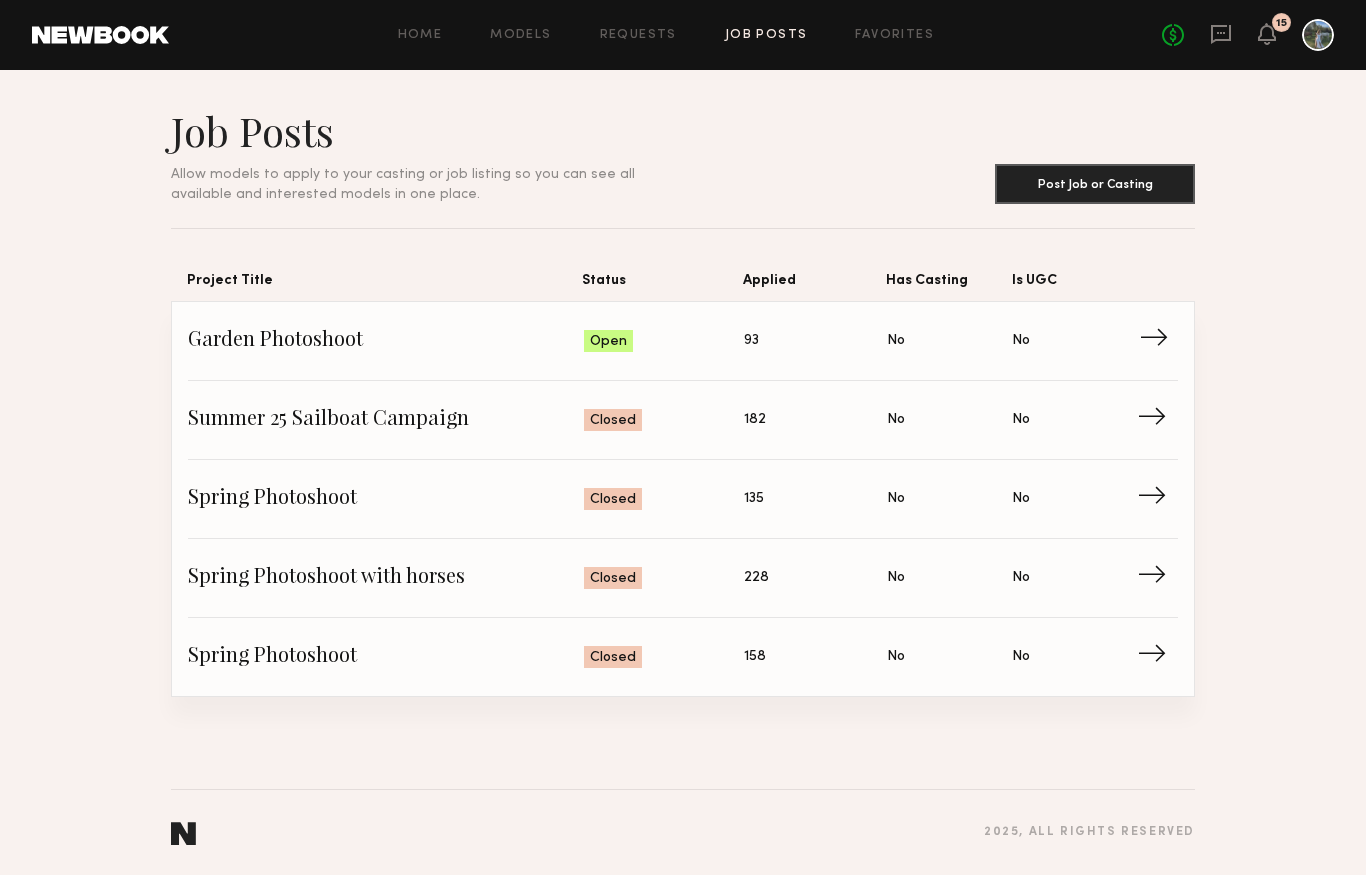 click on "Garden Photoshoot" 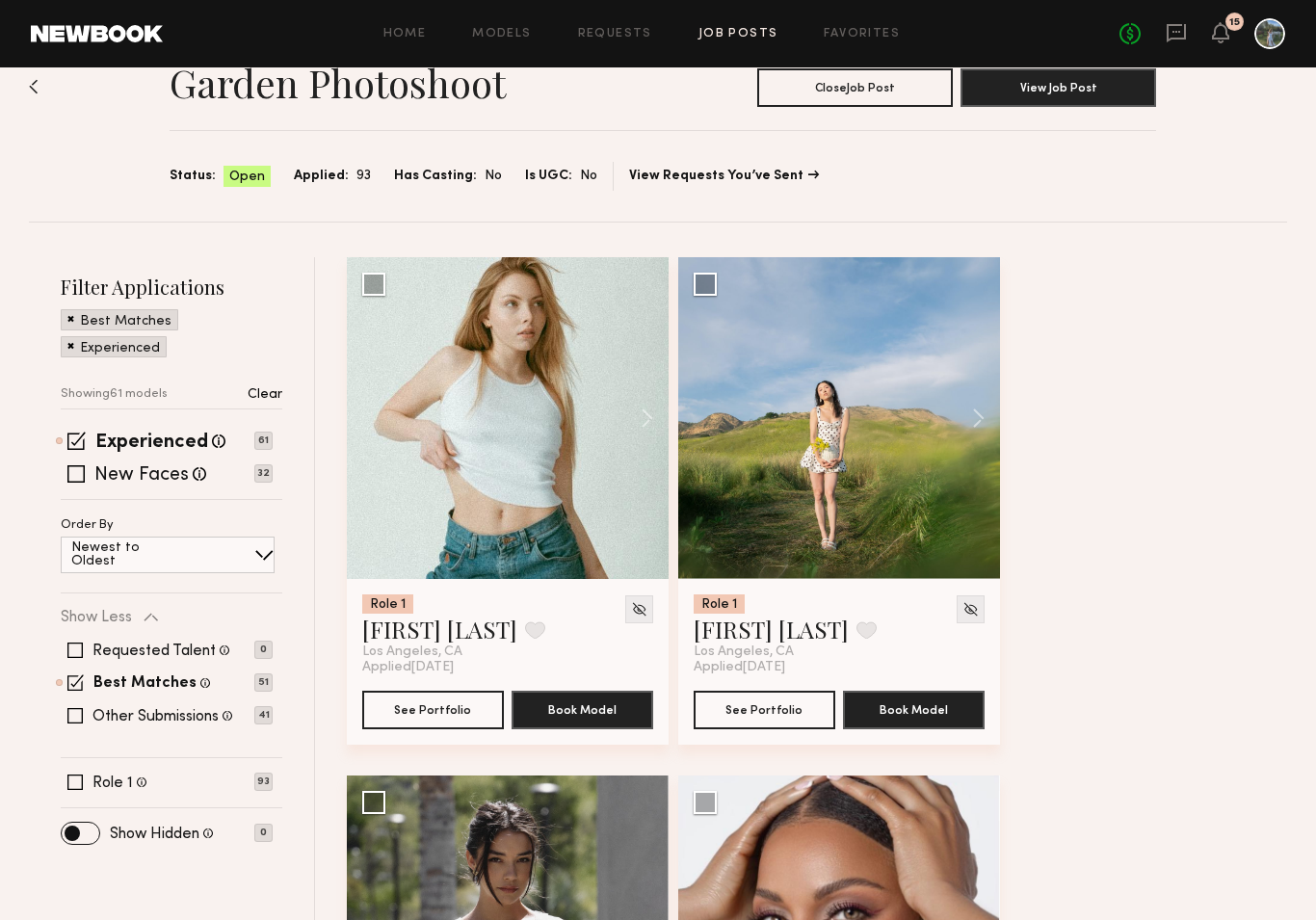 scroll, scrollTop: 65, scrollLeft: 0, axis: vertical 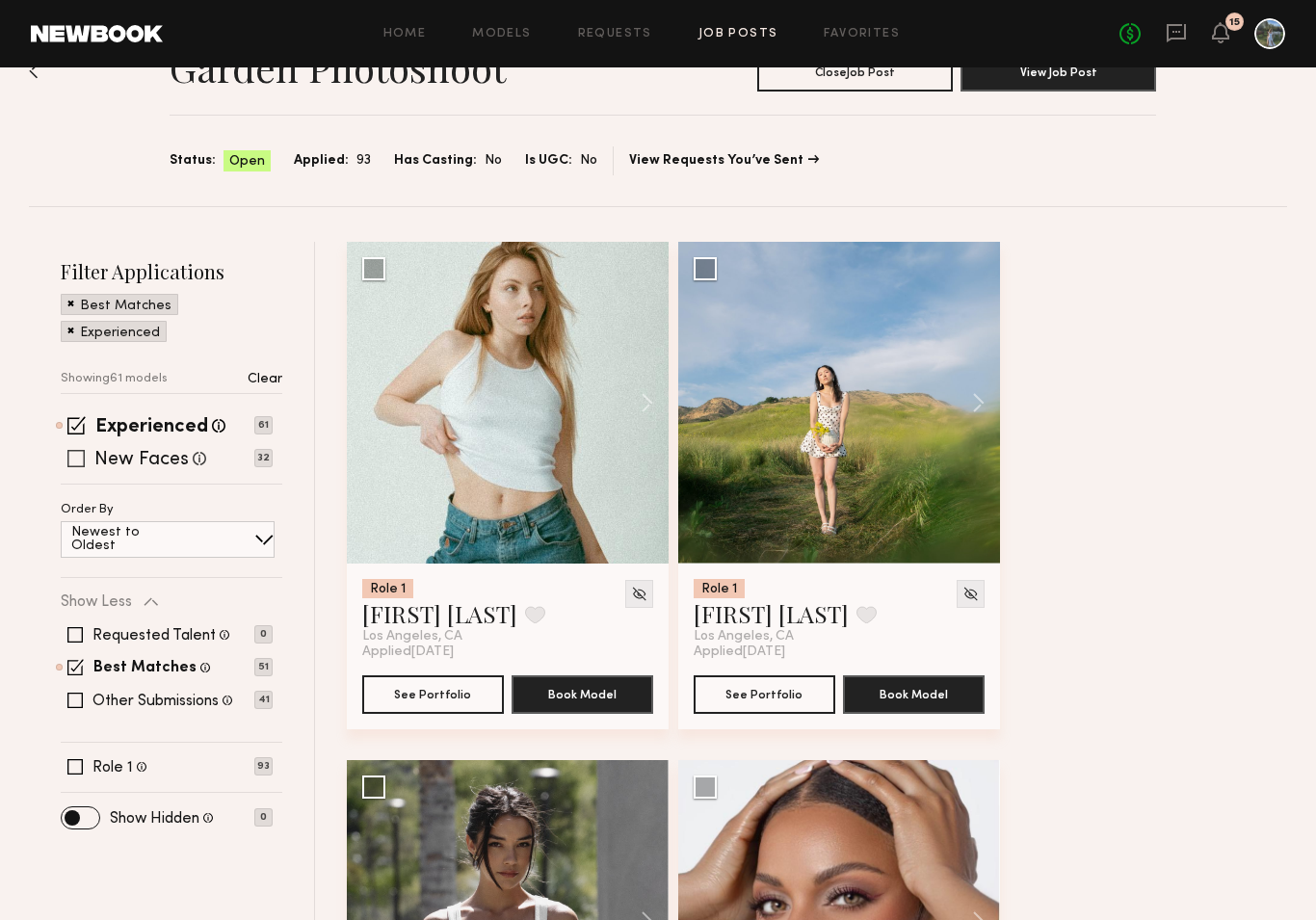 click 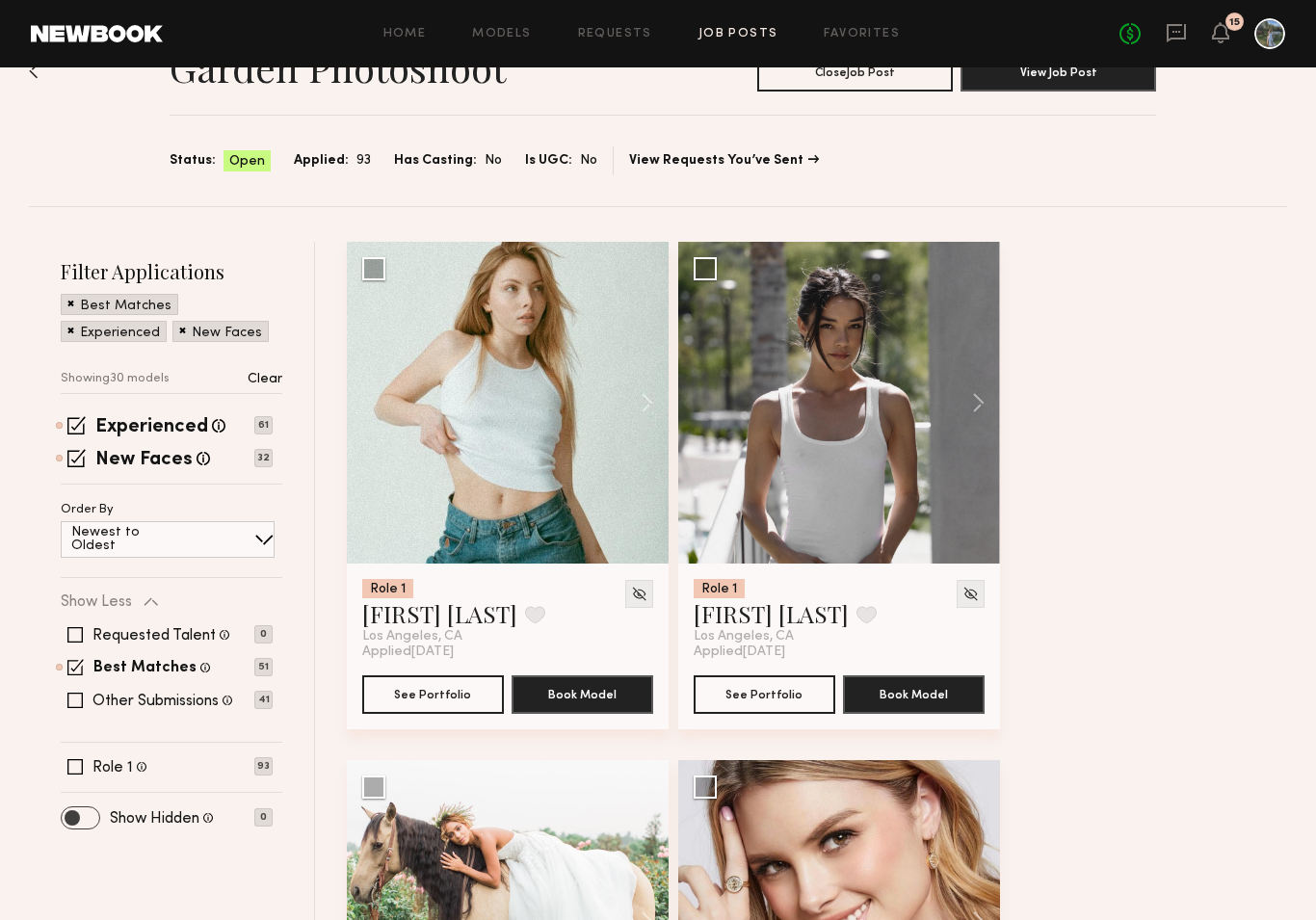 click 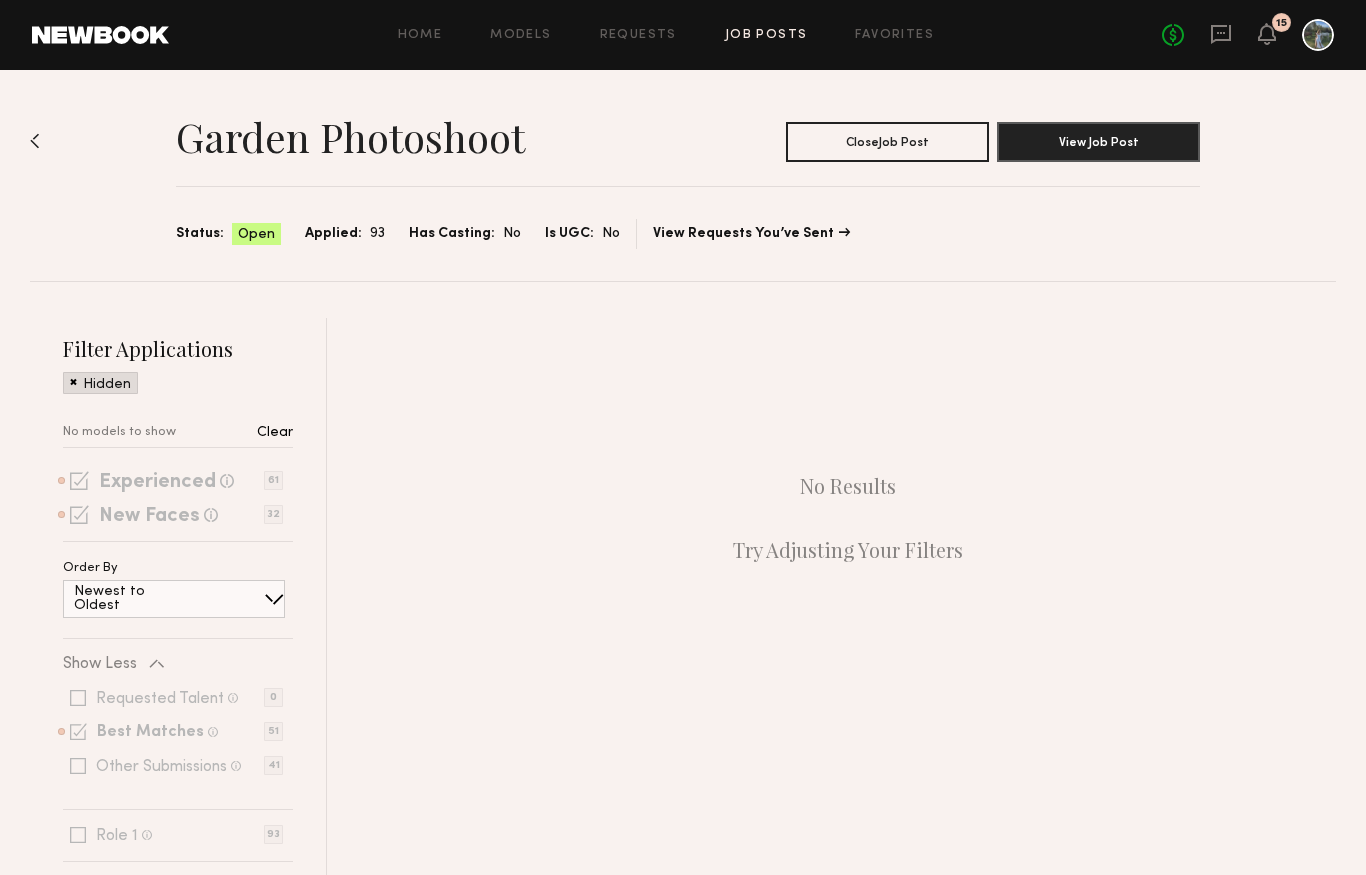 scroll, scrollTop: 41, scrollLeft: 0, axis: vertical 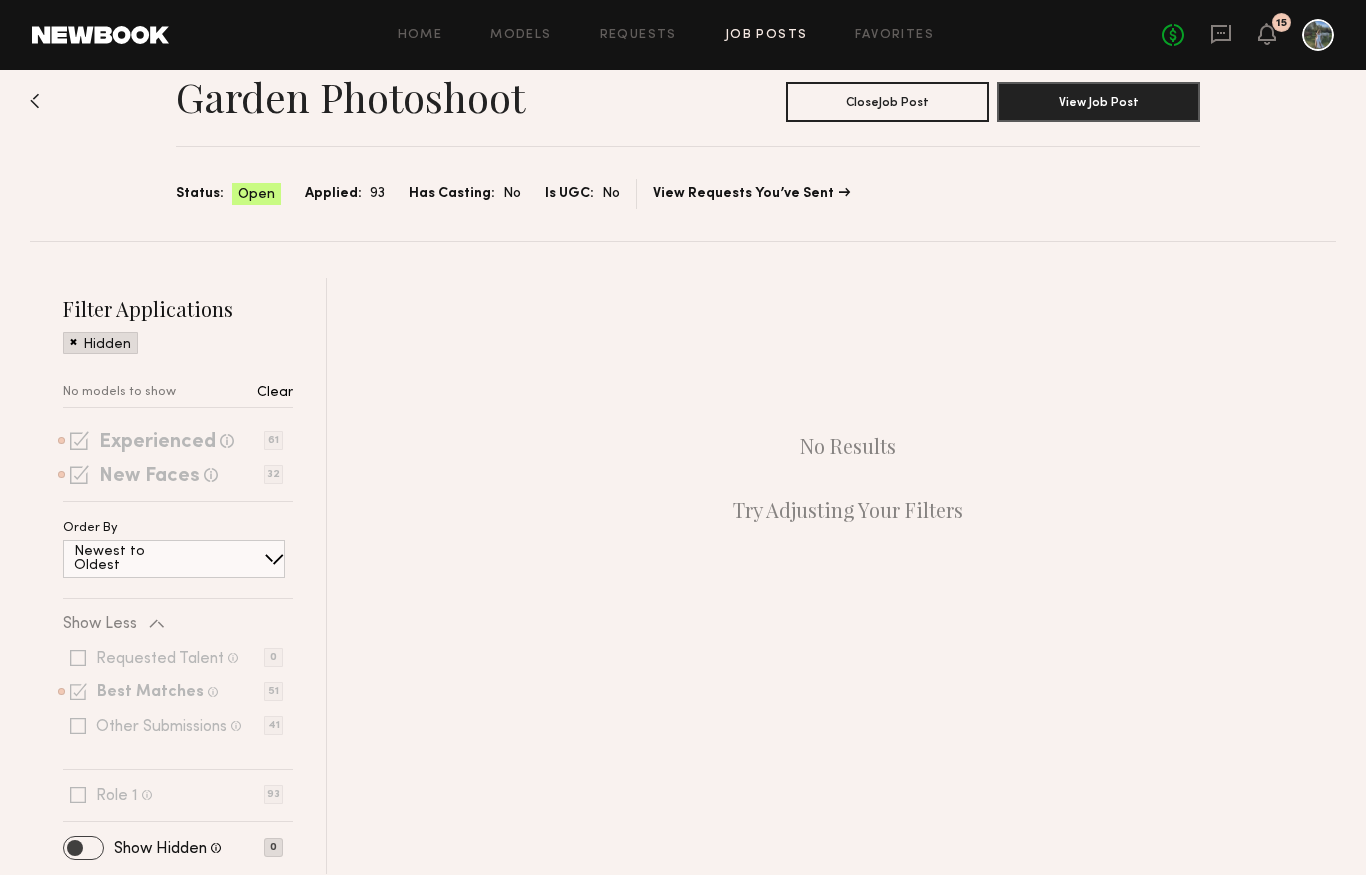 click 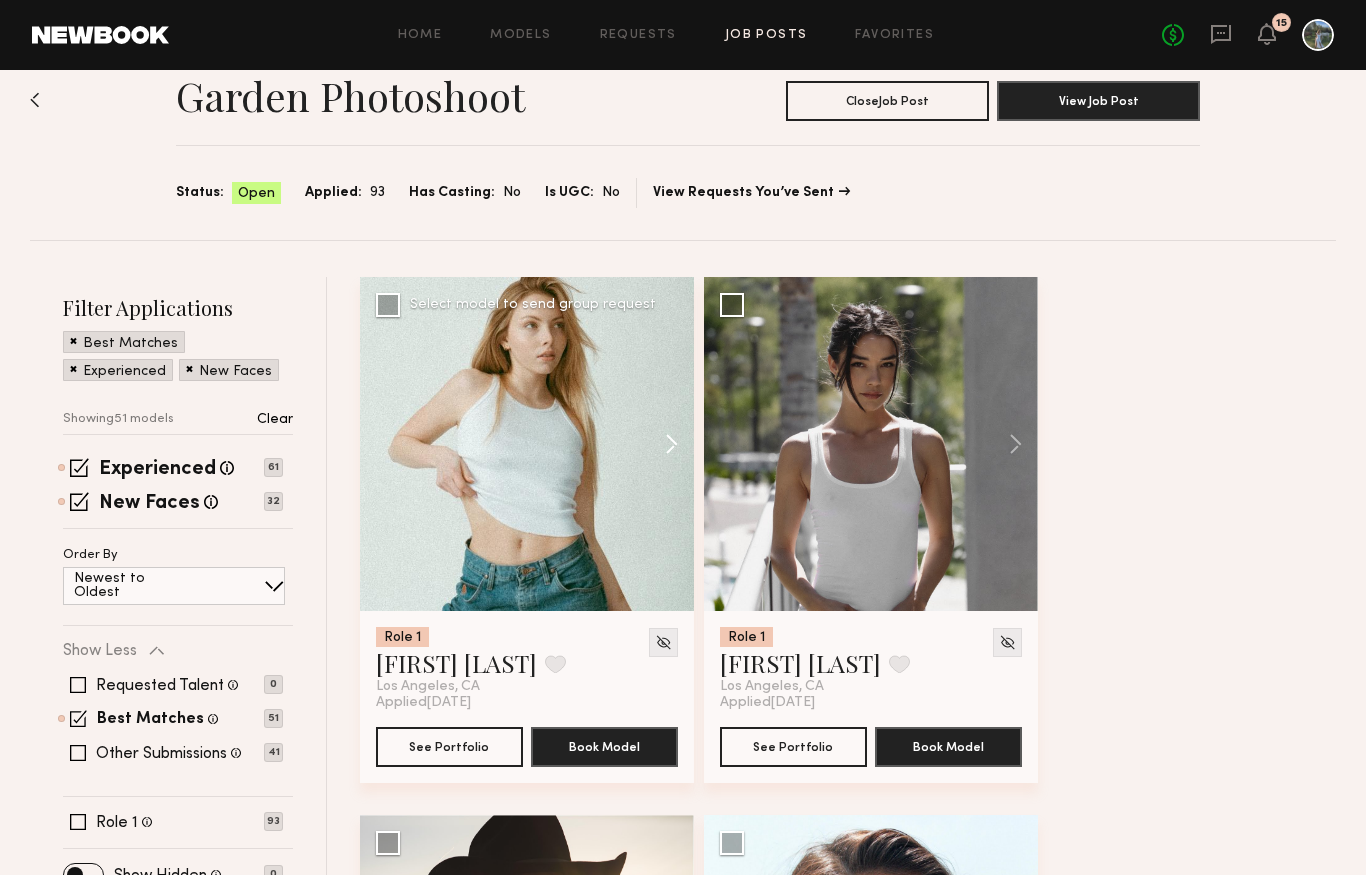 click 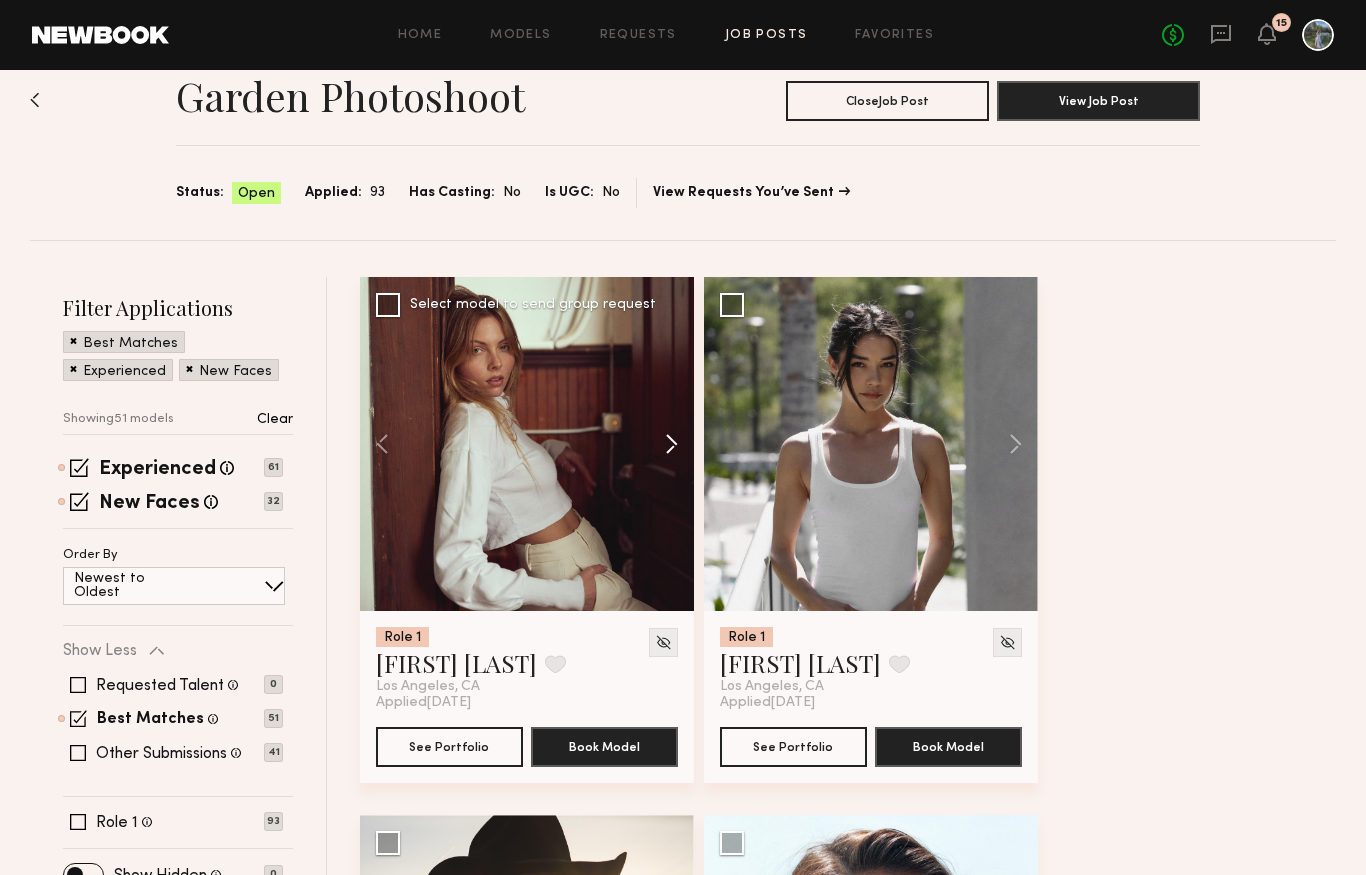click 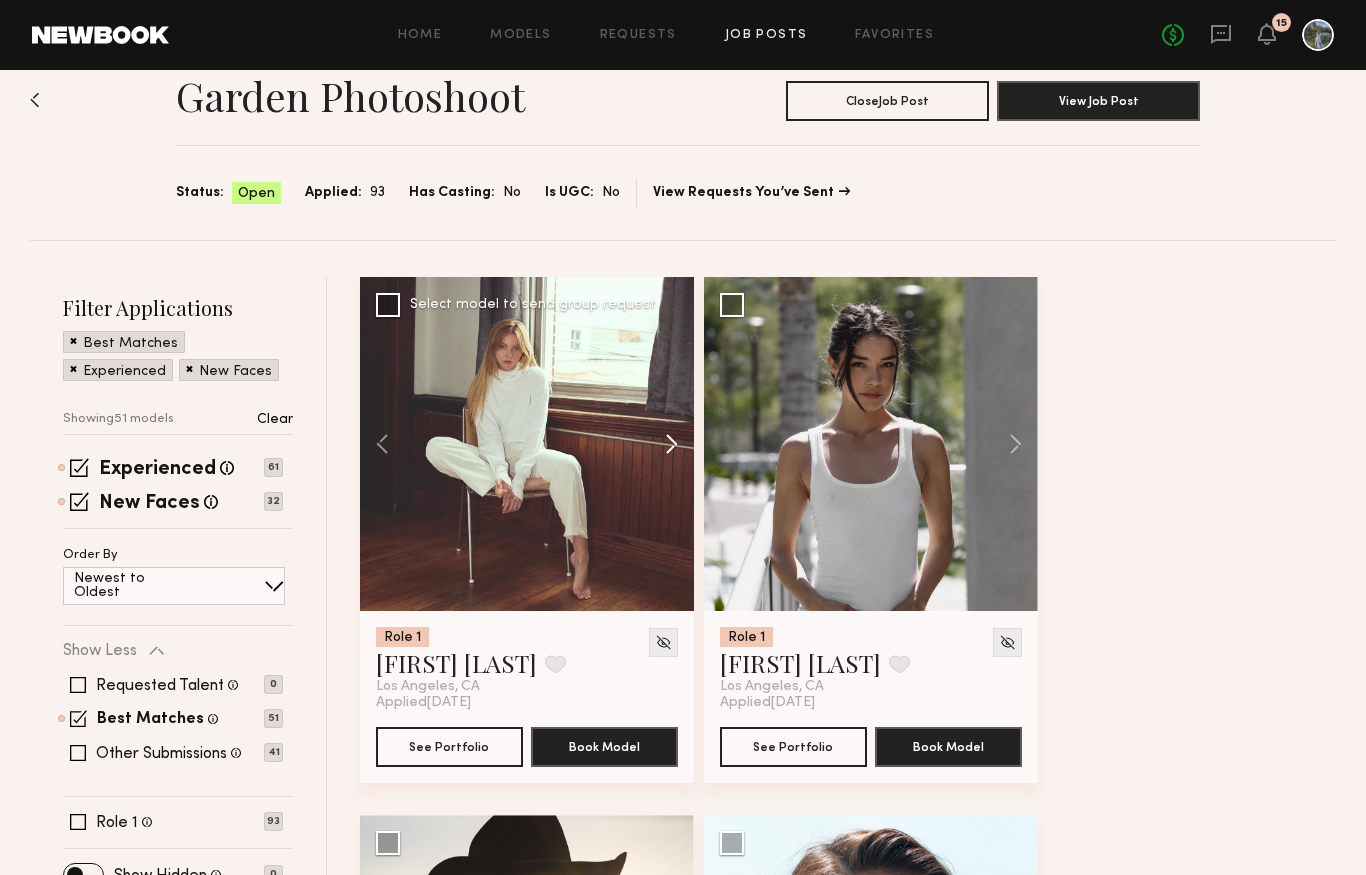click 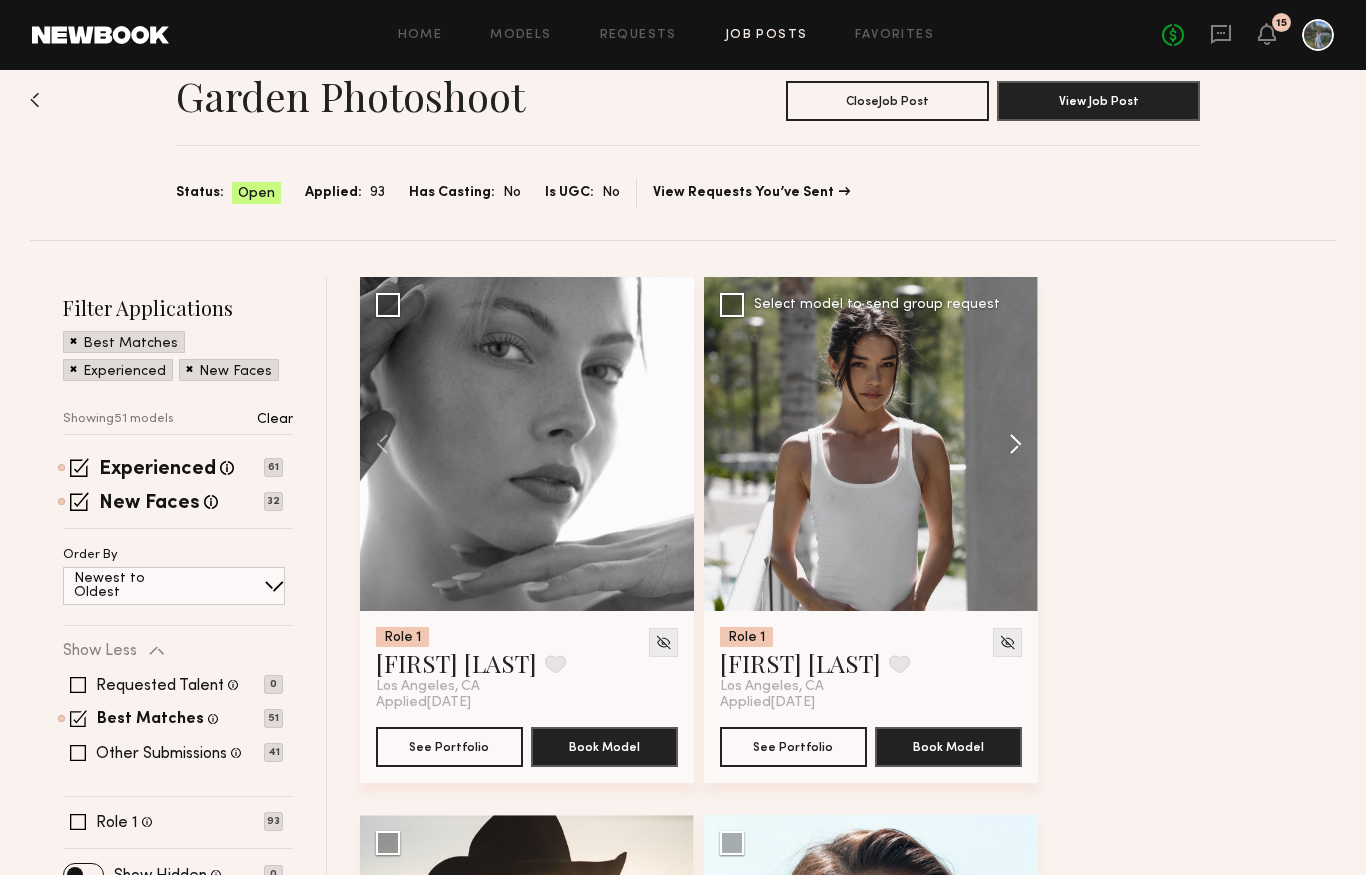 click 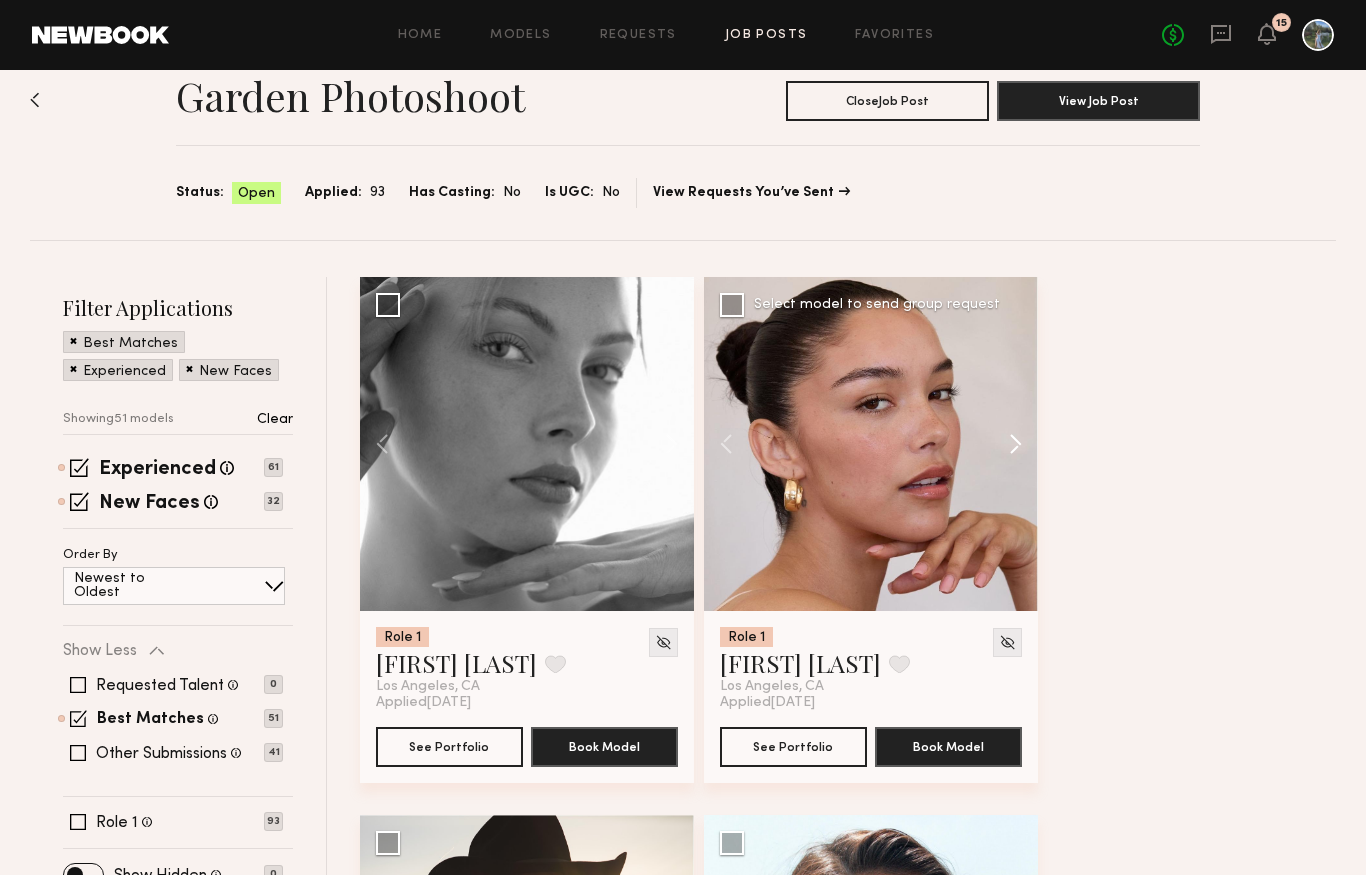 click 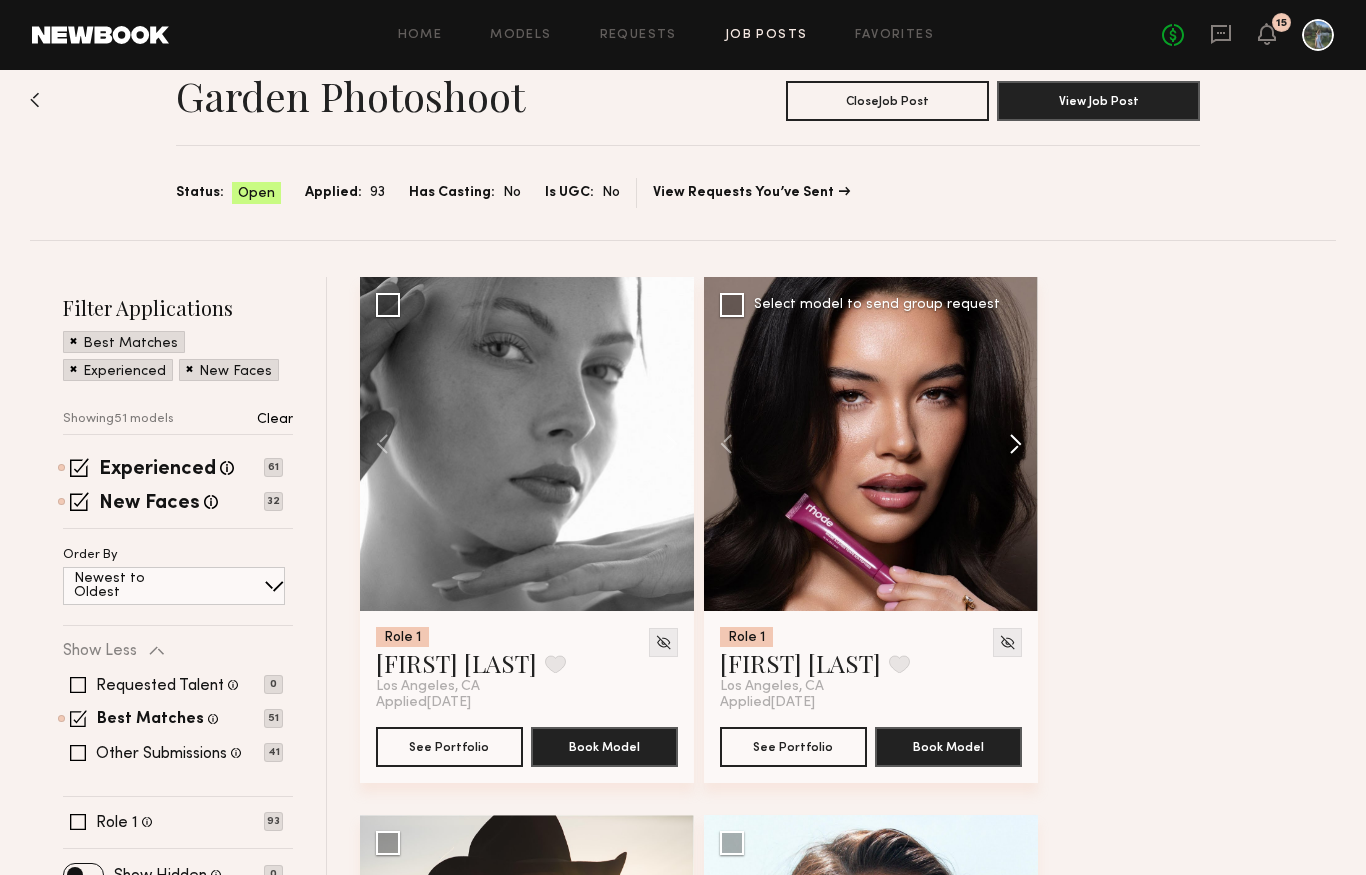 click 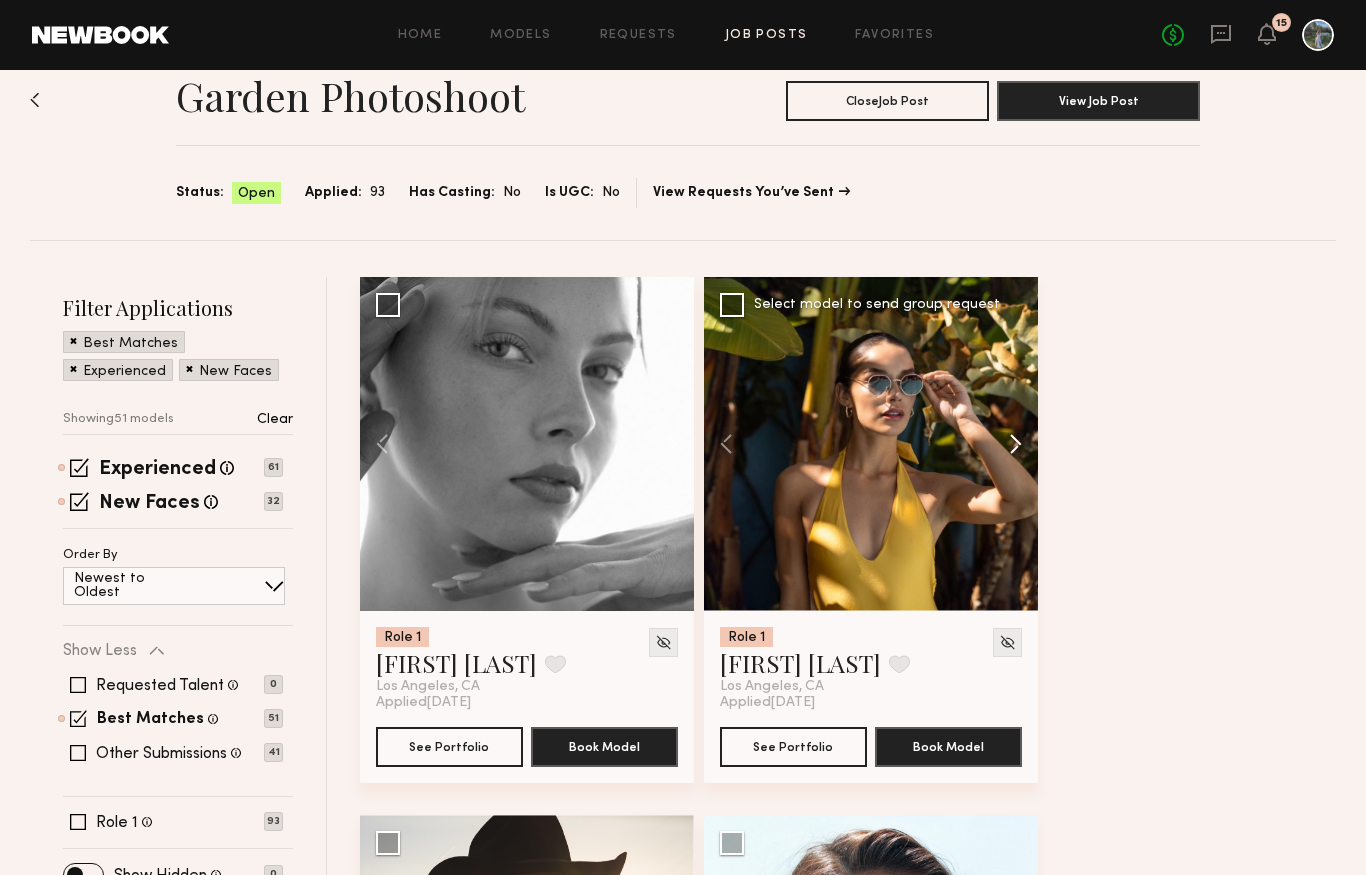 click 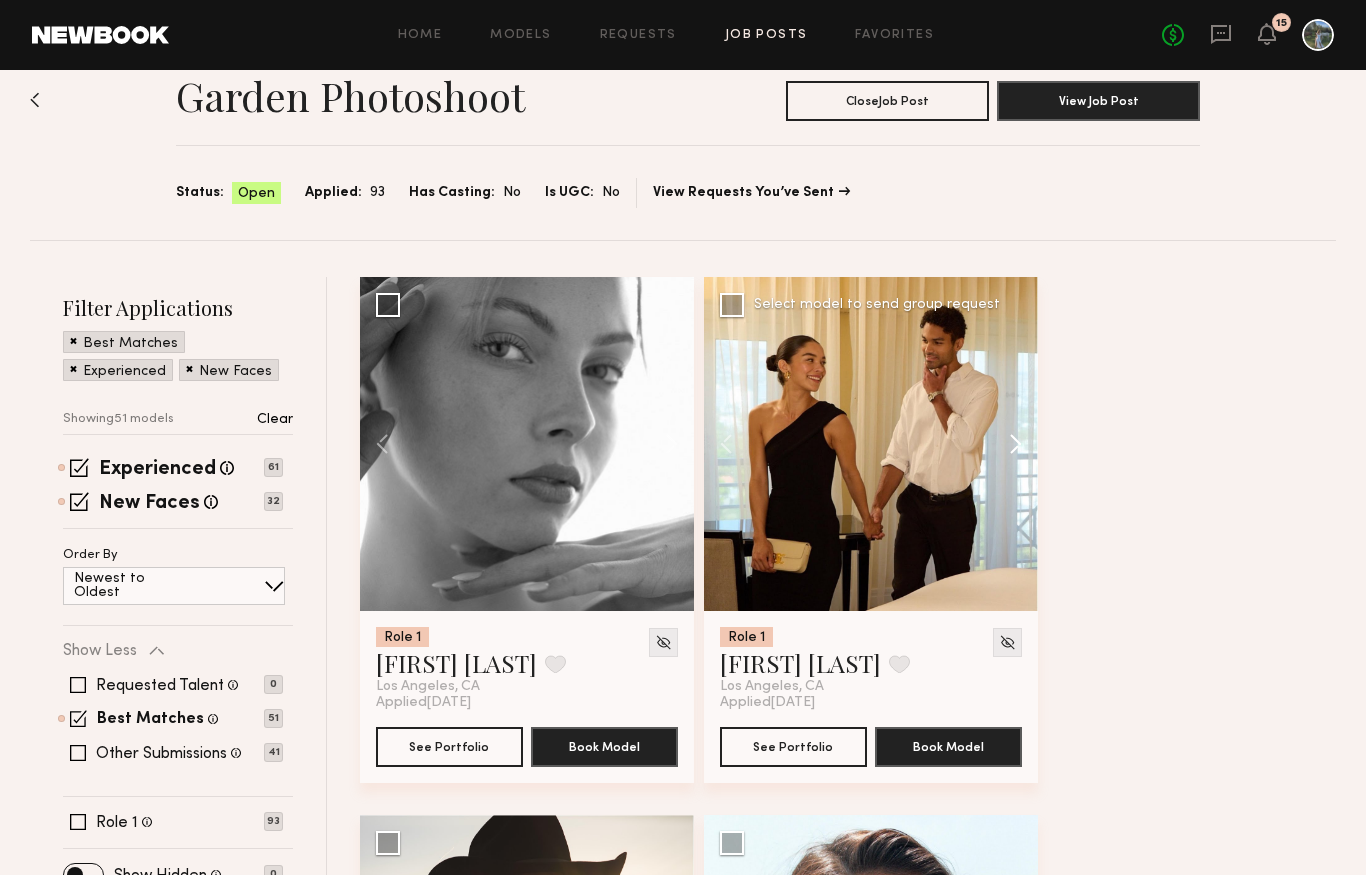 click 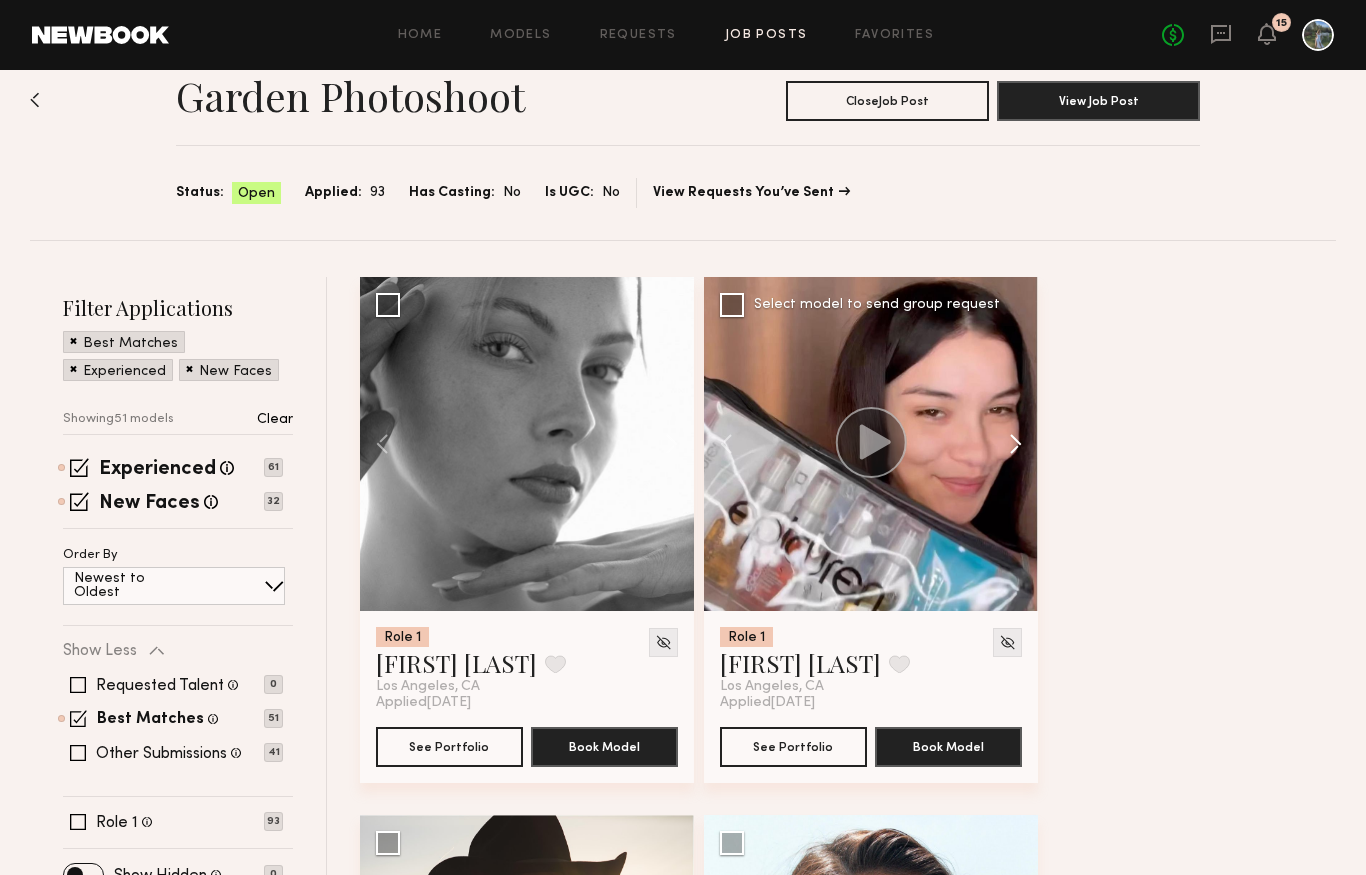 click 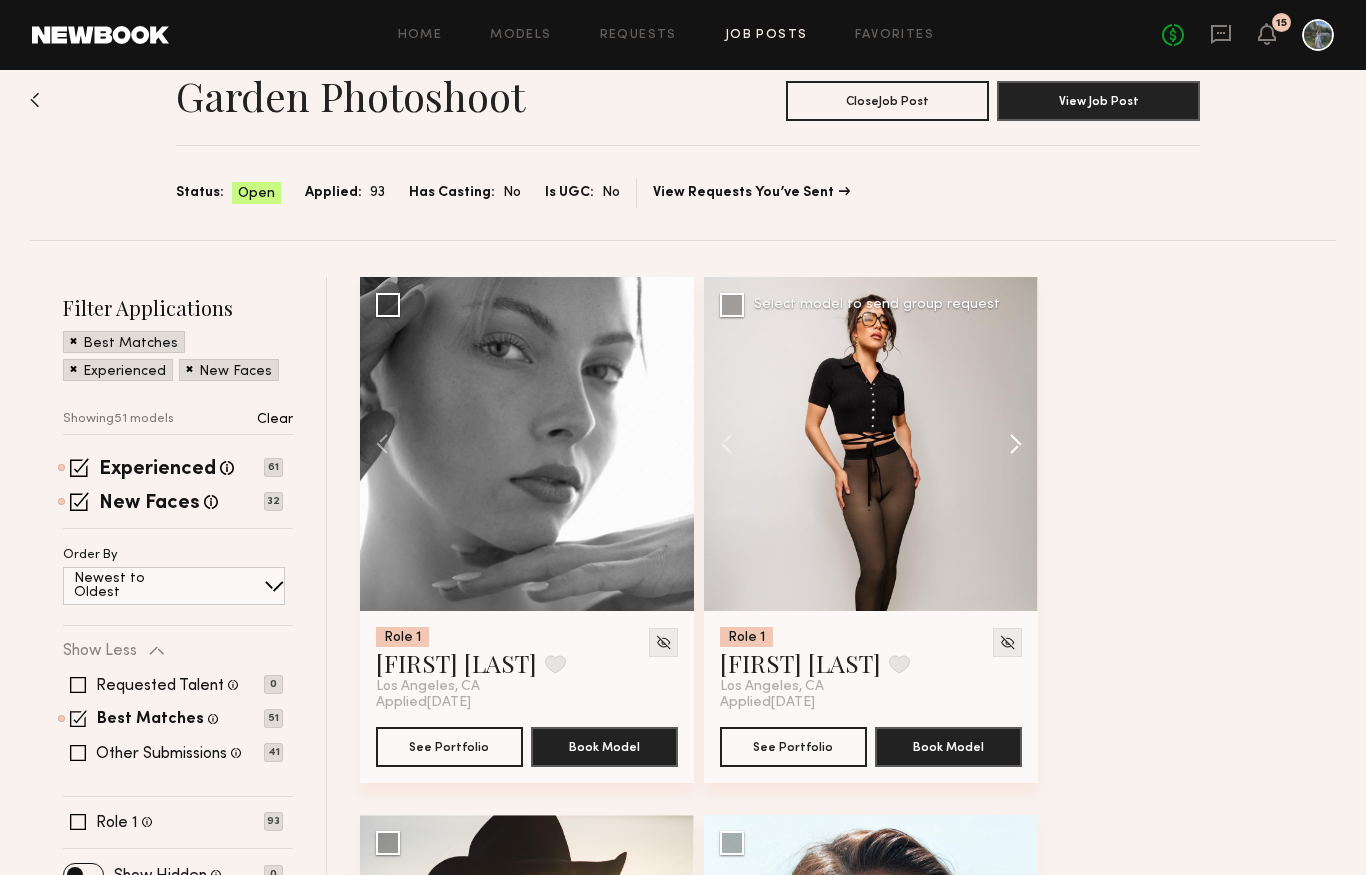 click 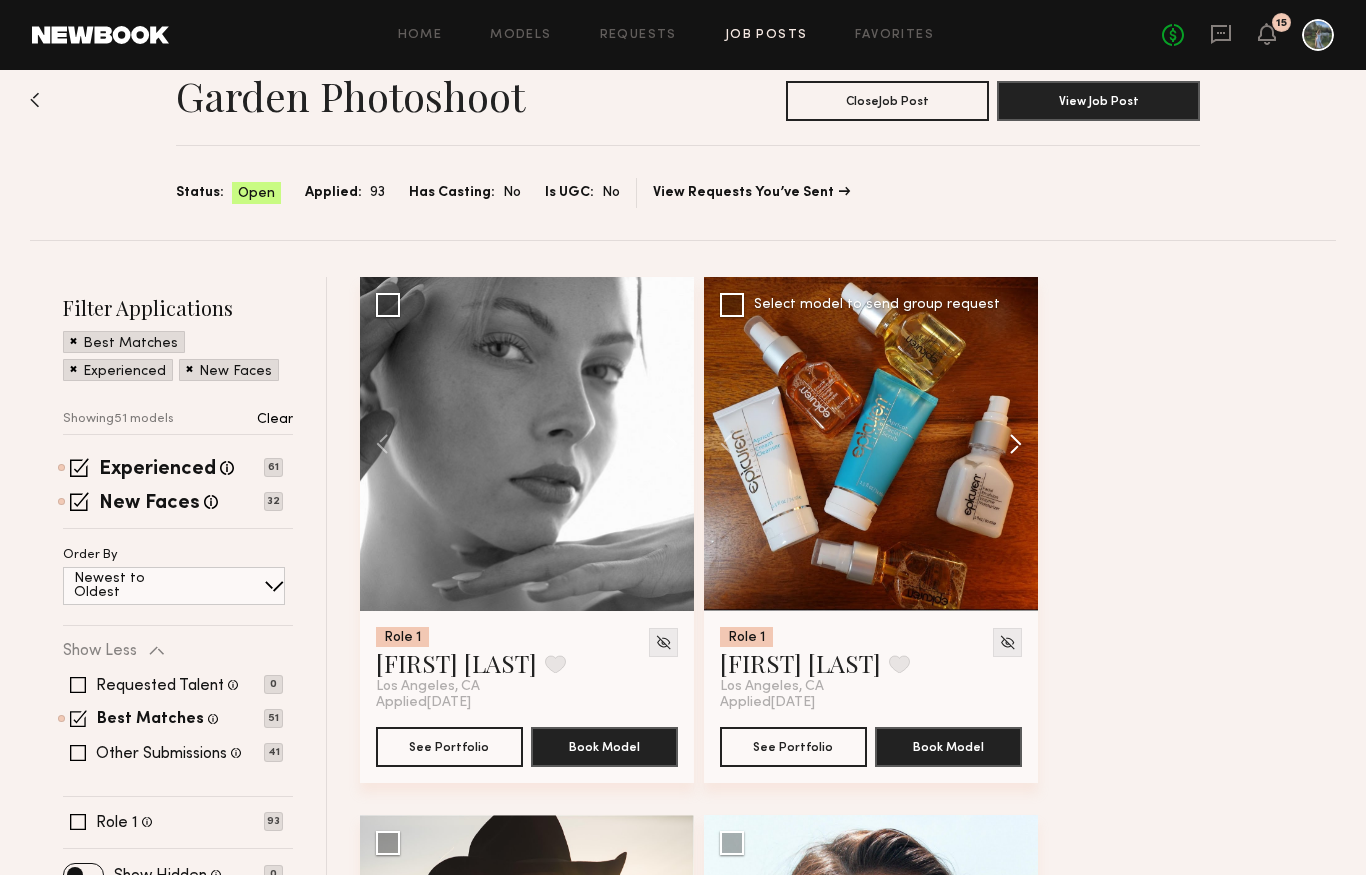 click 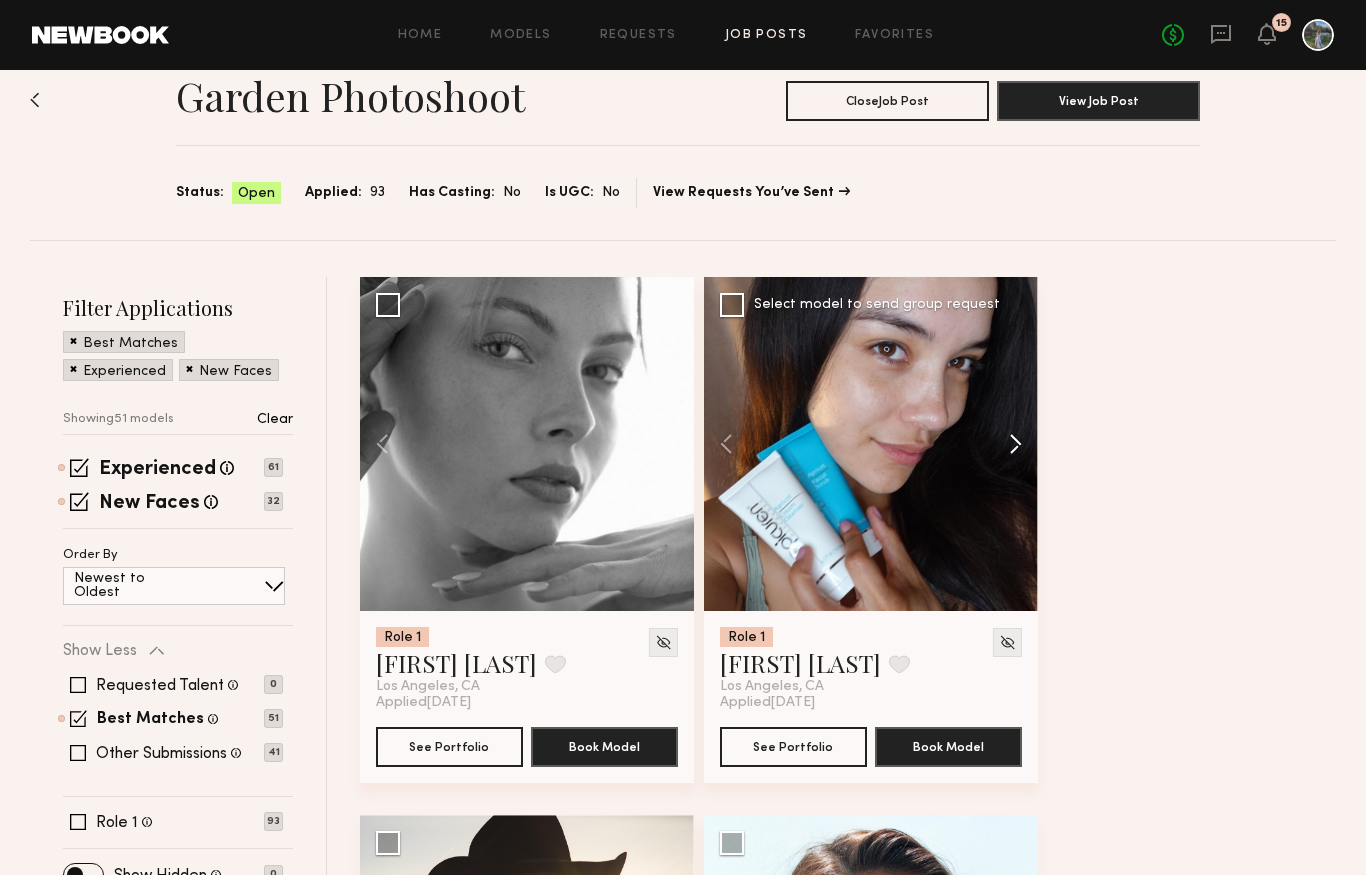 click 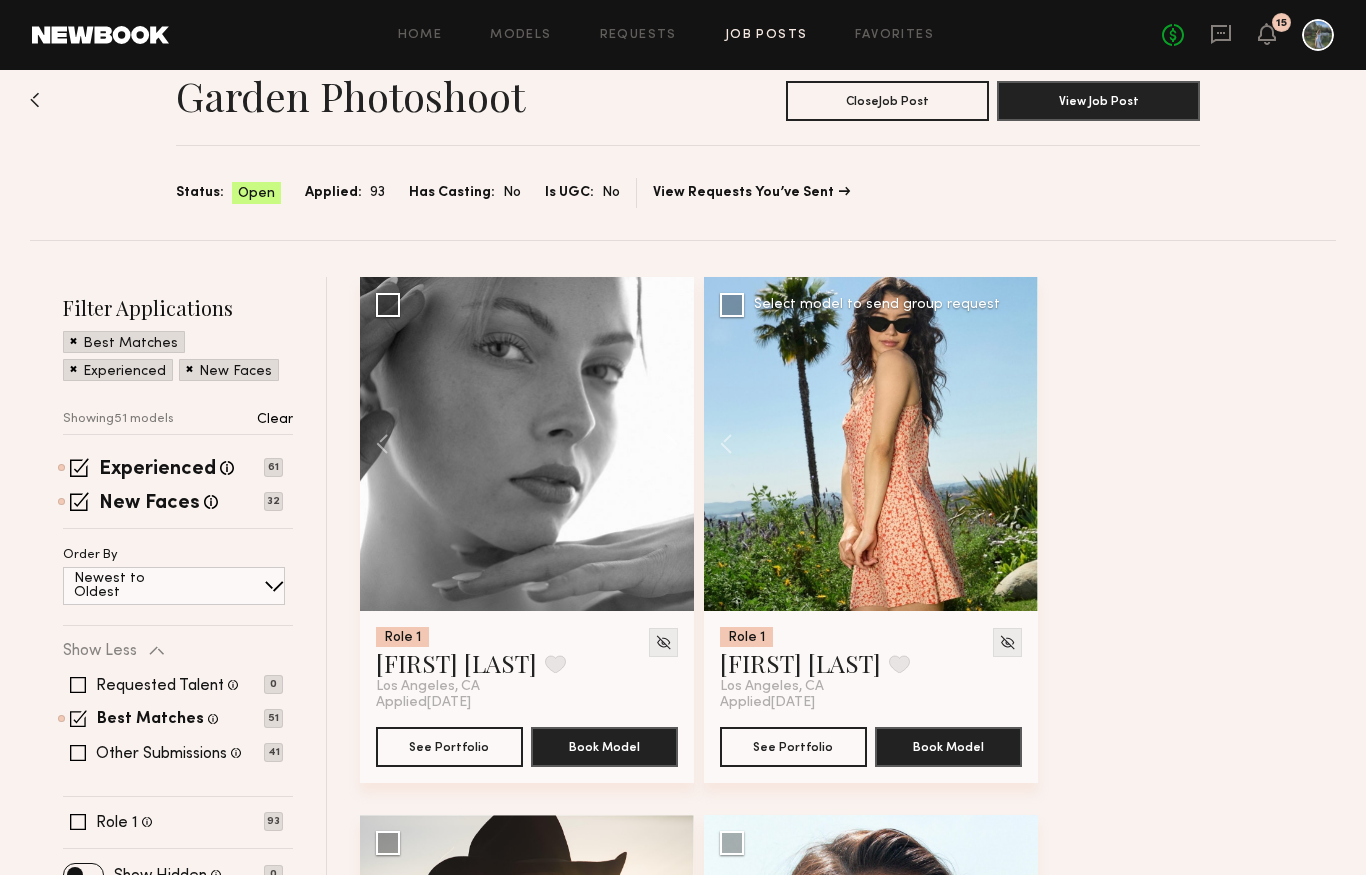 click 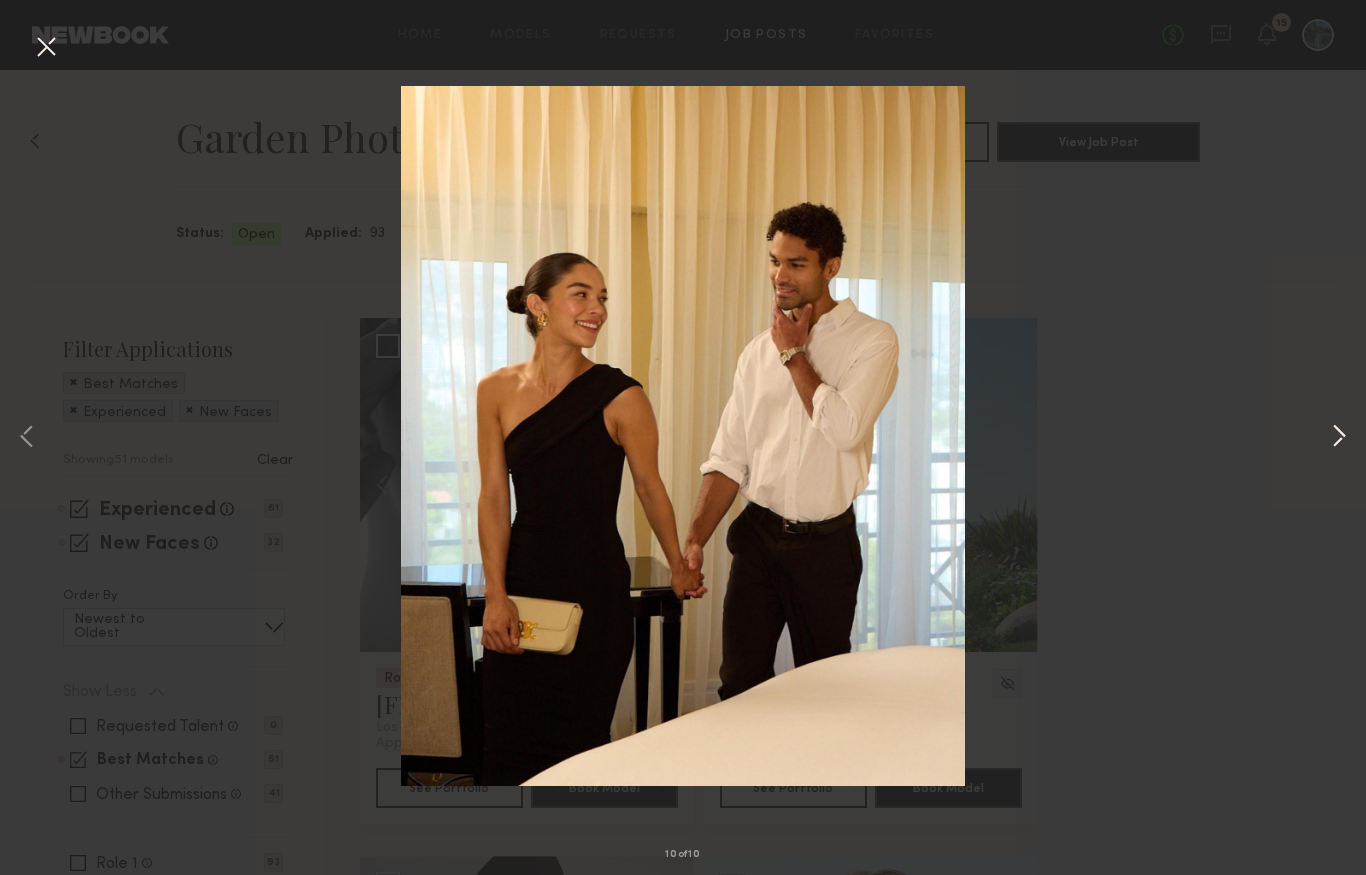 click at bounding box center [1339, 438] 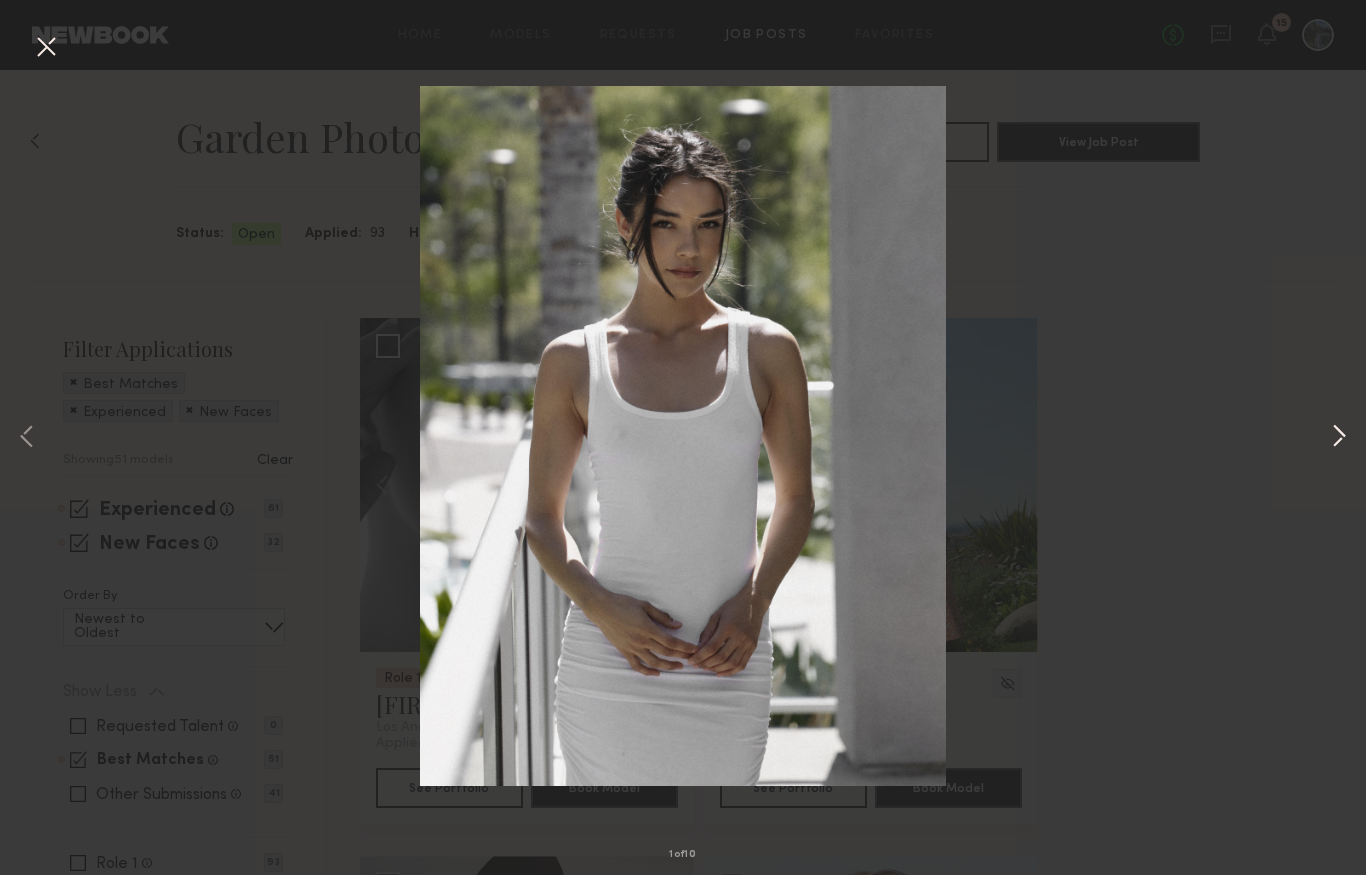 click at bounding box center [1339, 438] 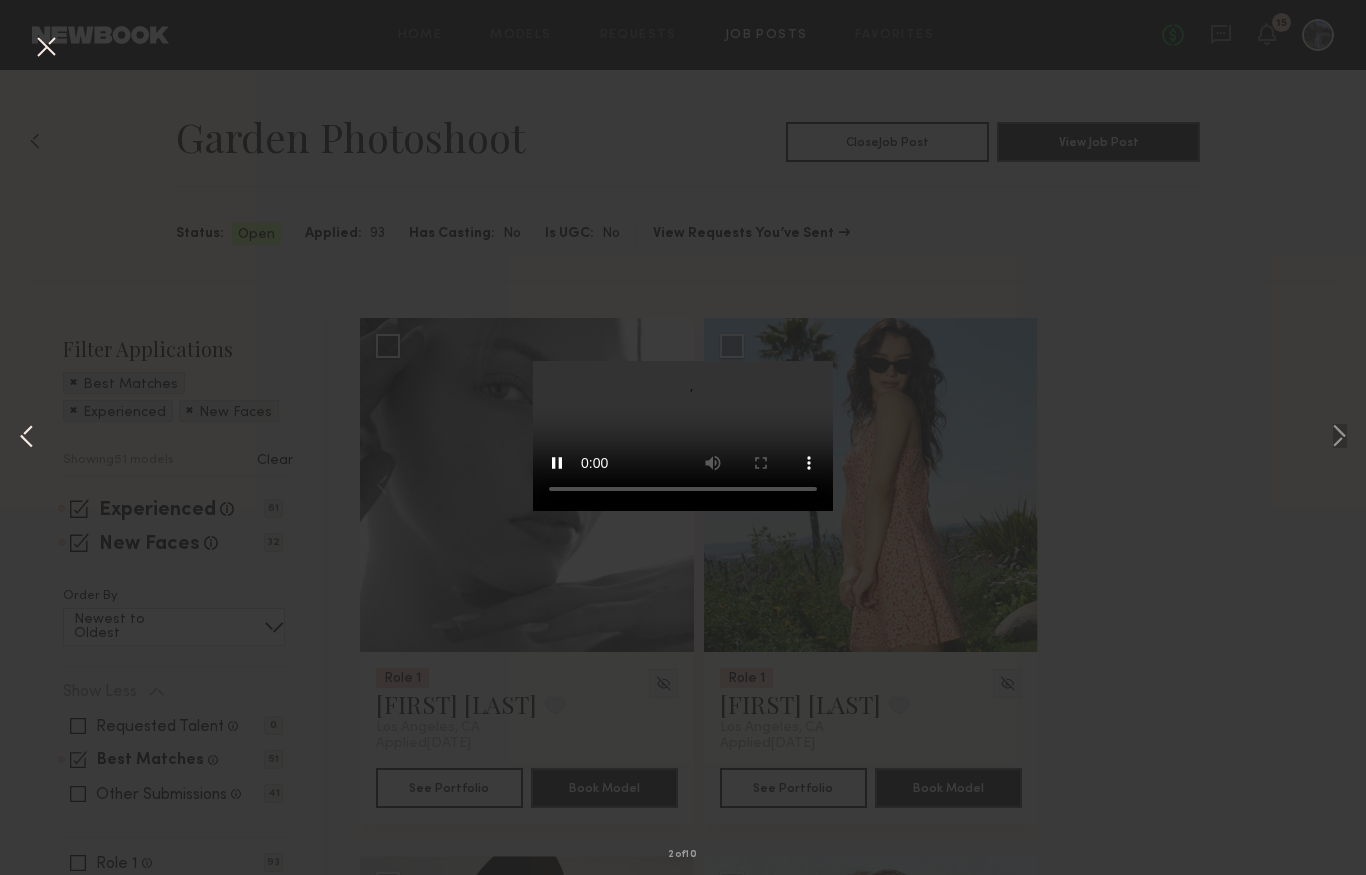 click at bounding box center [27, 438] 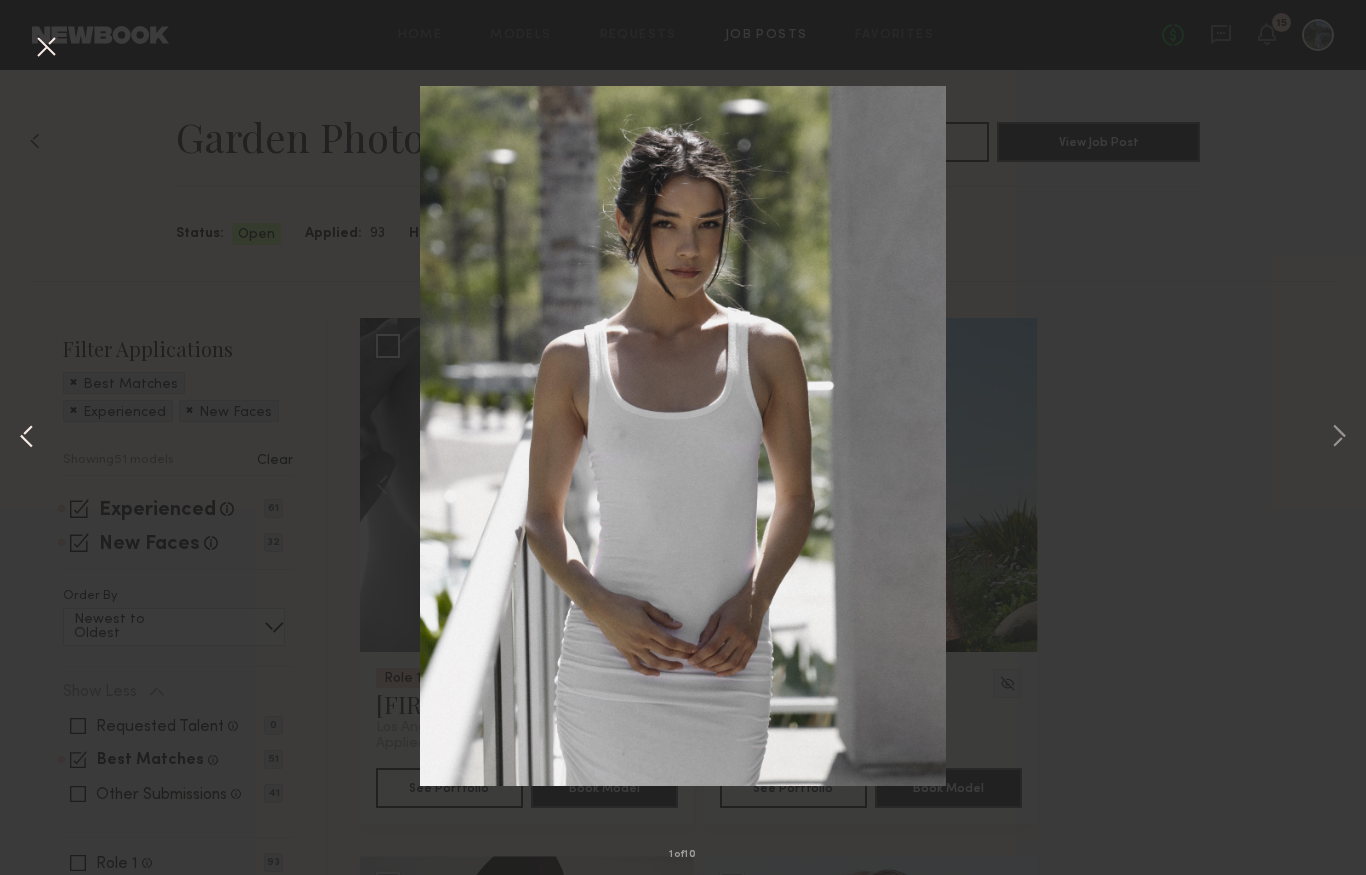 click at bounding box center (27, 438) 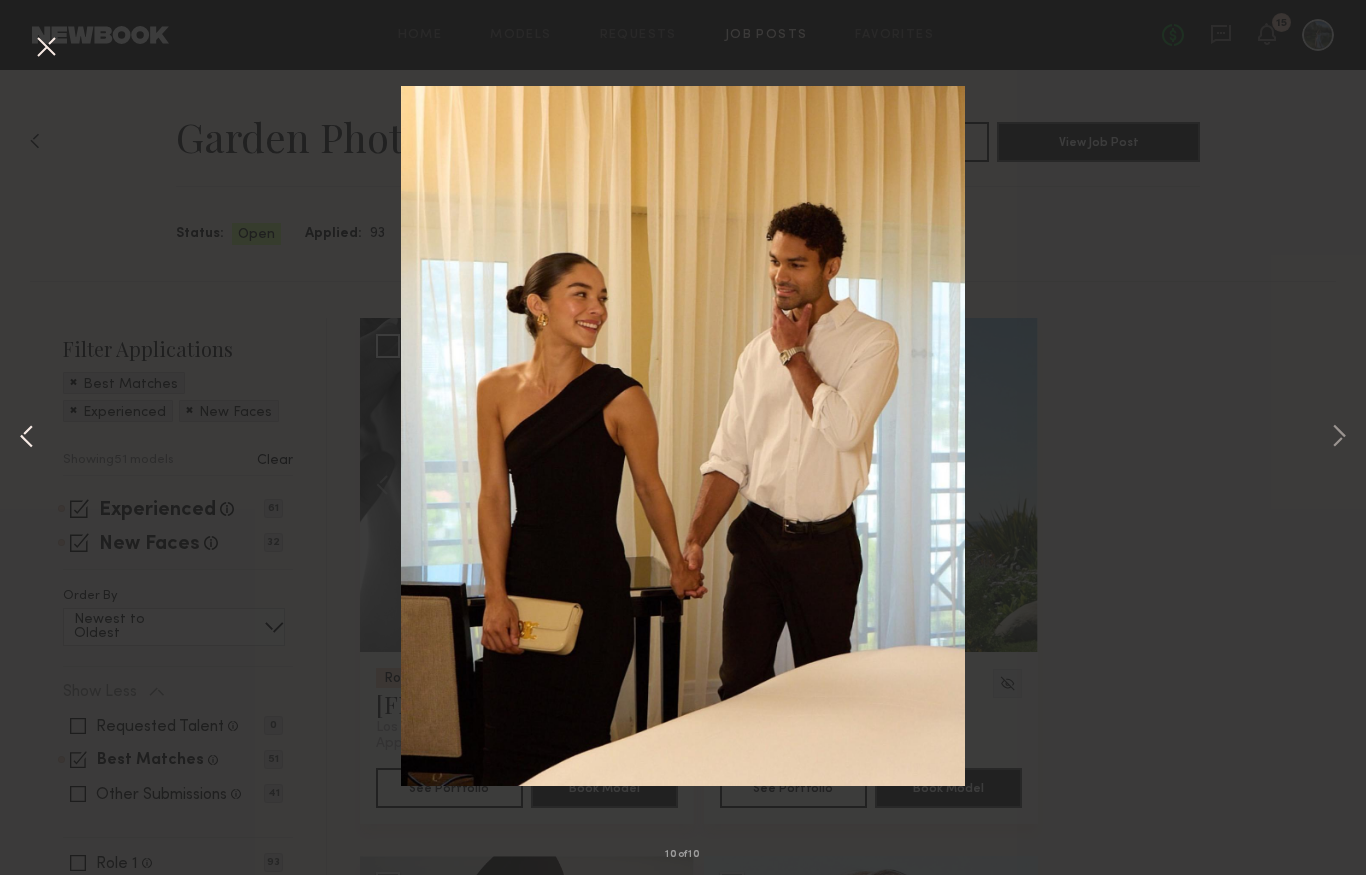 click at bounding box center (27, 438) 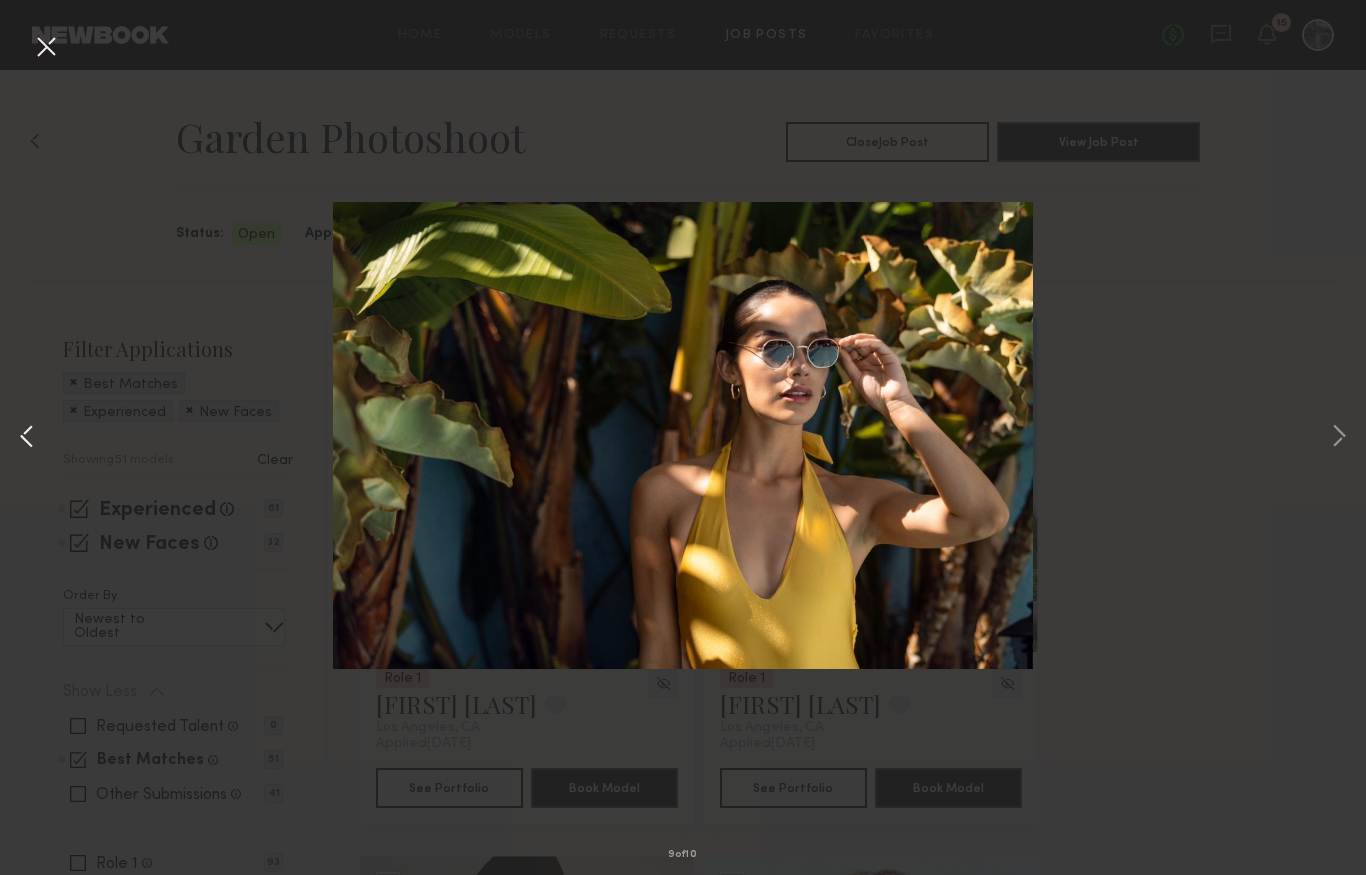 click at bounding box center [27, 438] 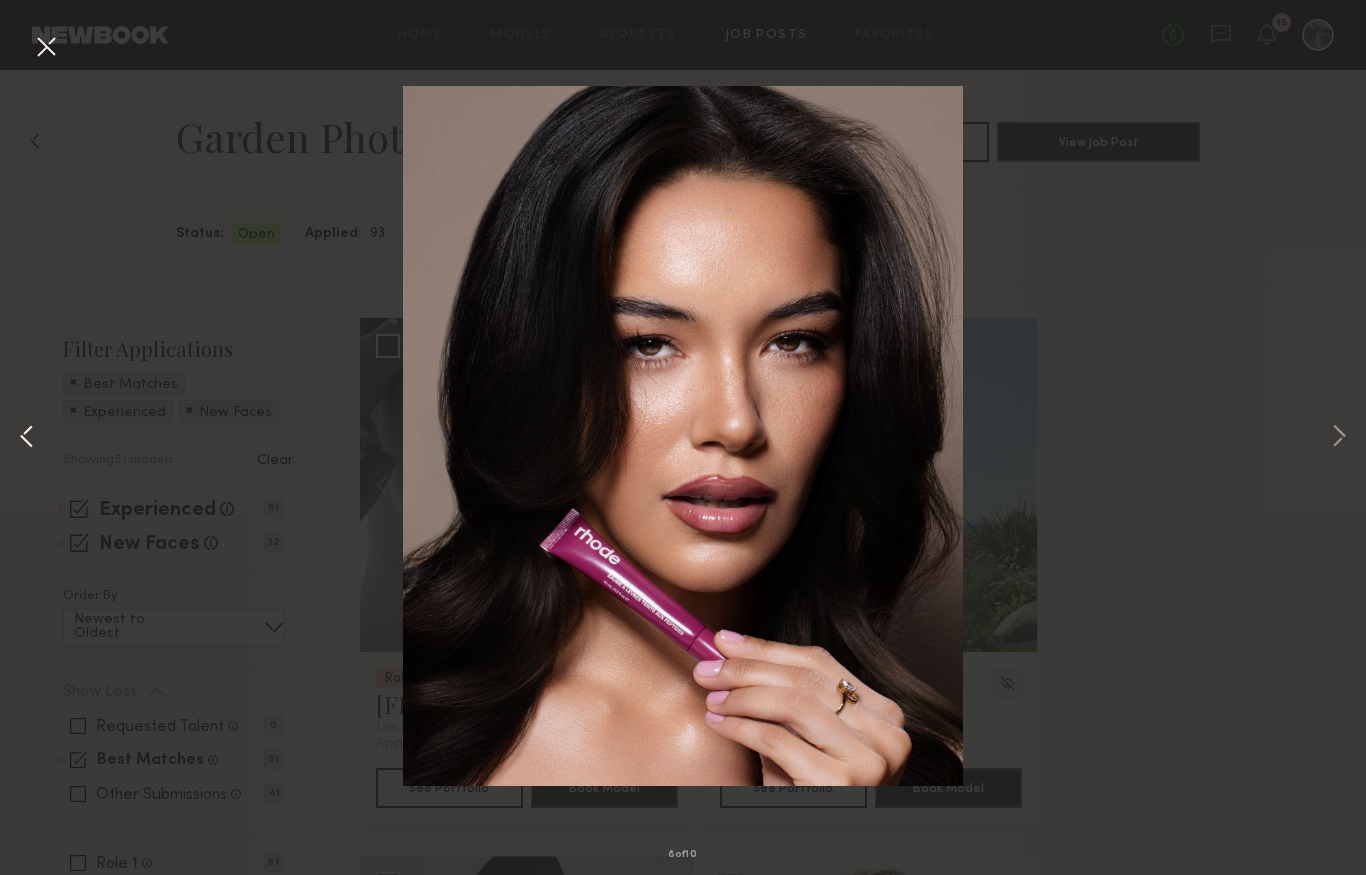 click at bounding box center [27, 438] 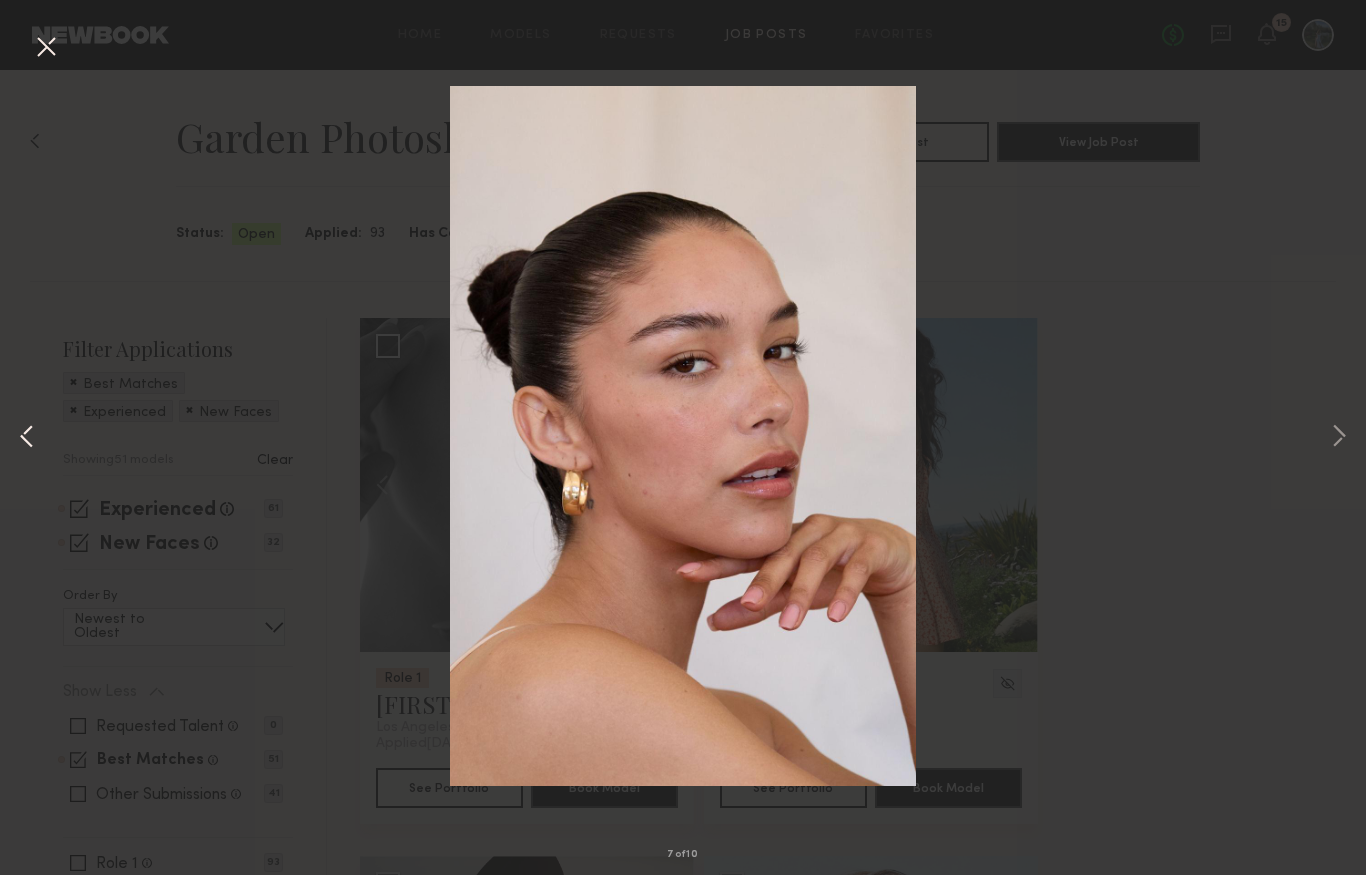 click at bounding box center [27, 438] 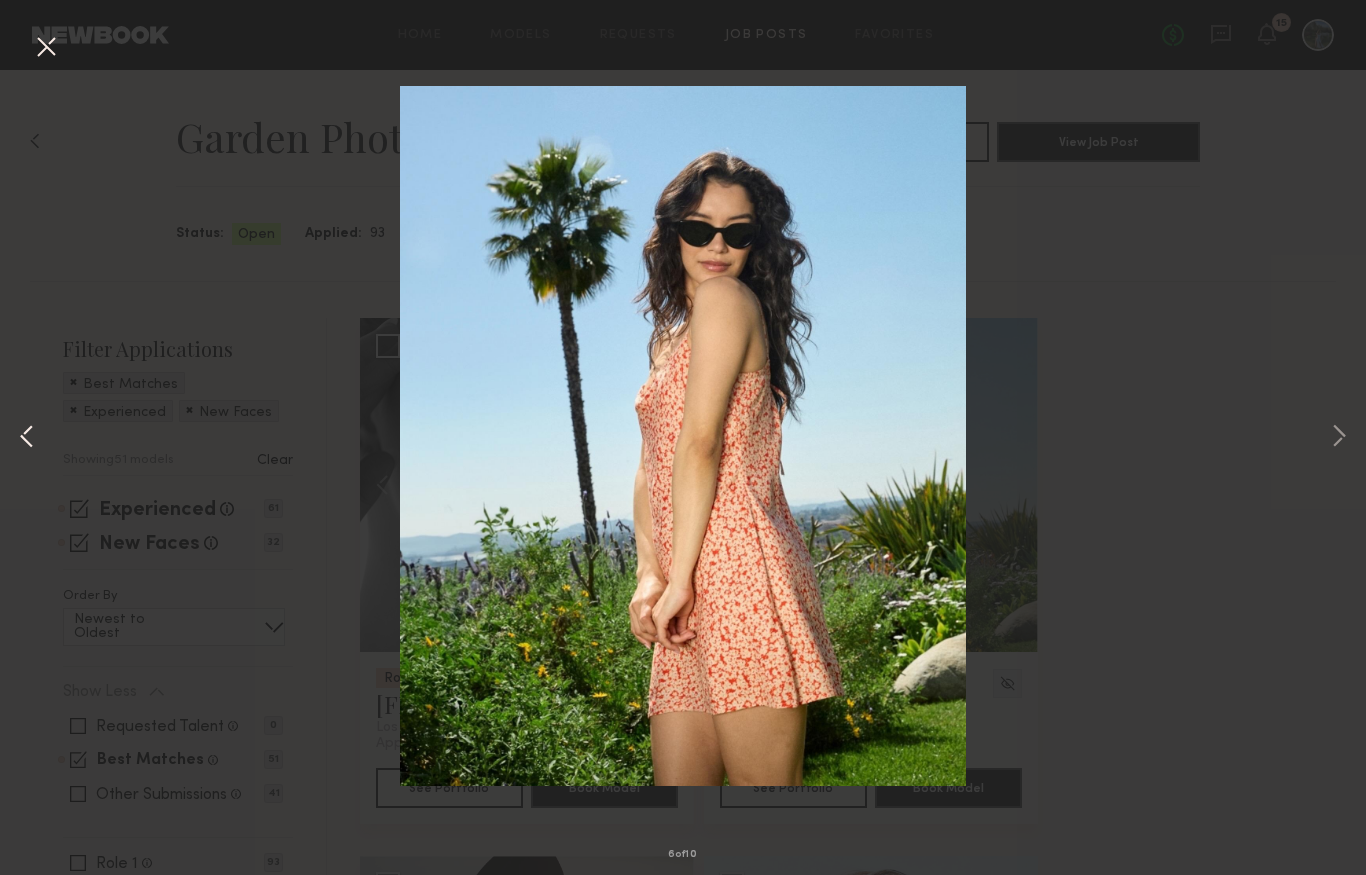 click at bounding box center [27, 438] 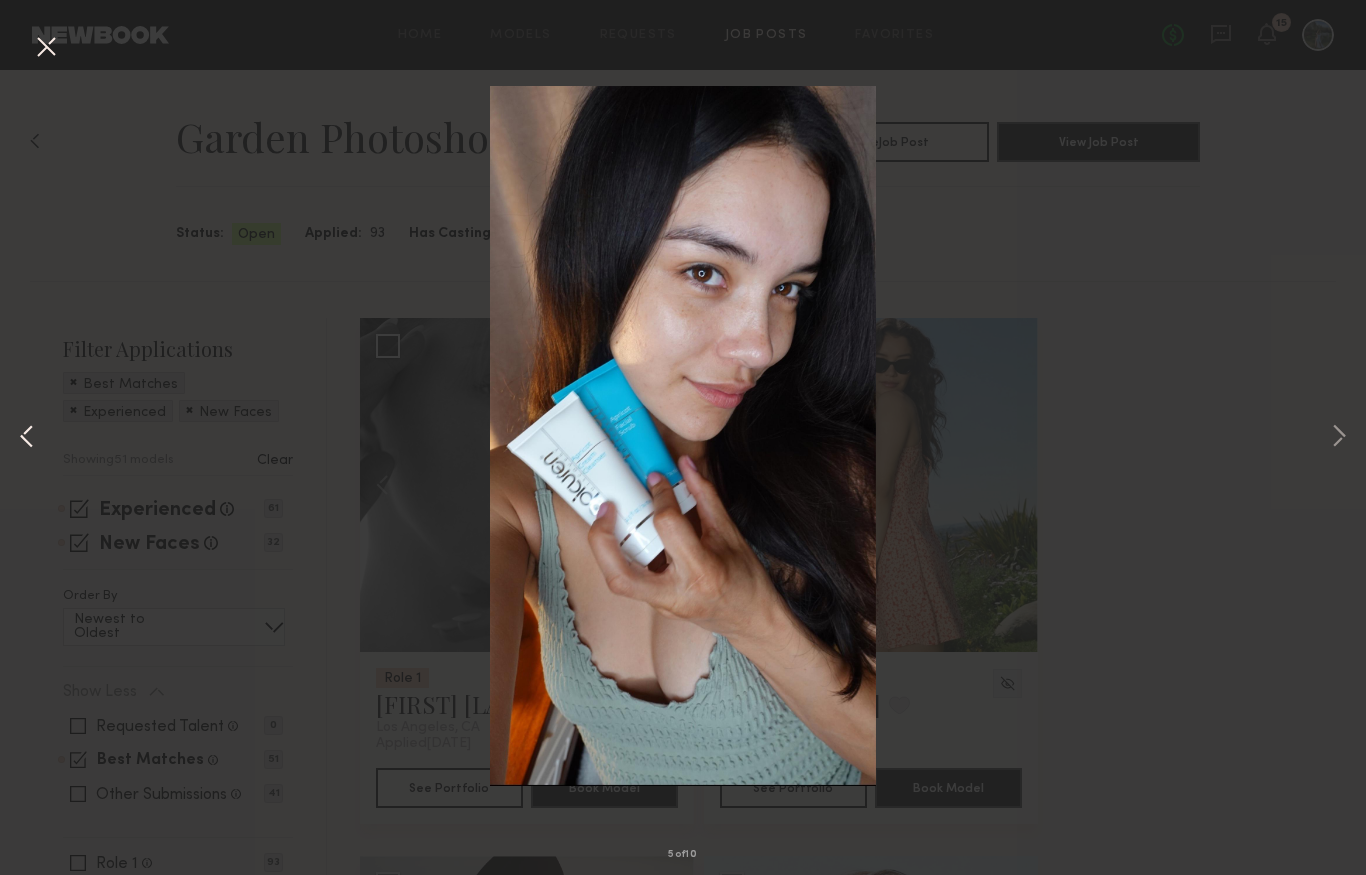 click at bounding box center [27, 438] 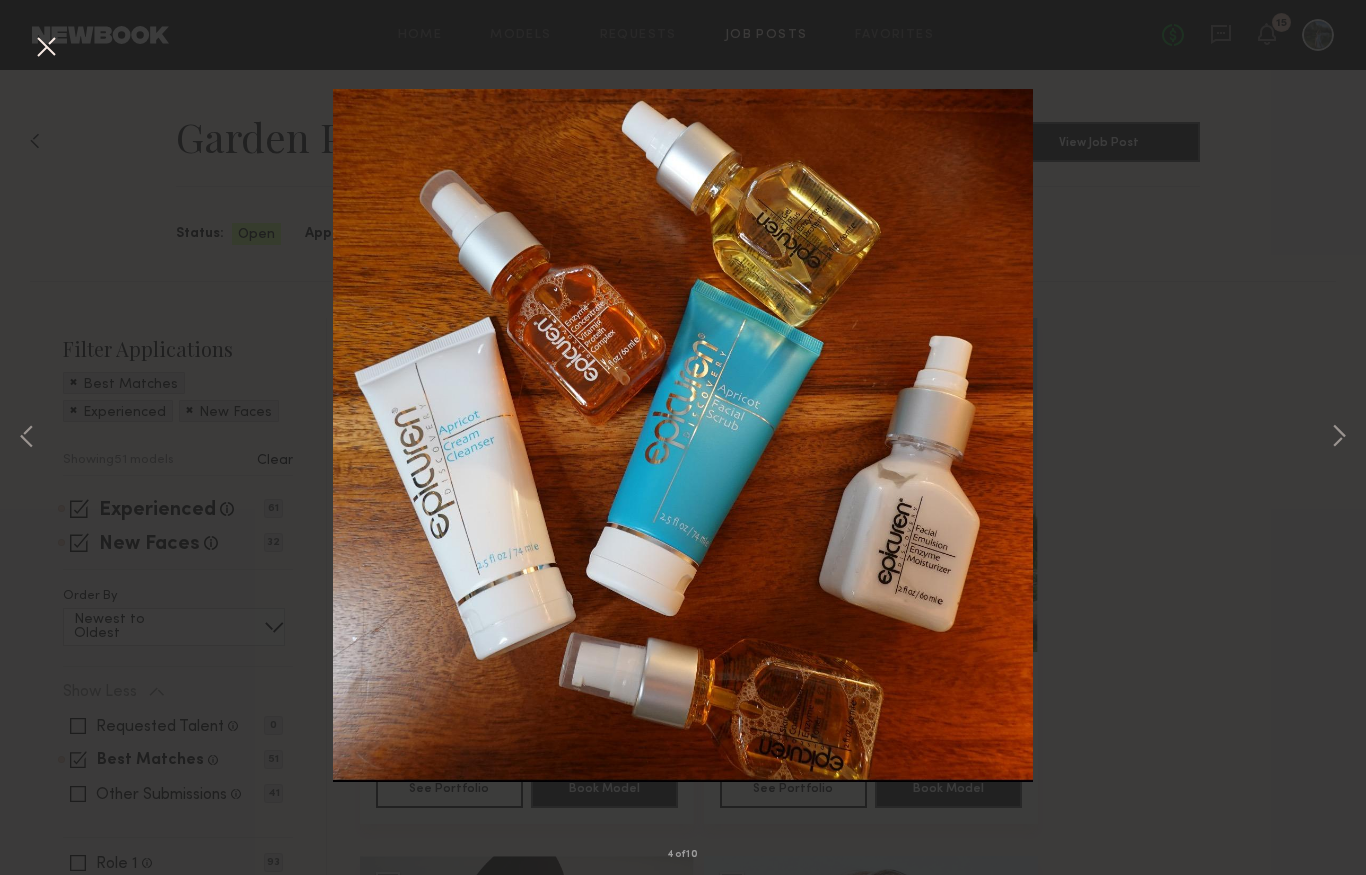 click at bounding box center (46, 48) 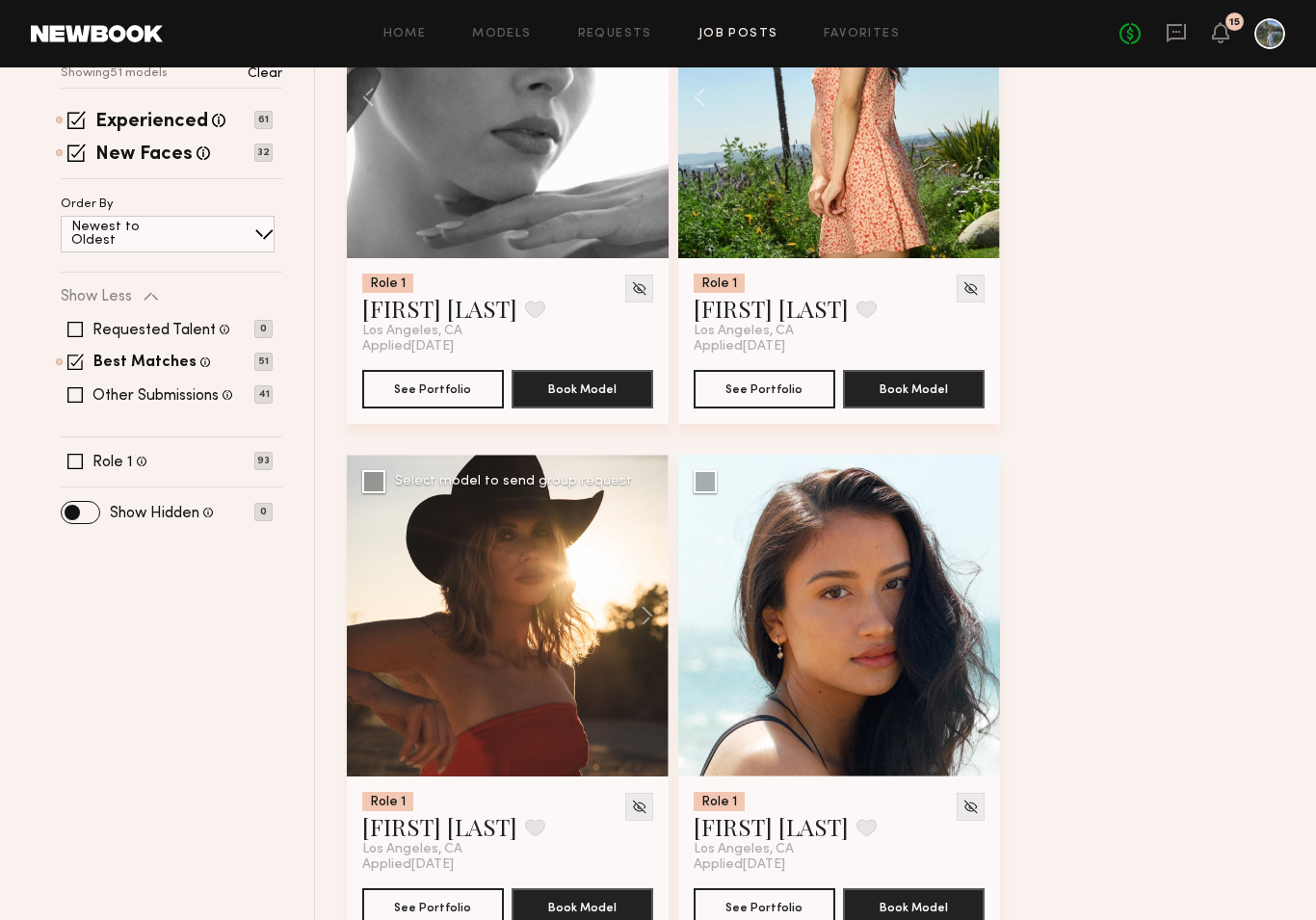 scroll, scrollTop: 500, scrollLeft: 0, axis: vertical 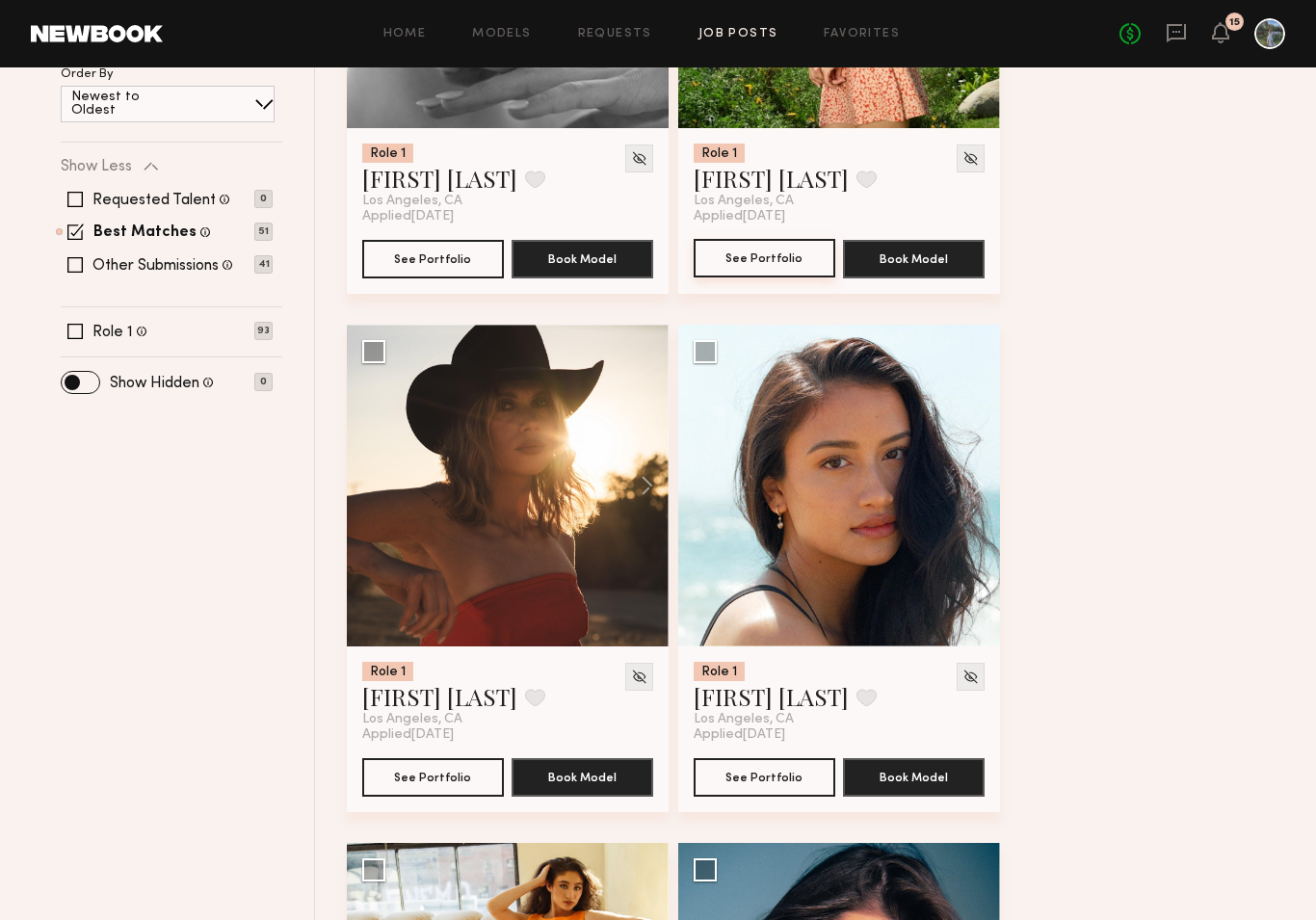 click on "See Portfolio" 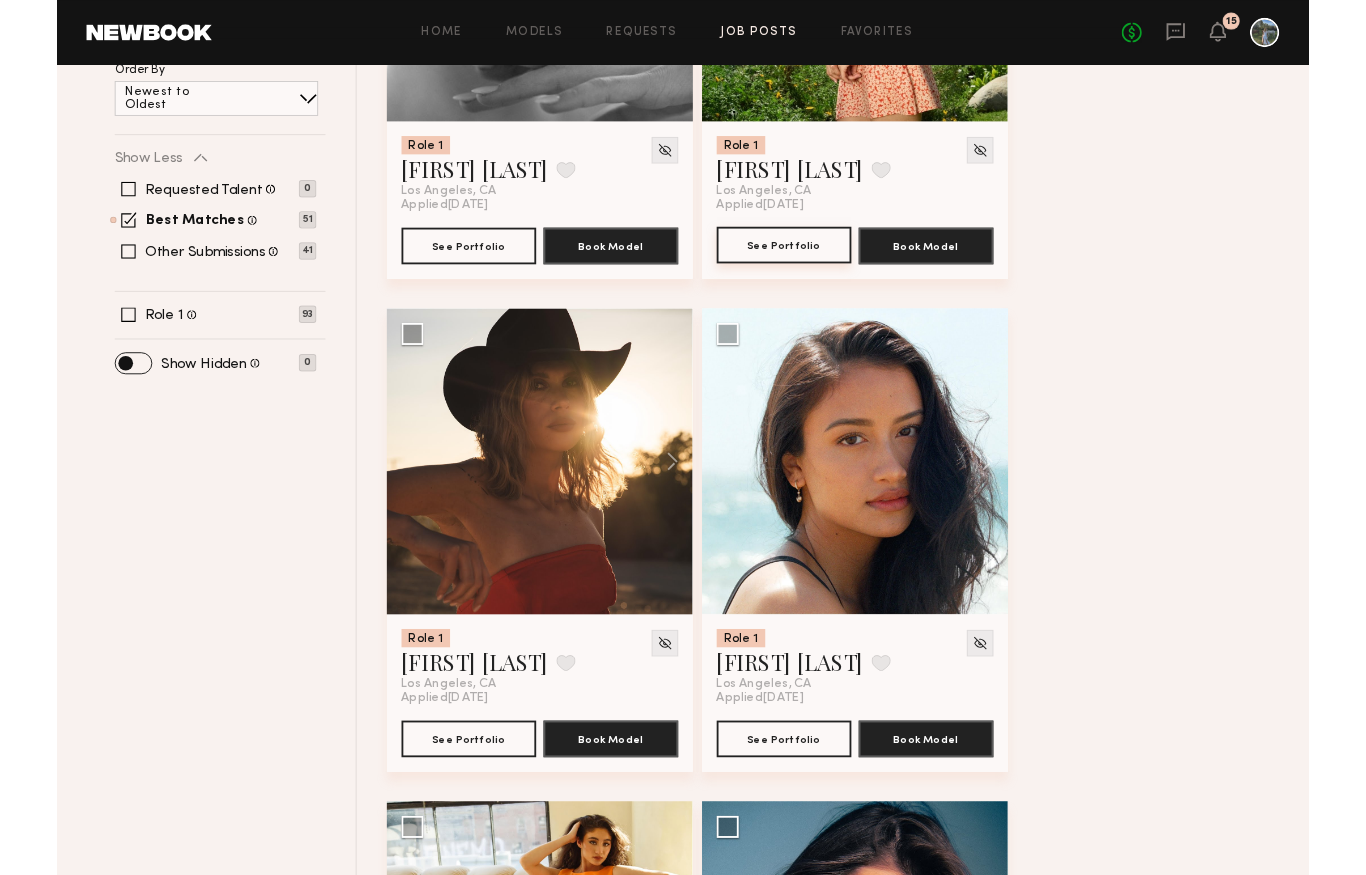 scroll, scrollTop: 599, scrollLeft: 0, axis: vertical 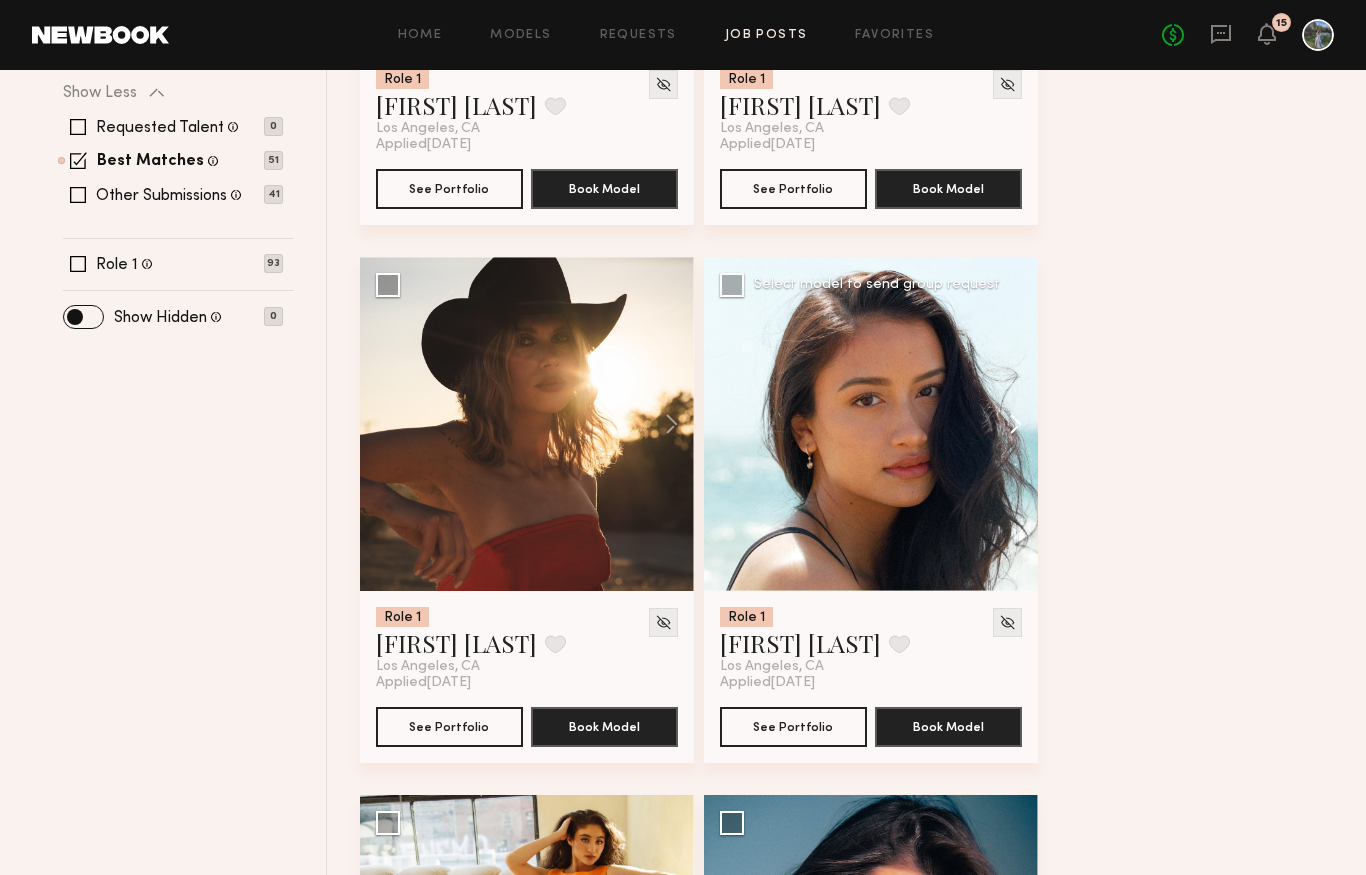 click 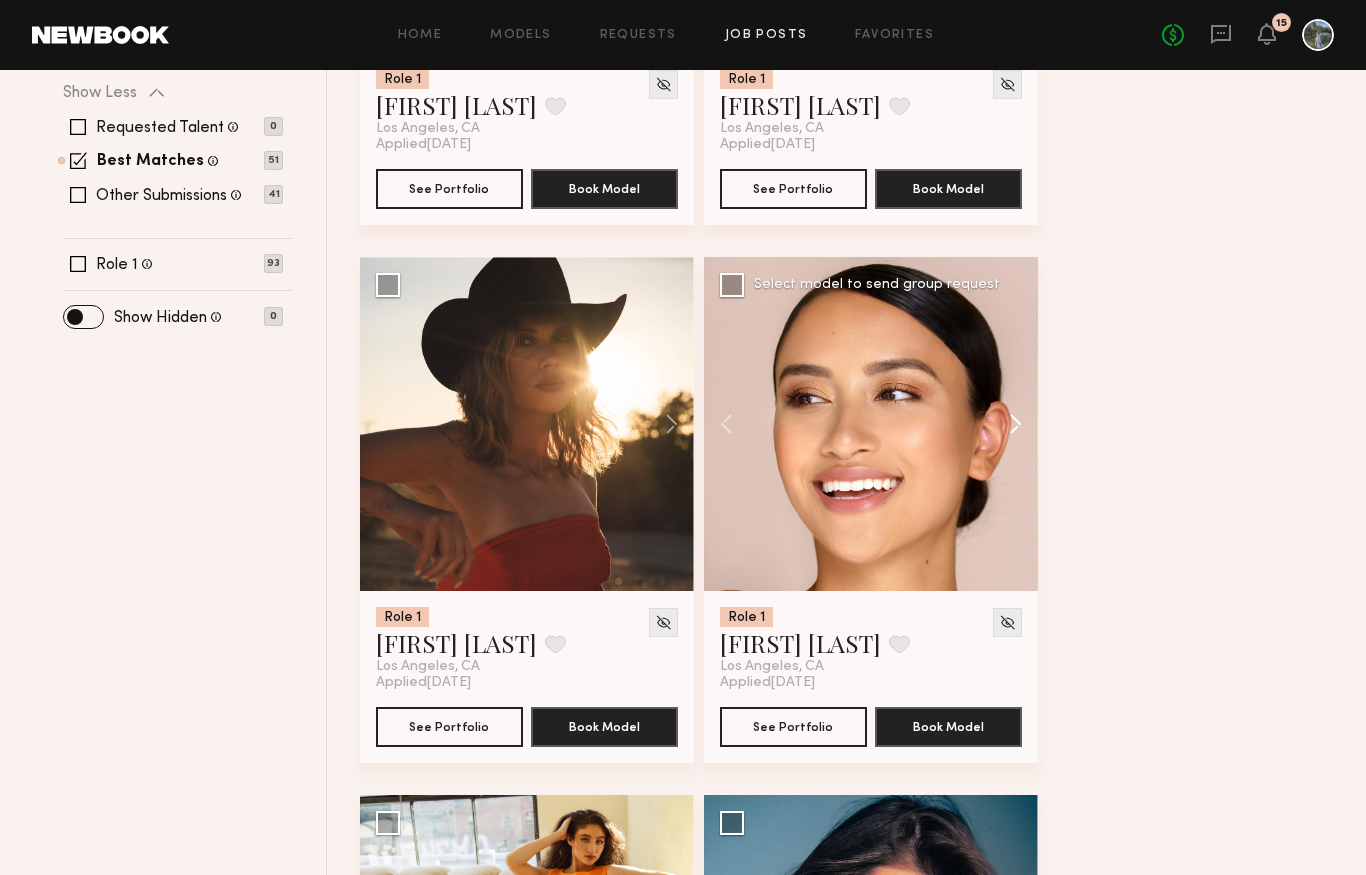 click 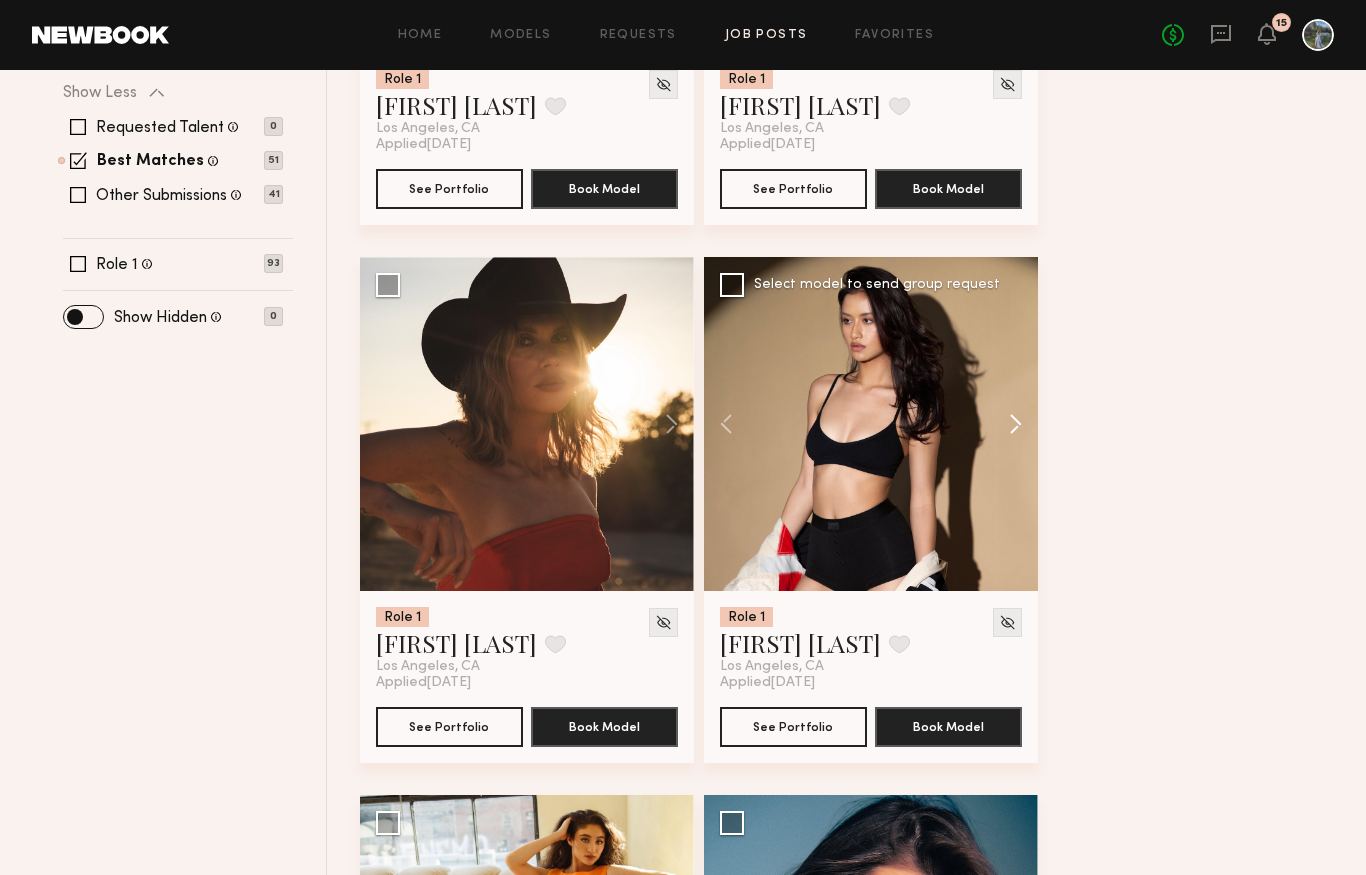 click 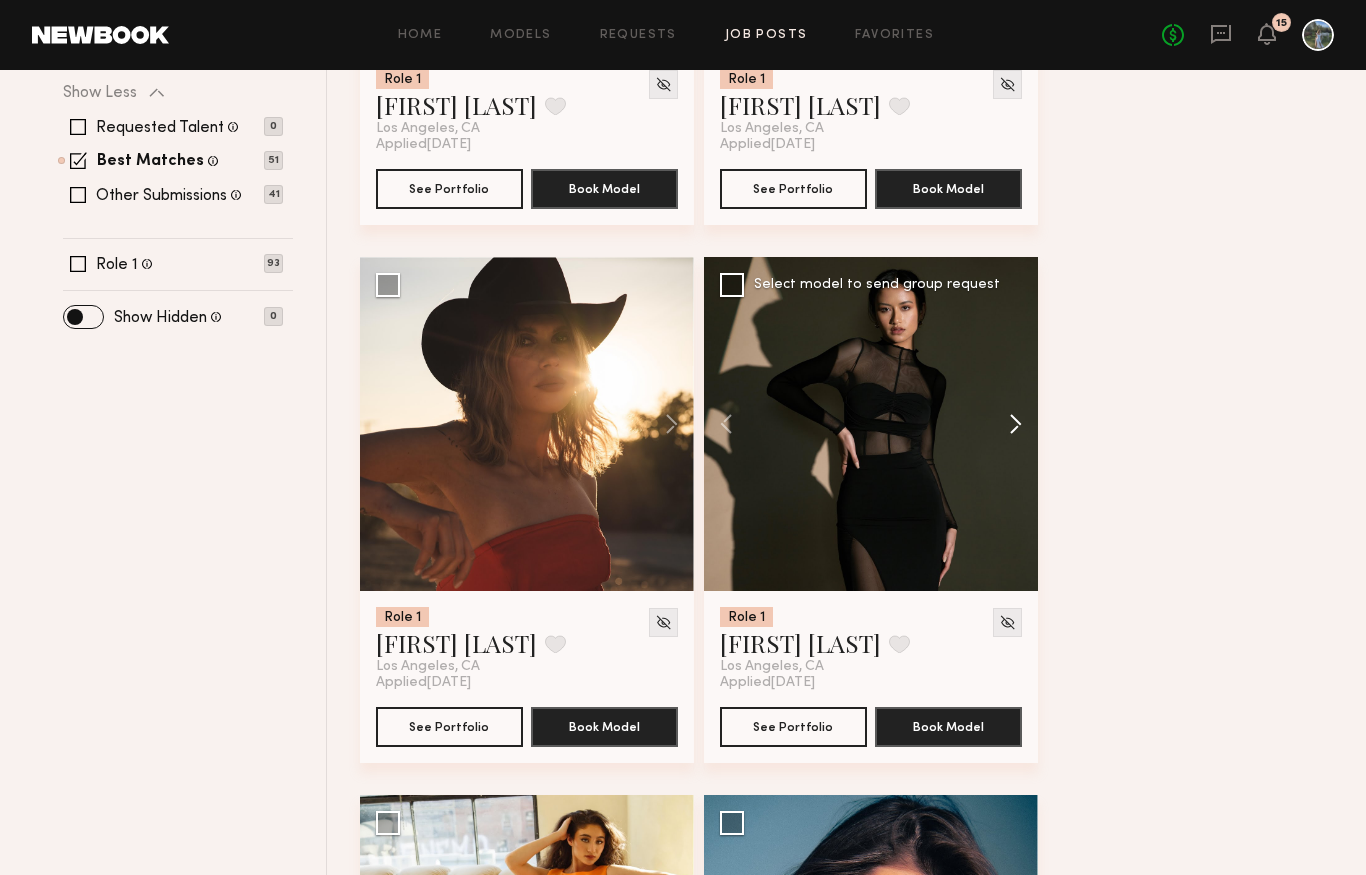 click 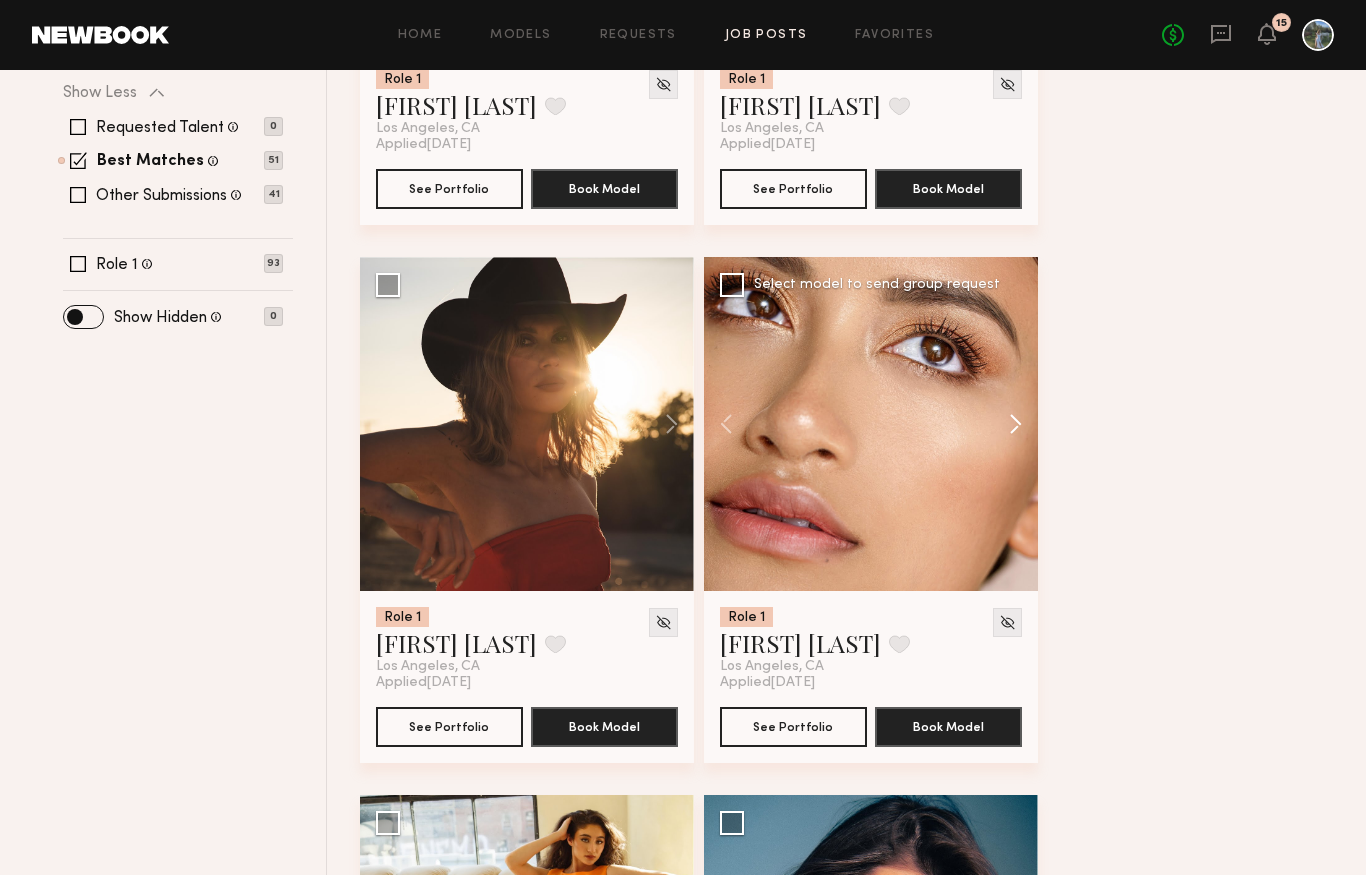 click 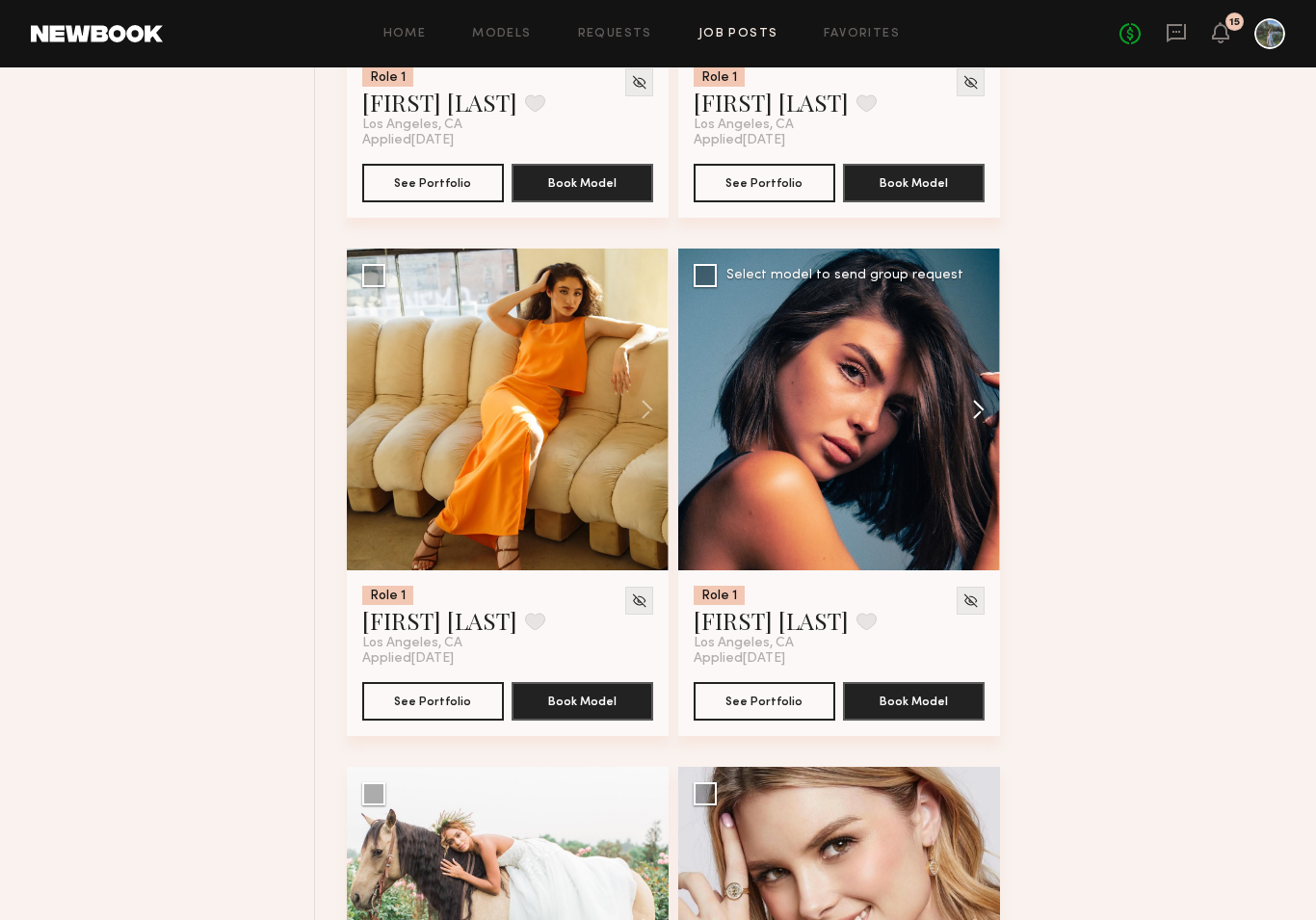 scroll, scrollTop: 1142, scrollLeft: 0, axis: vertical 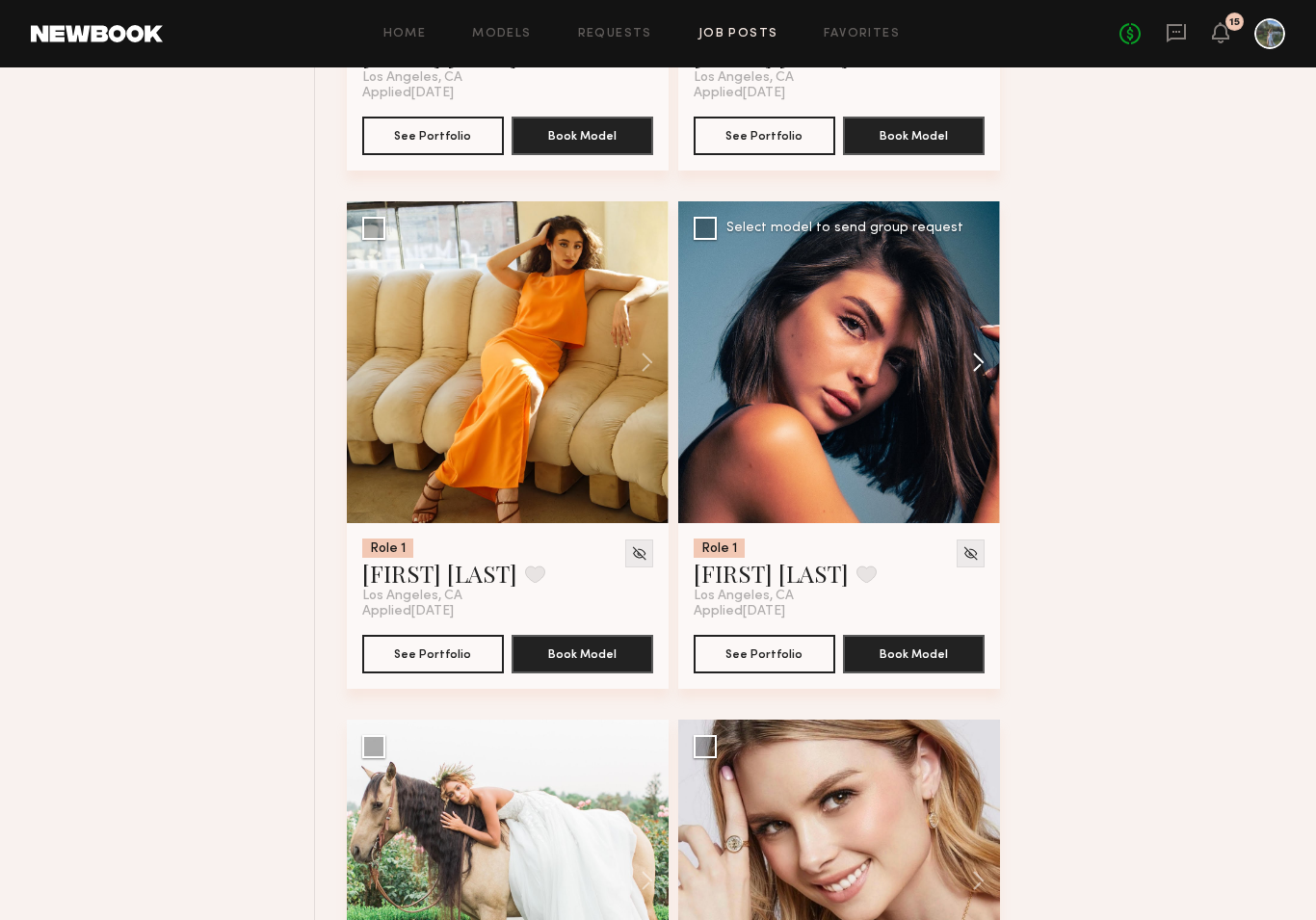 click 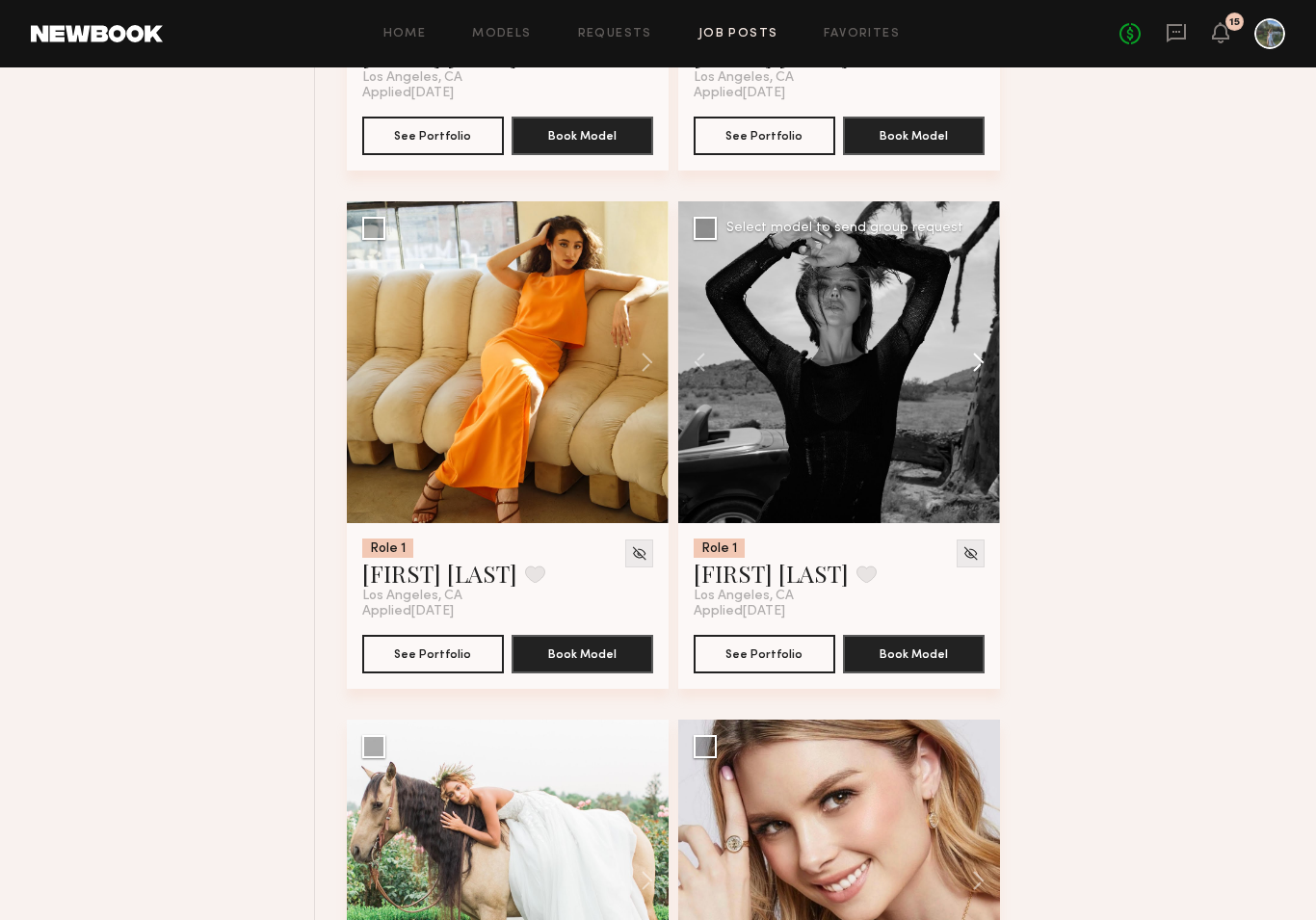 click 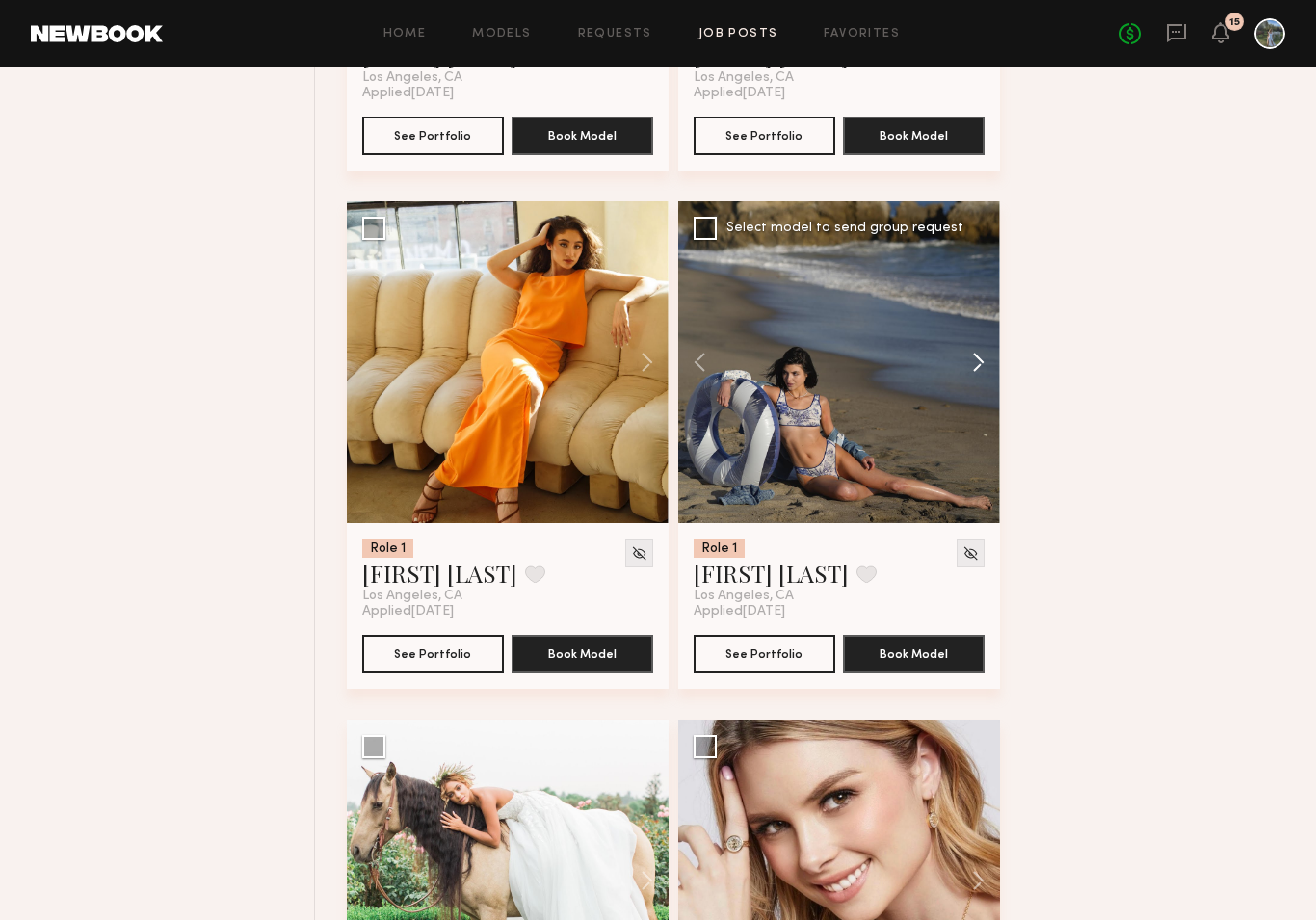 click 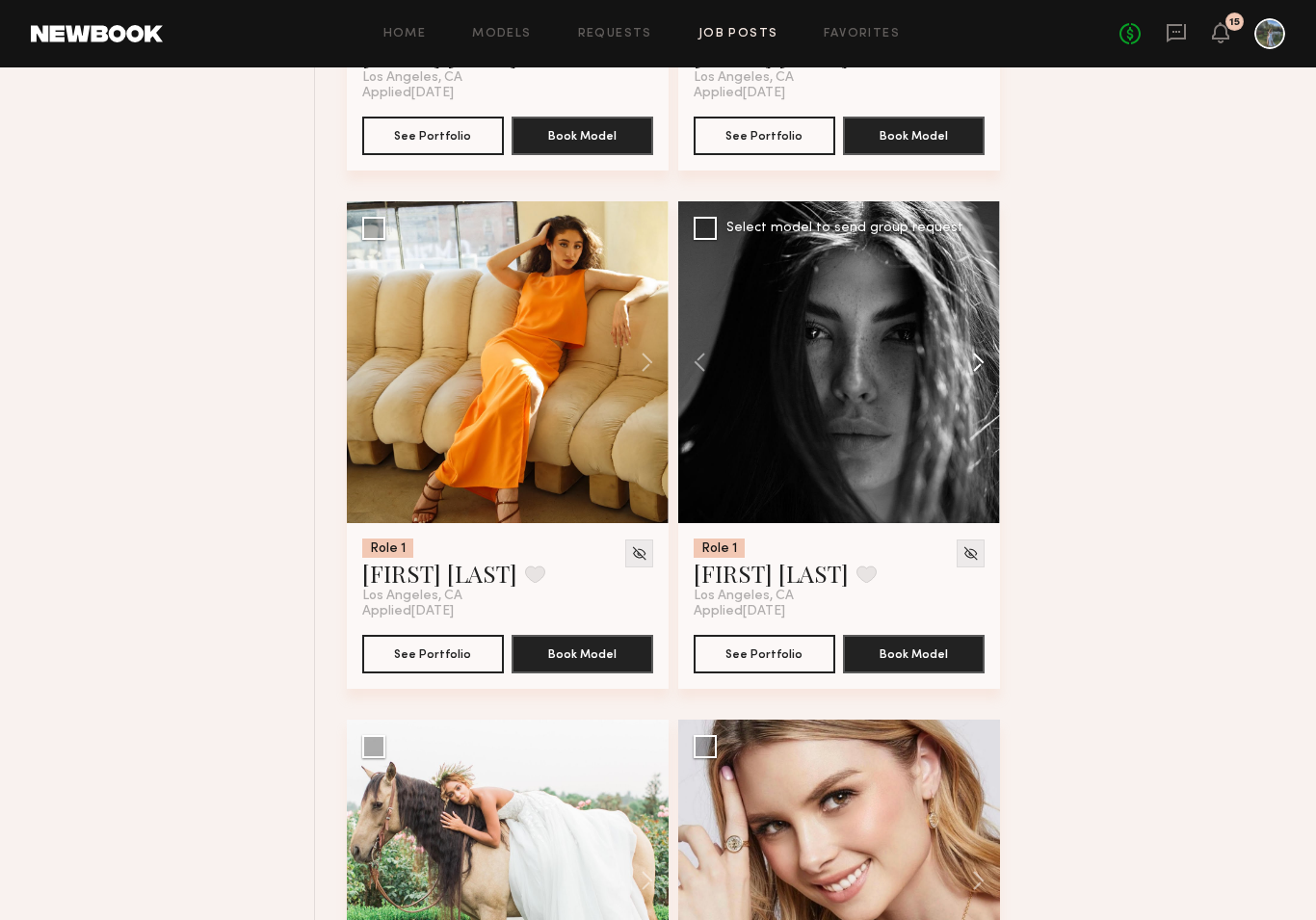 click 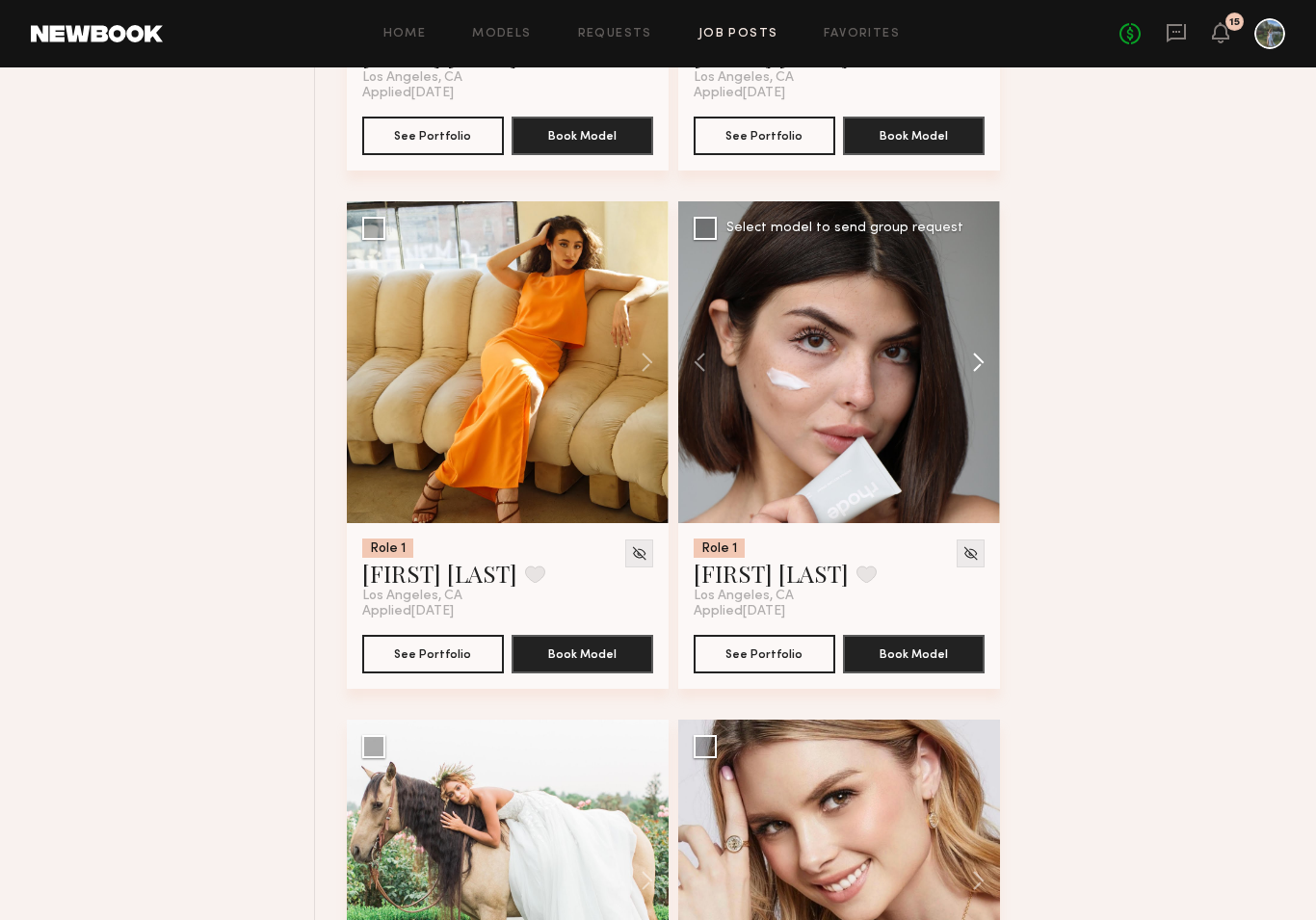 click 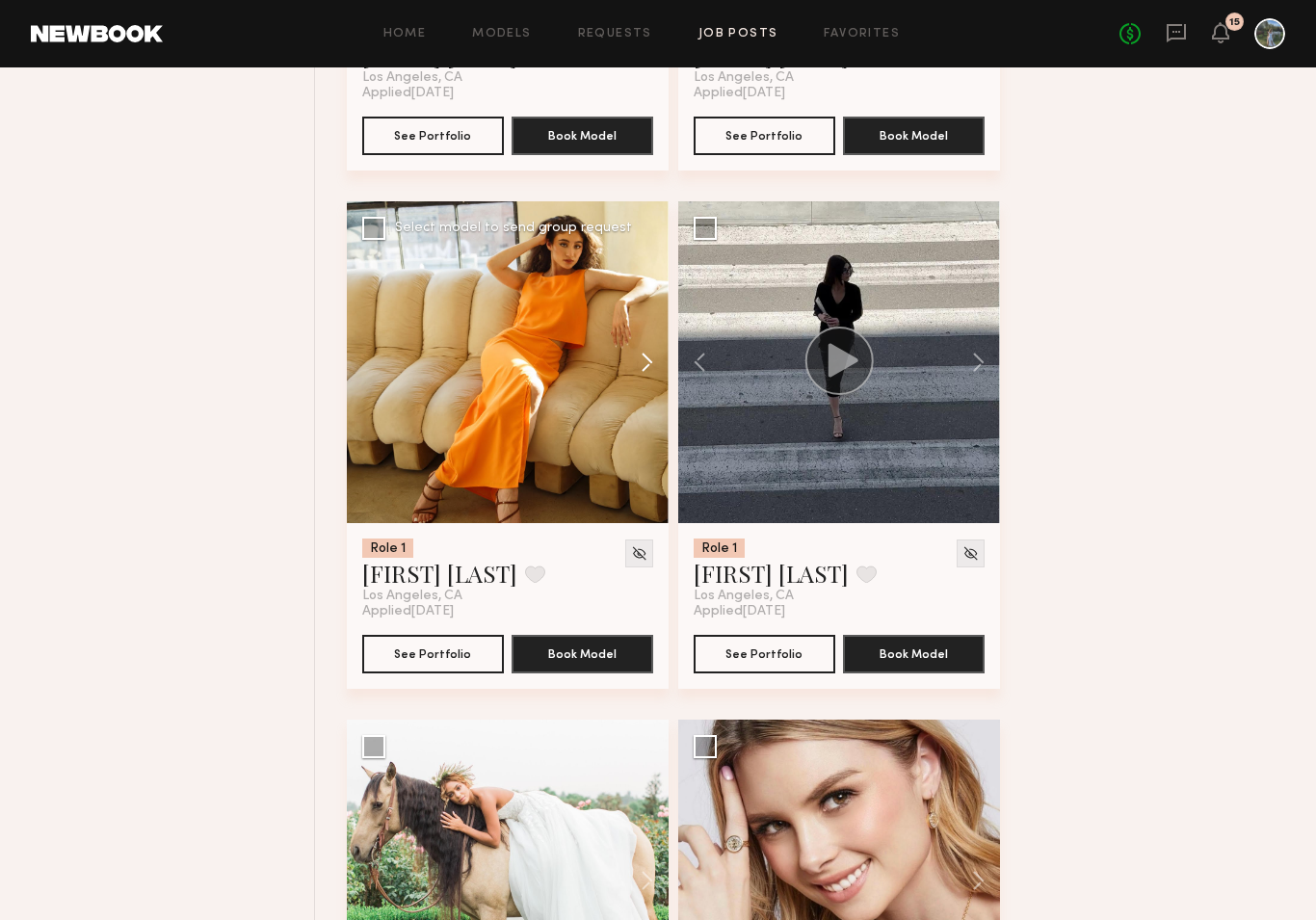 click 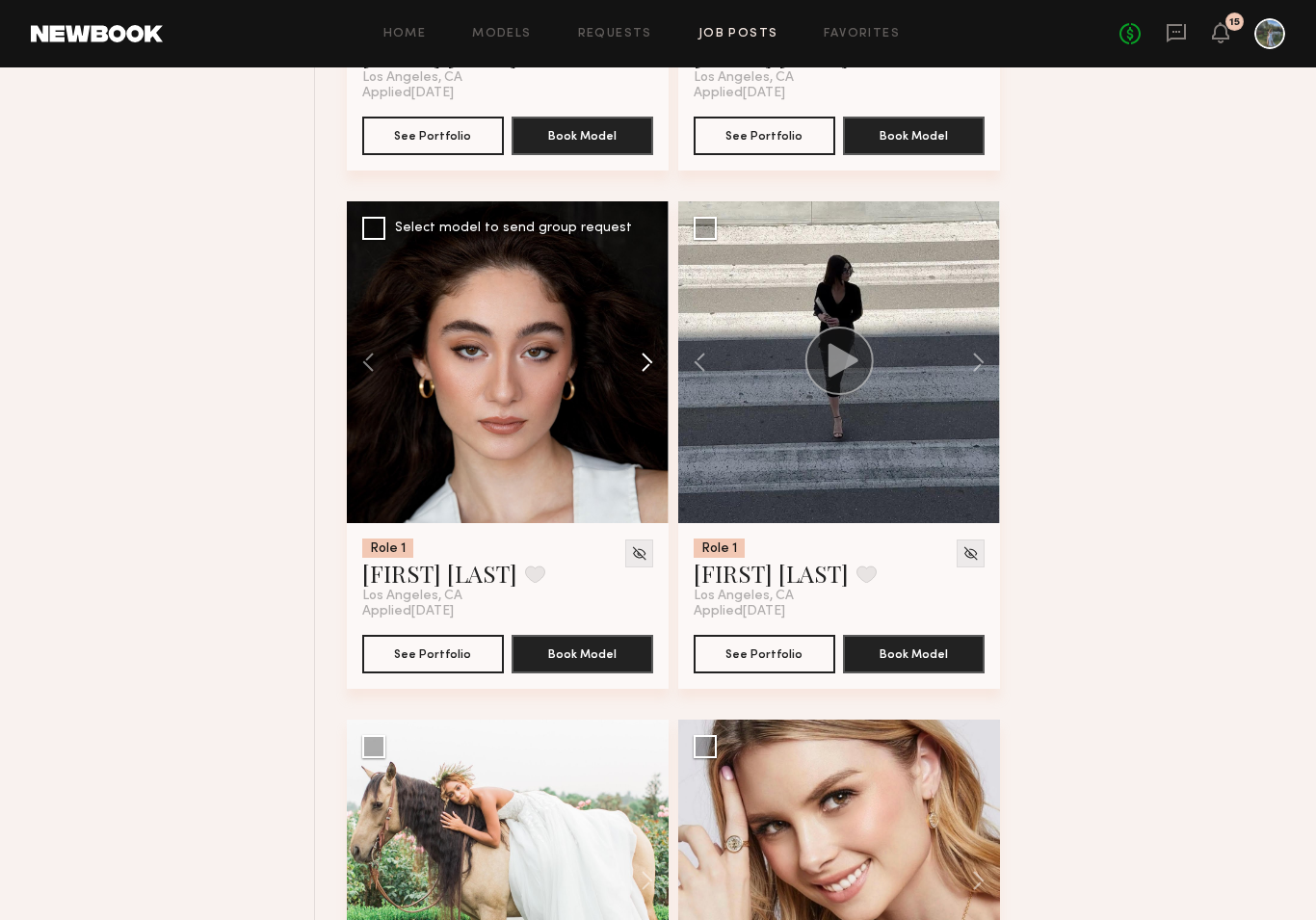 click 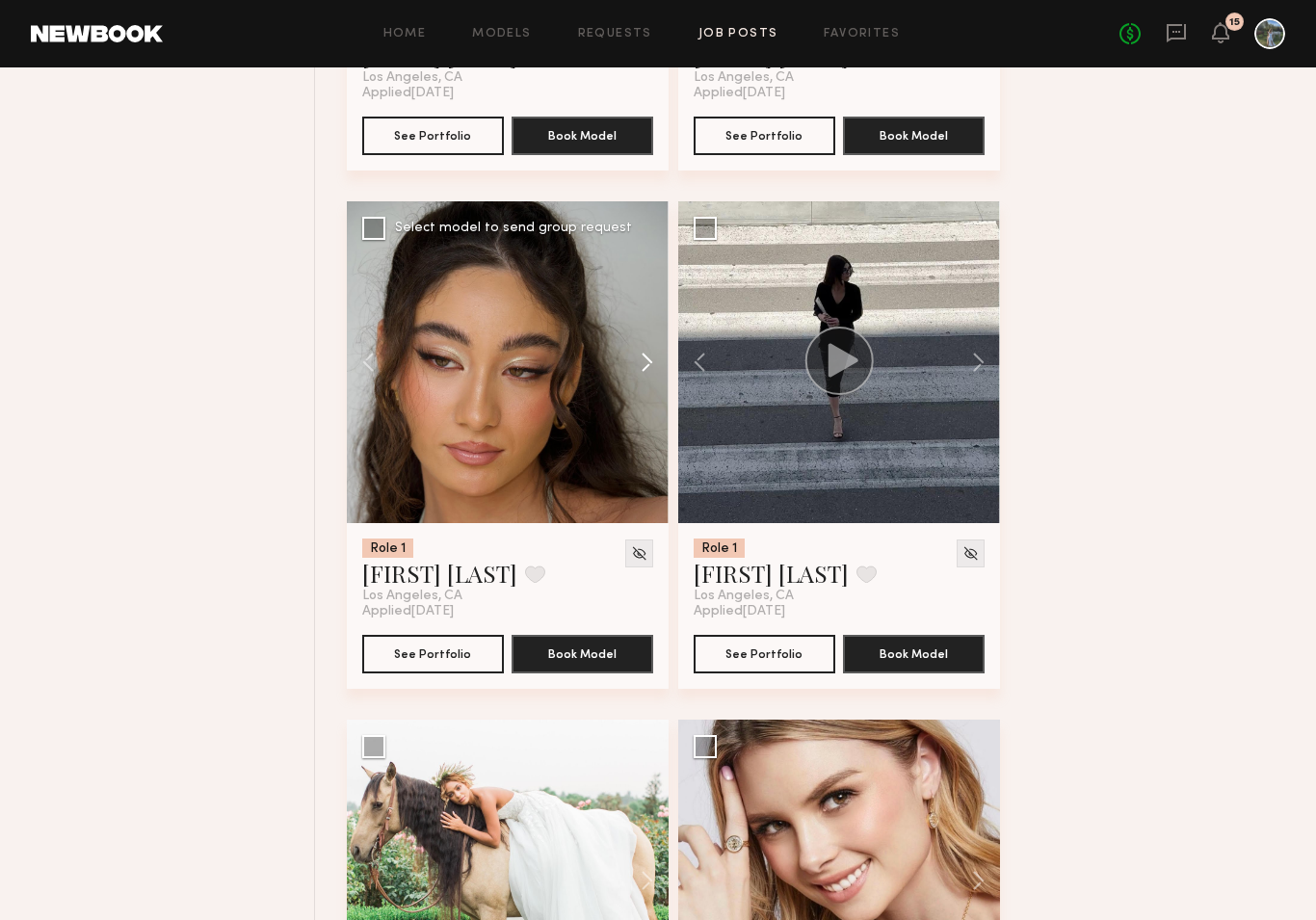 click 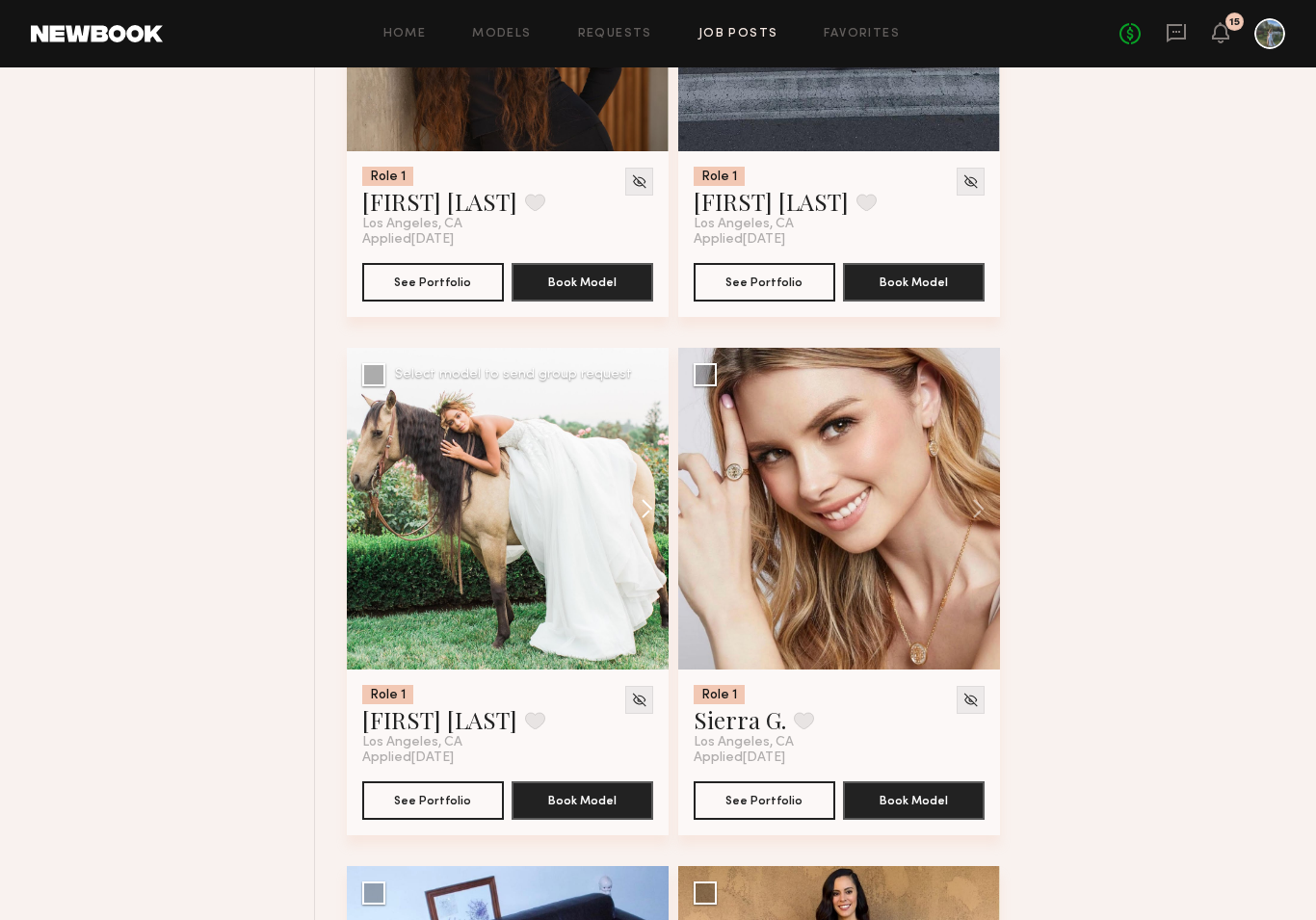 scroll, scrollTop: 1513, scrollLeft: 0, axis: vertical 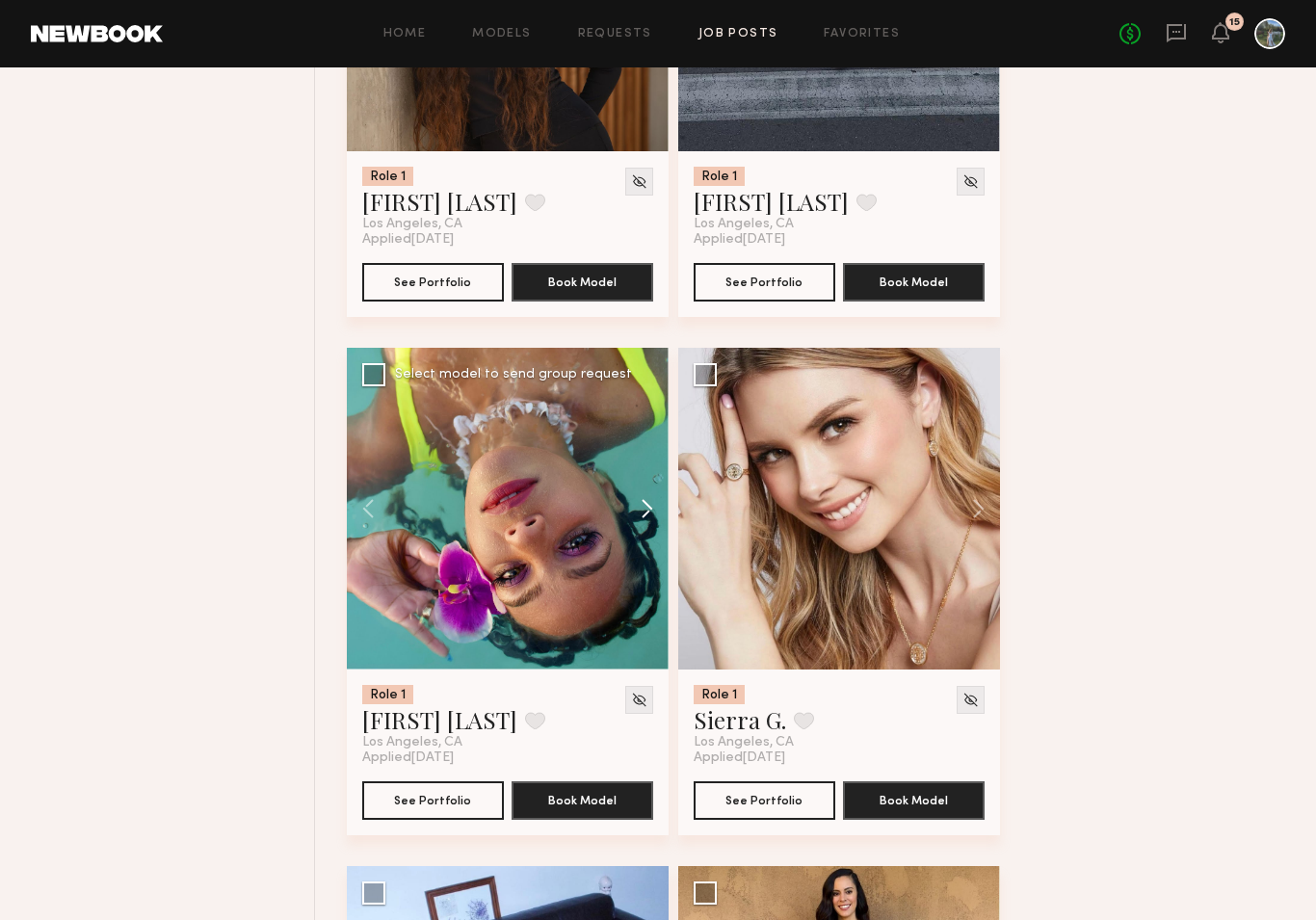 click 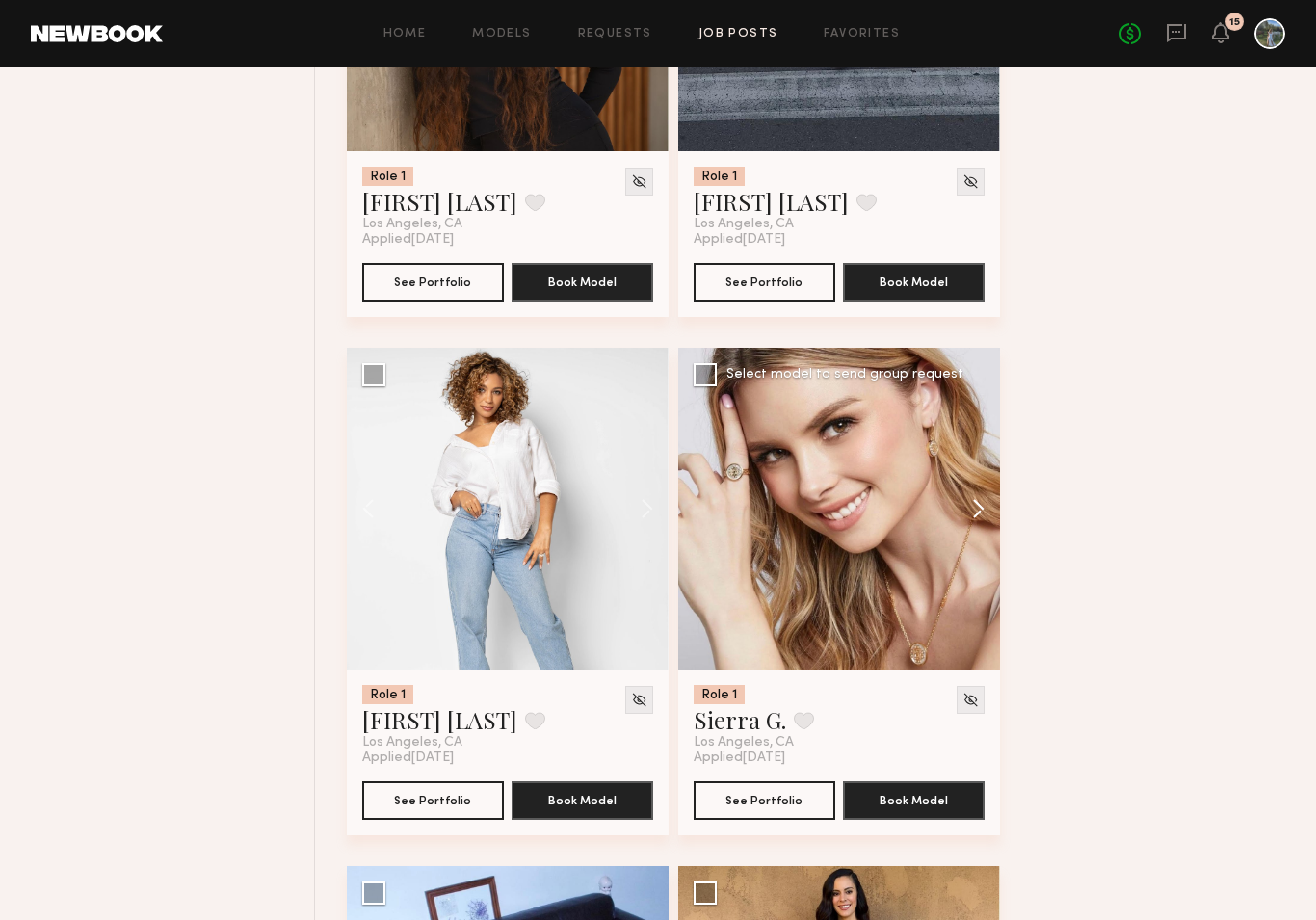 click 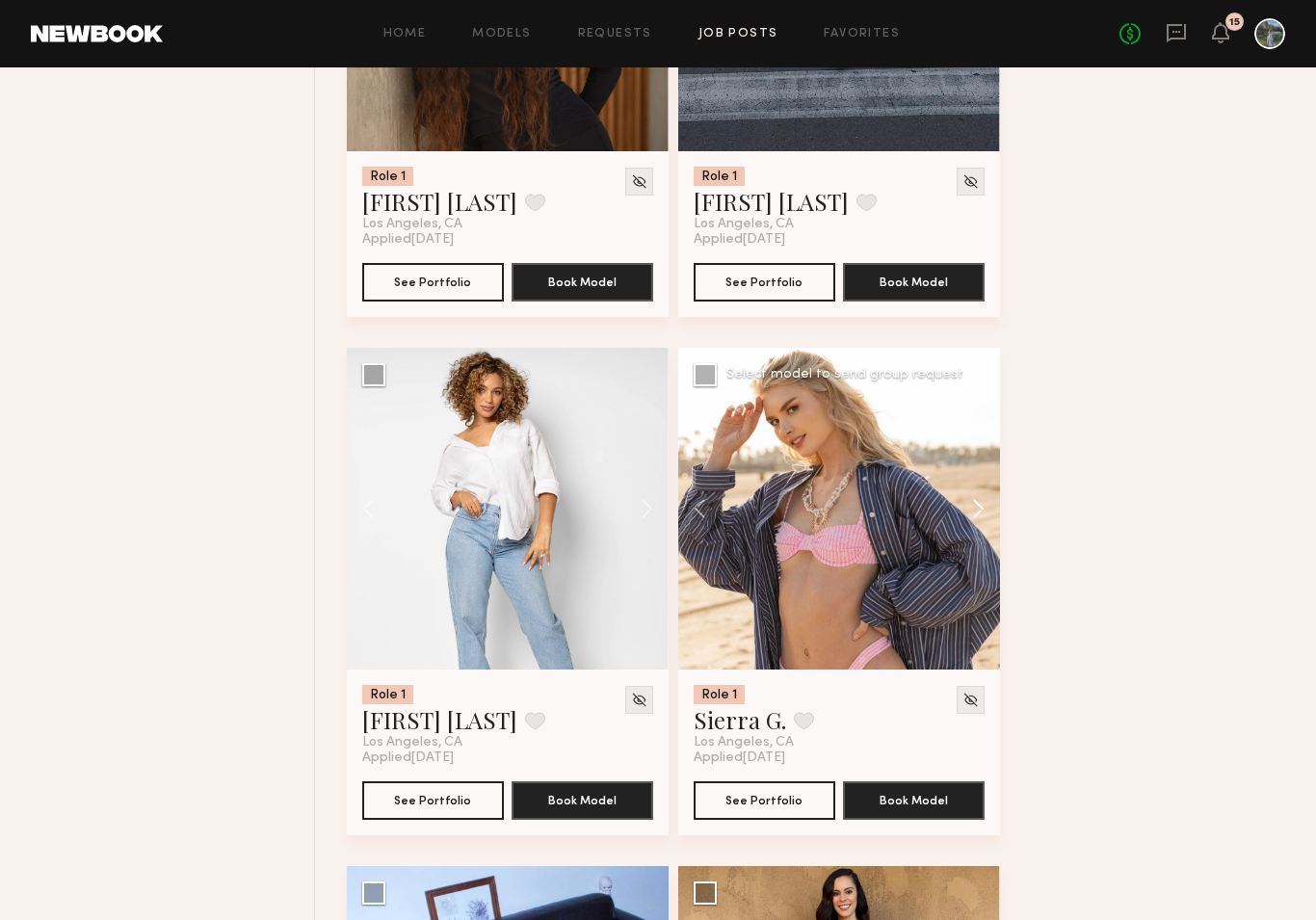 click 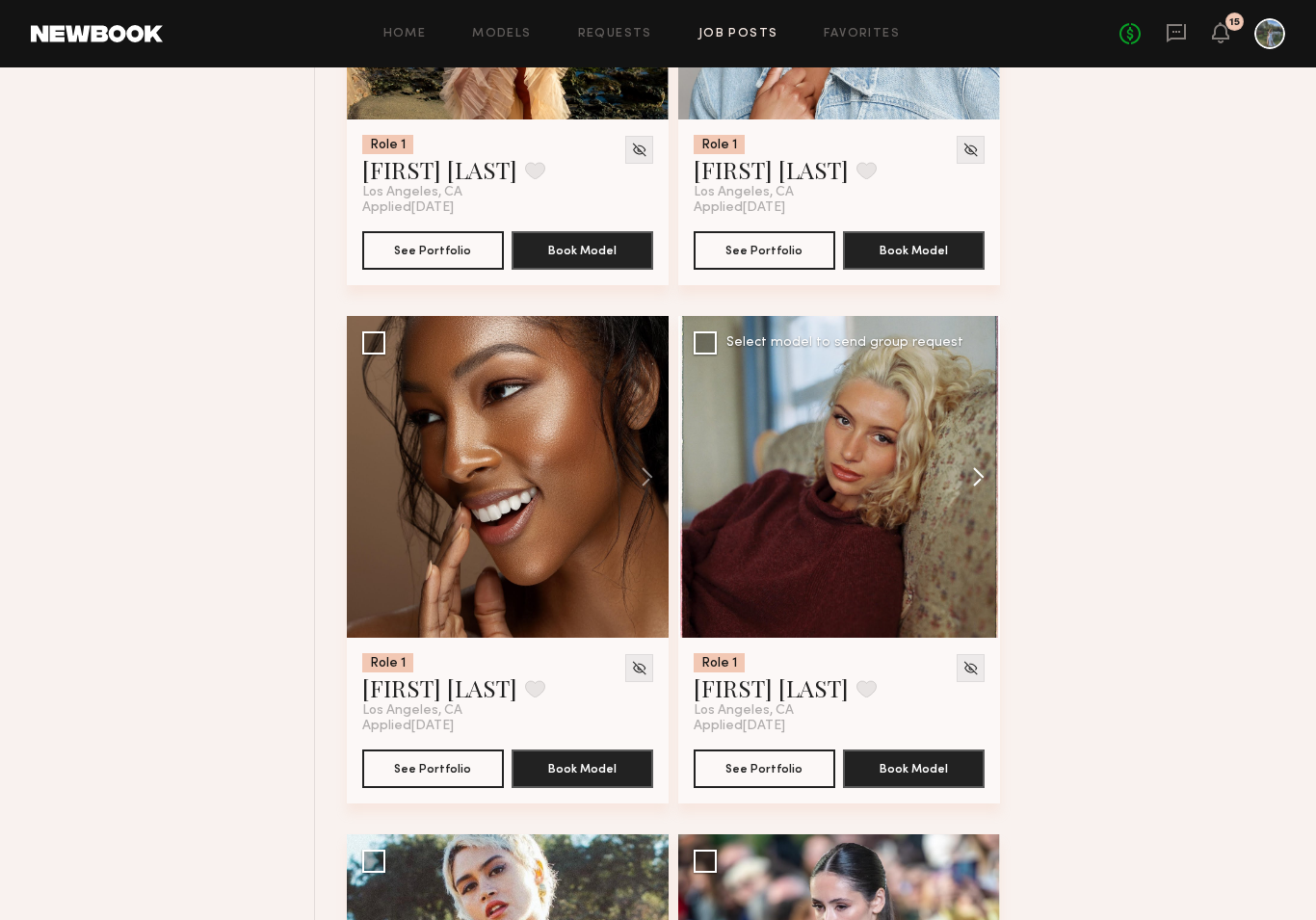 scroll, scrollTop: 3618, scrollLeft: 0, axis: vertical 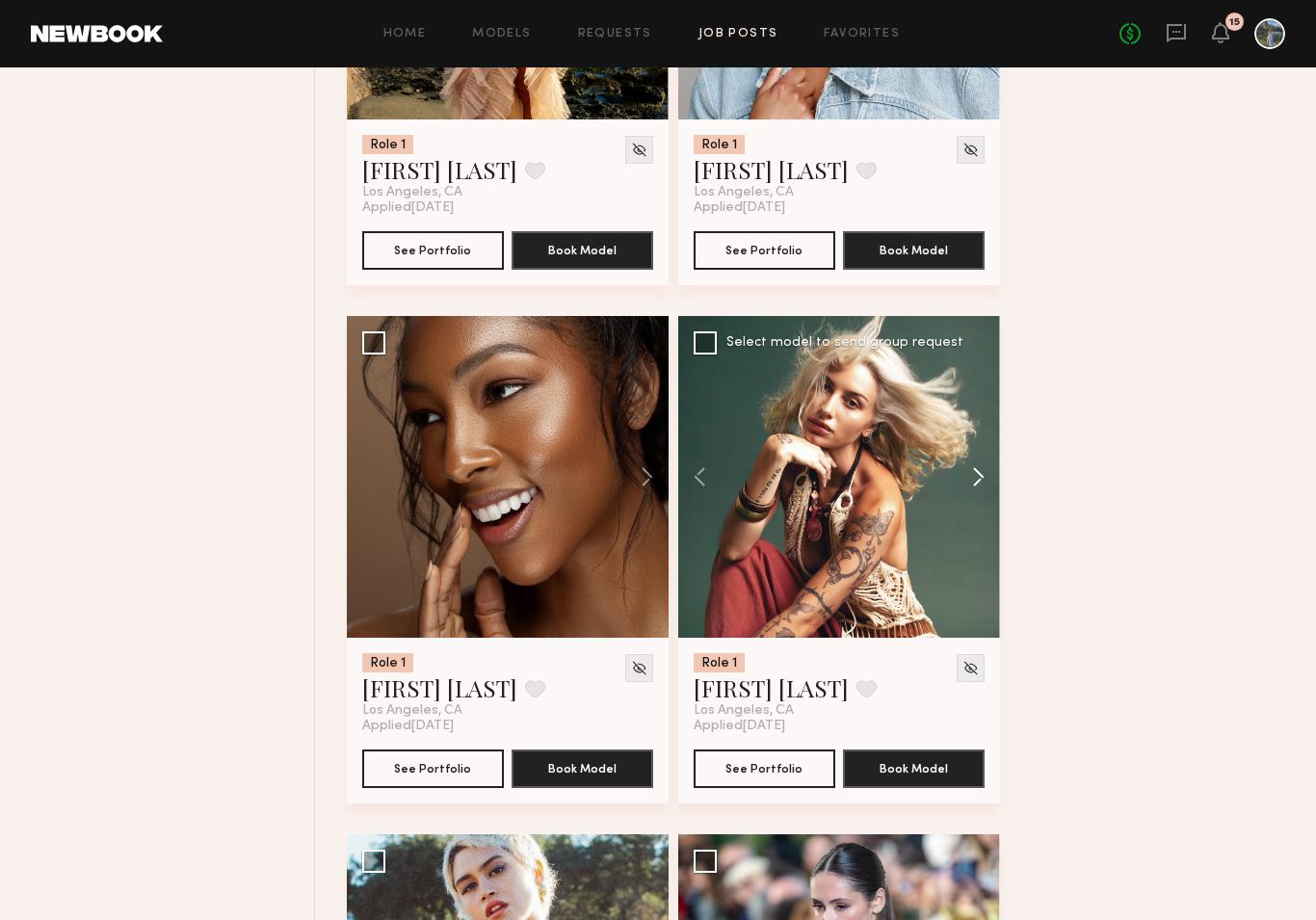 click 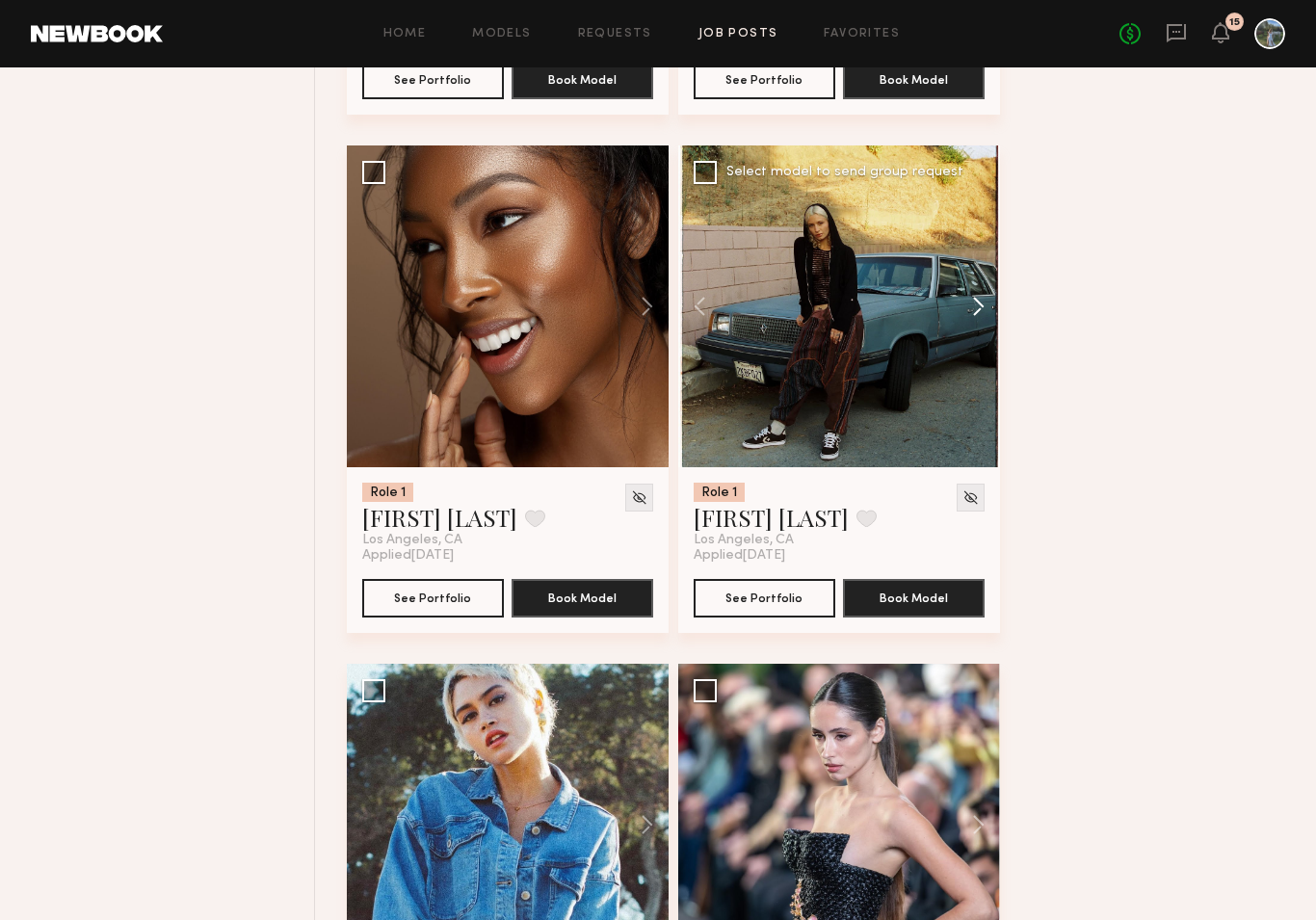 scroll, scrollTop: 4043, scrollLeft: 0, axis: vertical 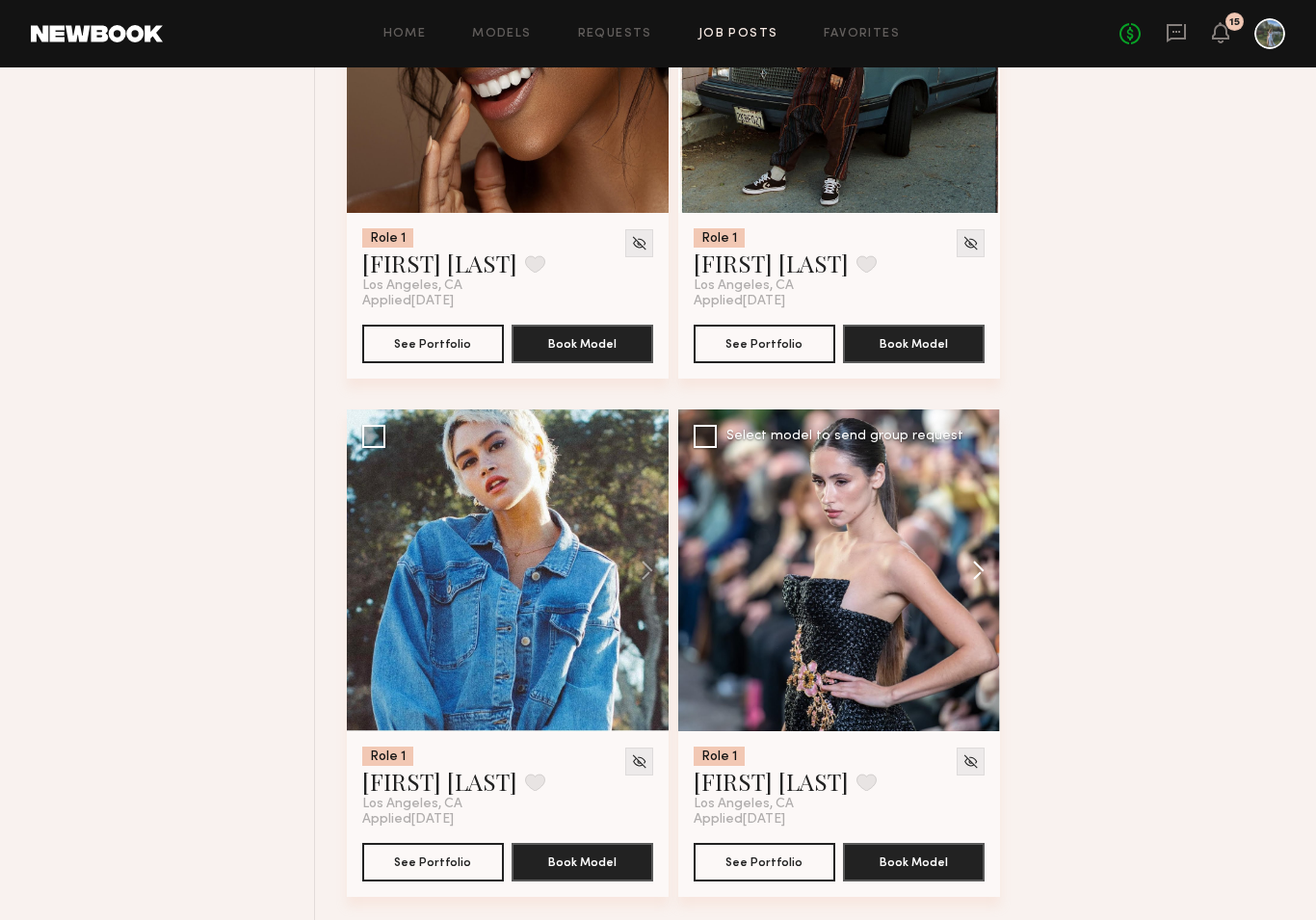 click 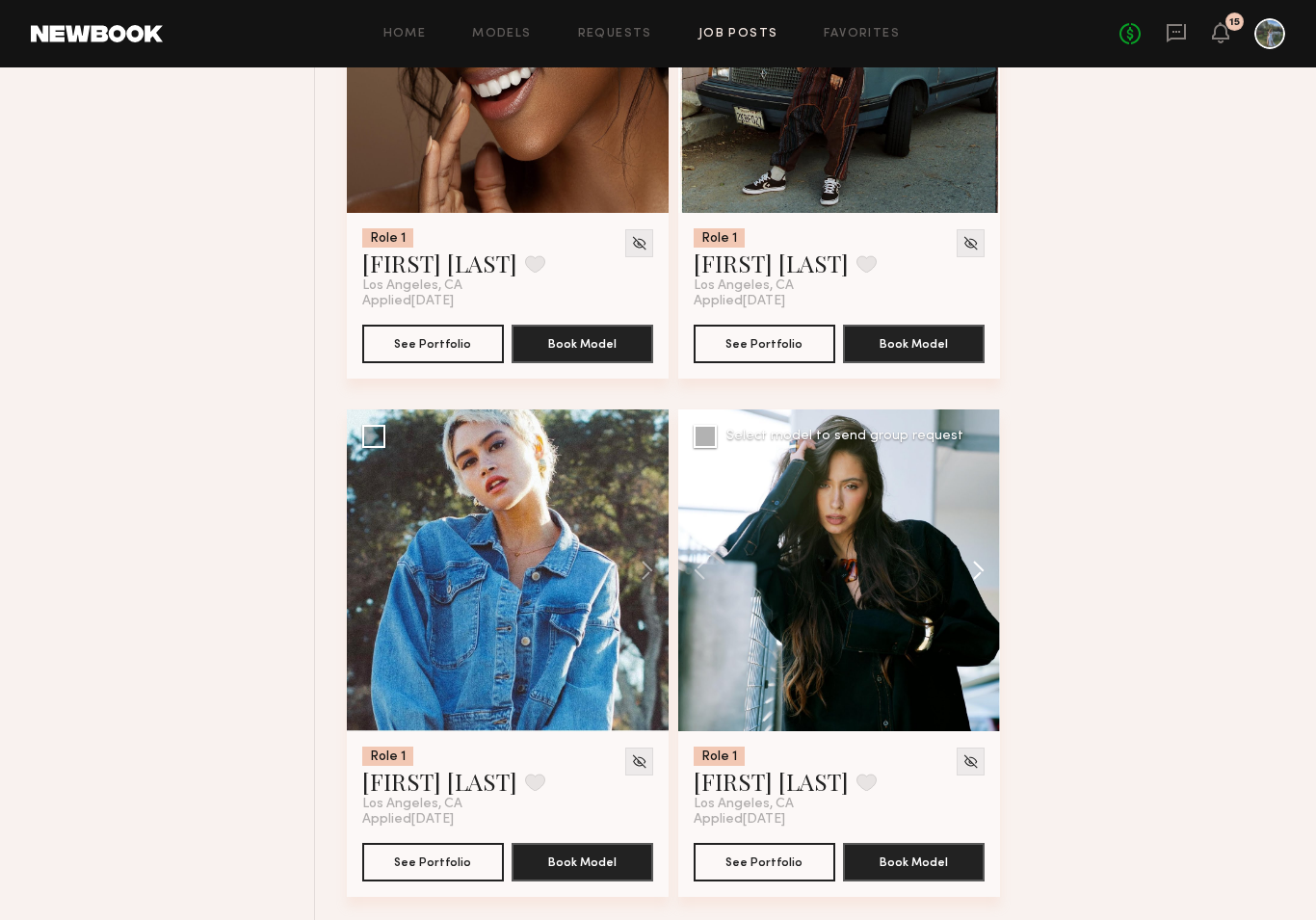 click 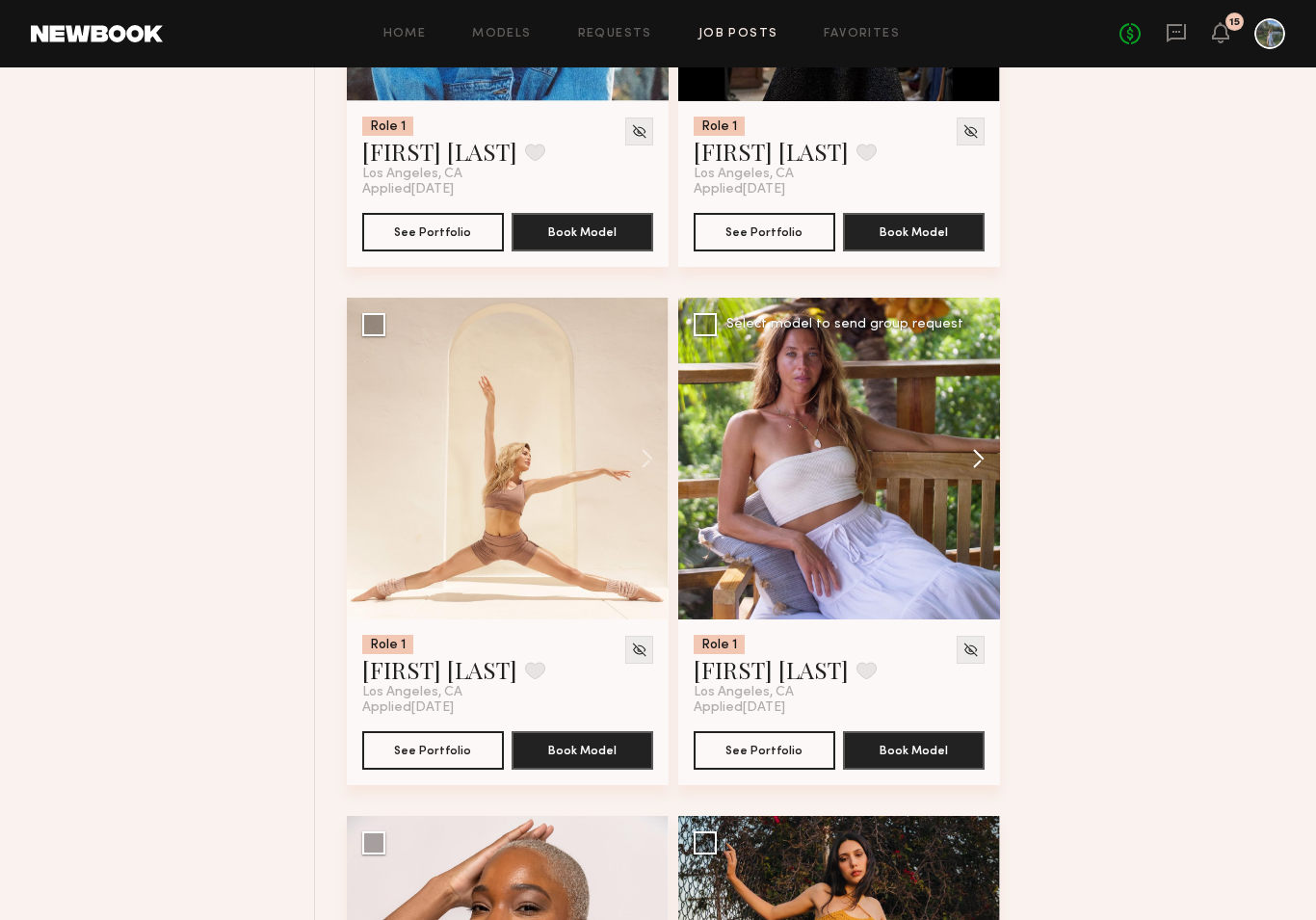 scroll, scrollTop: 4707, scrollLeft: 0, axis: vertical 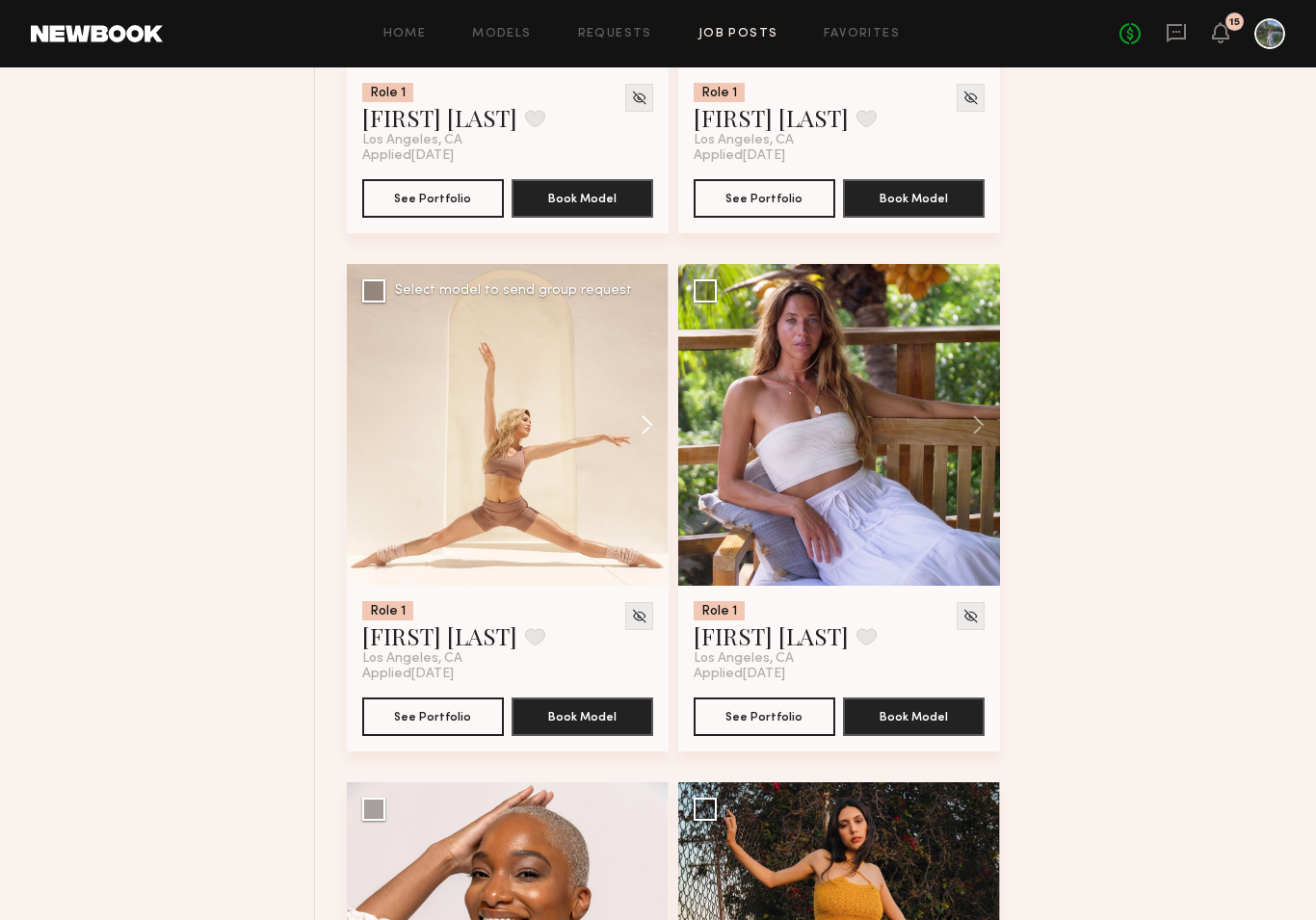 click 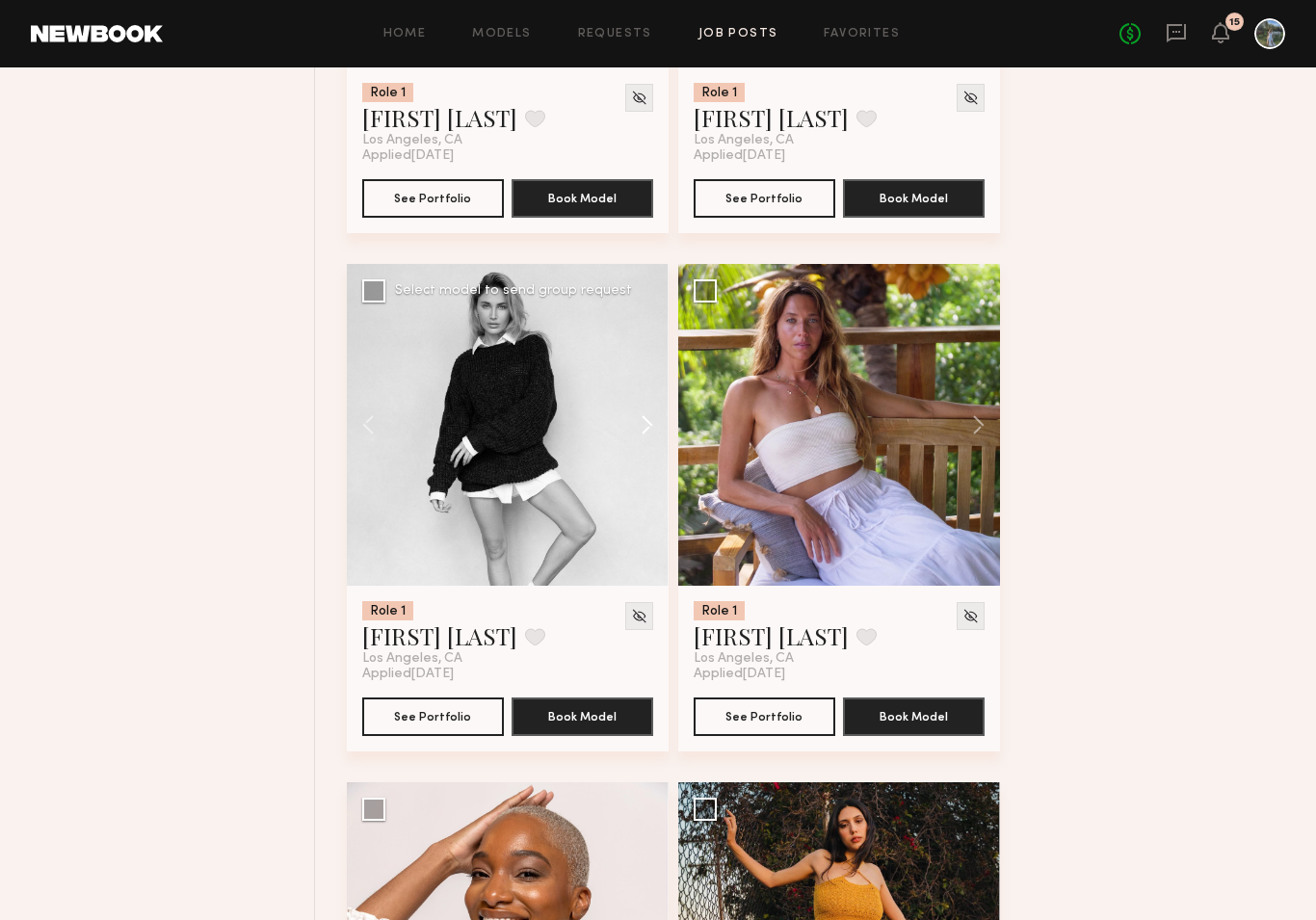click 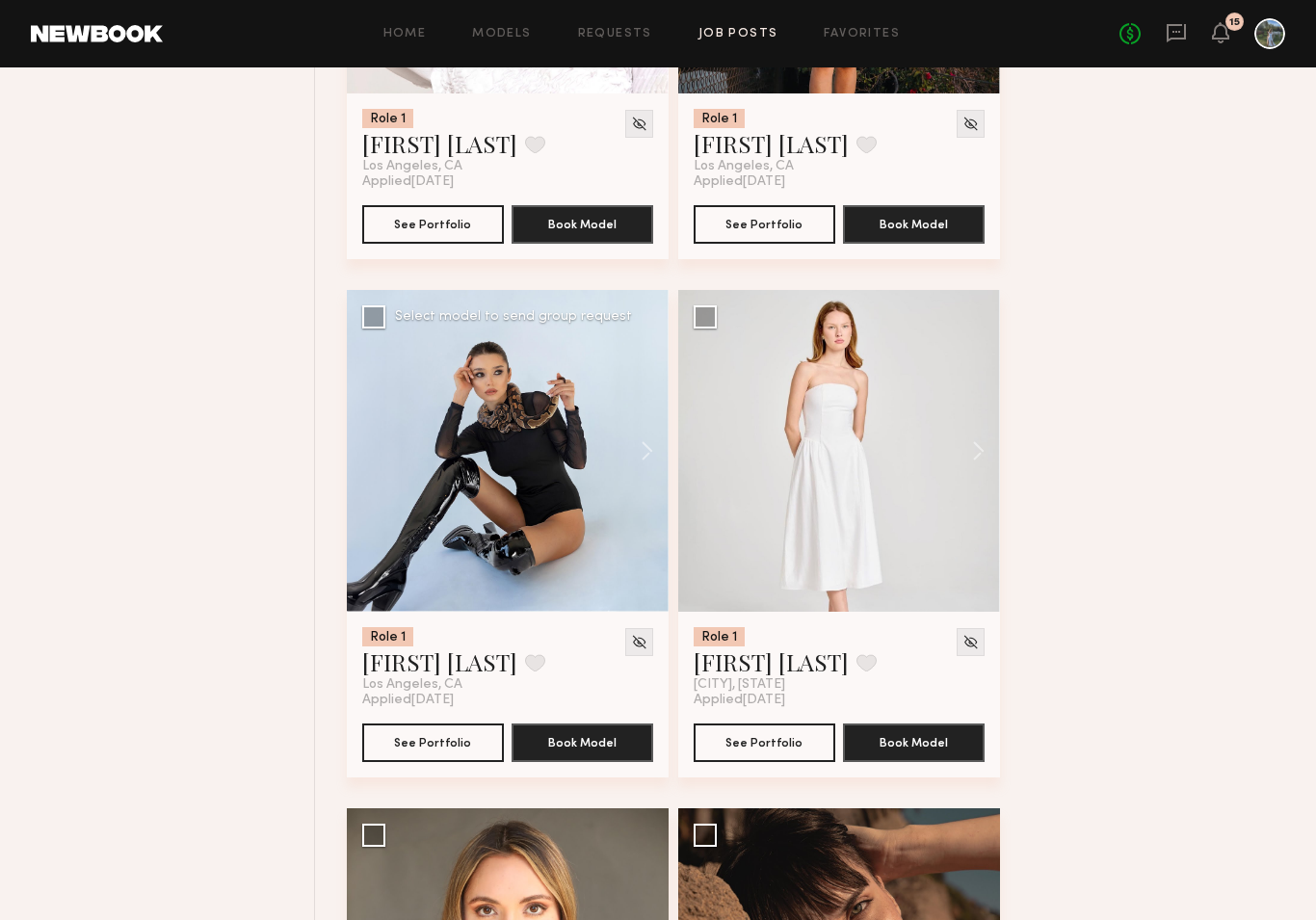 scroll, scrollTop: 5805, scrollLeft: 0, axis: vertical 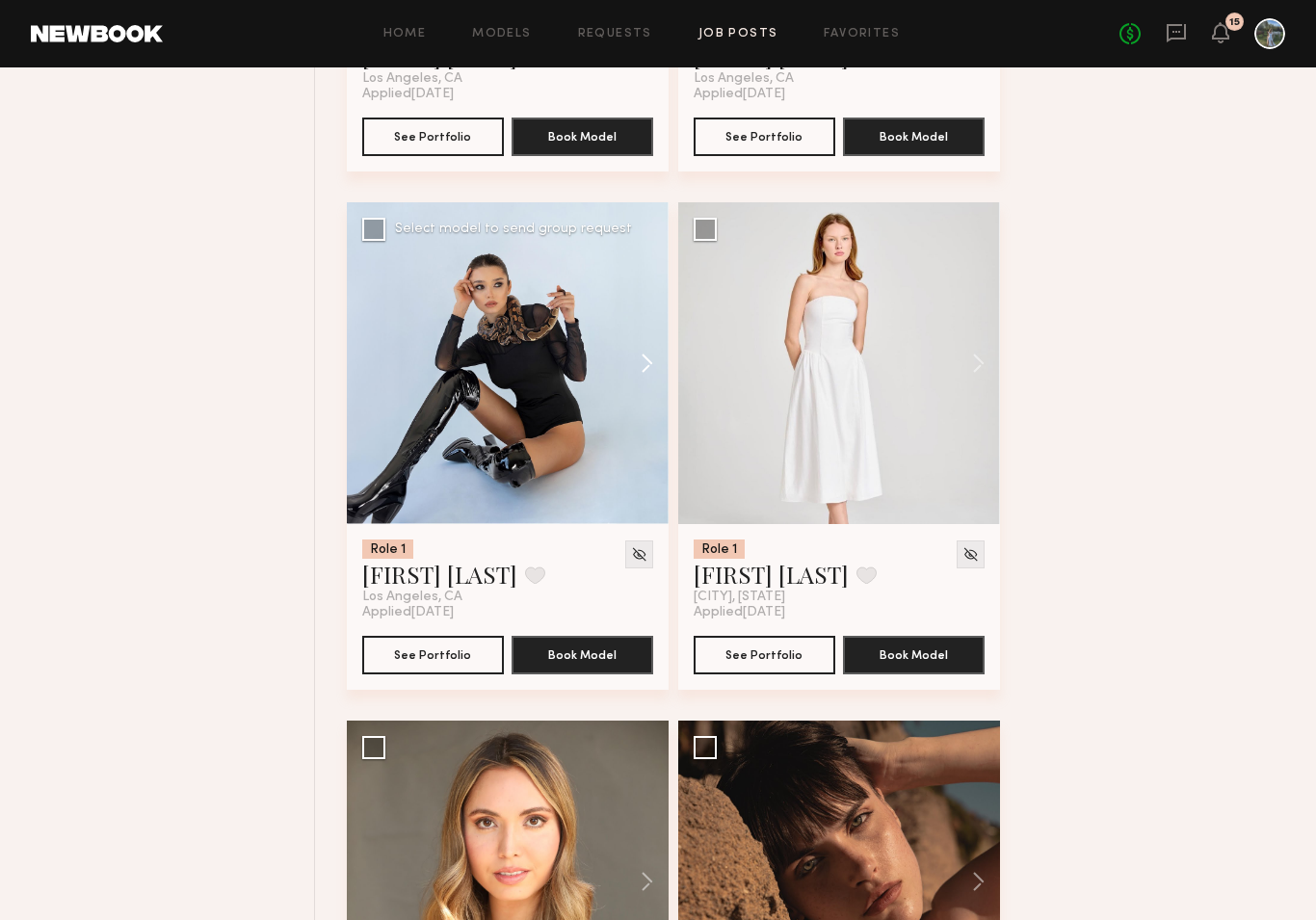 click 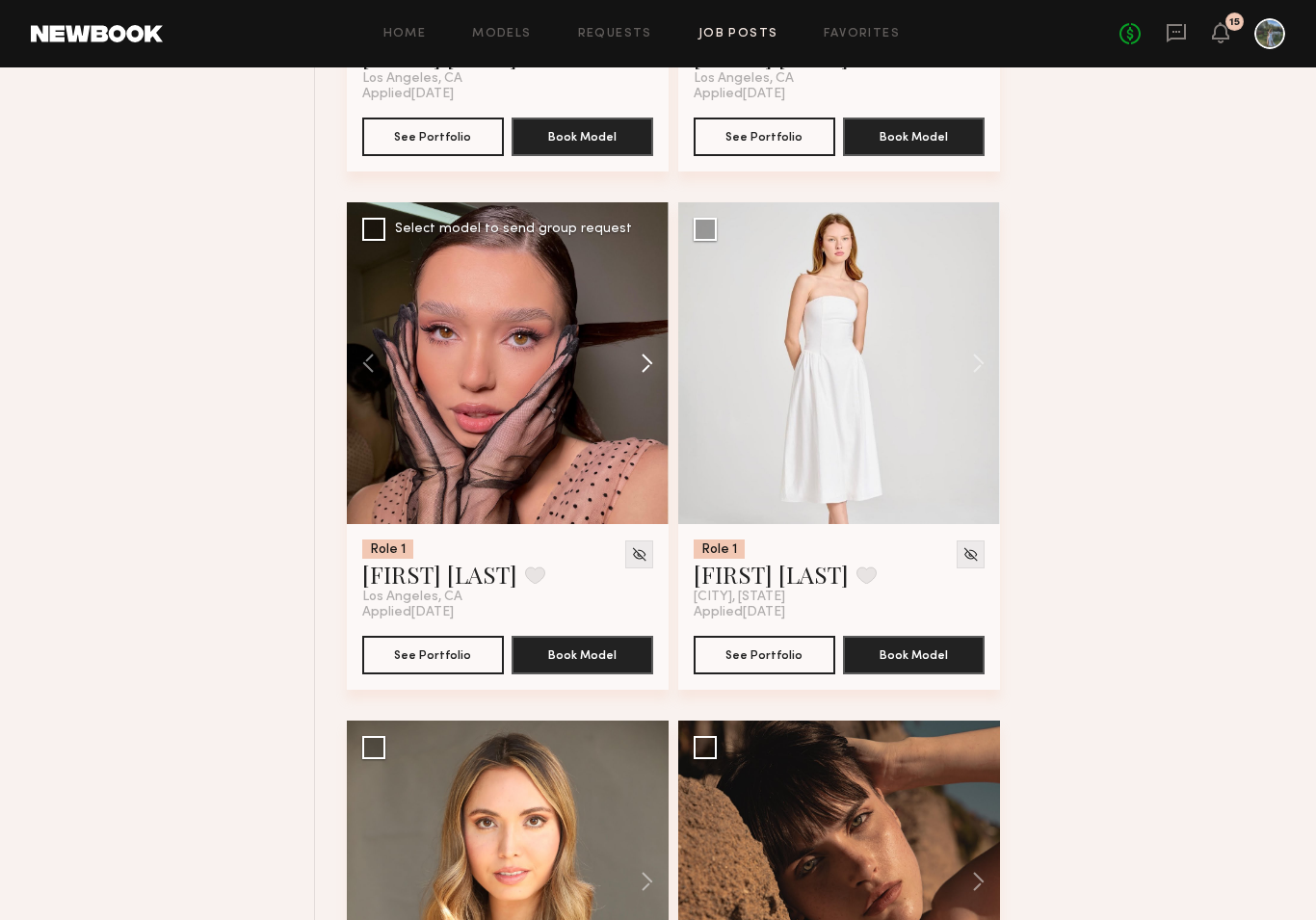 click 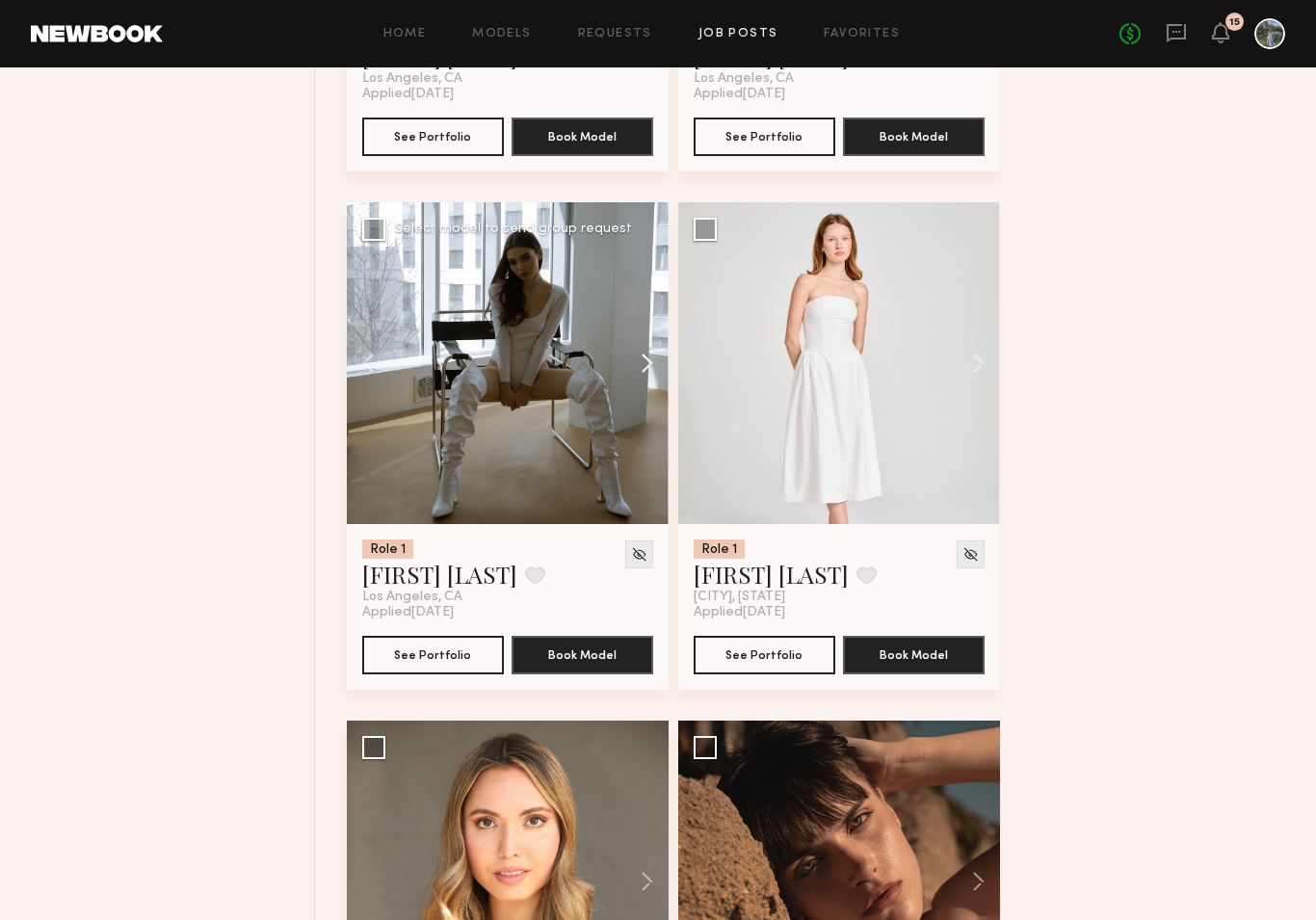 click 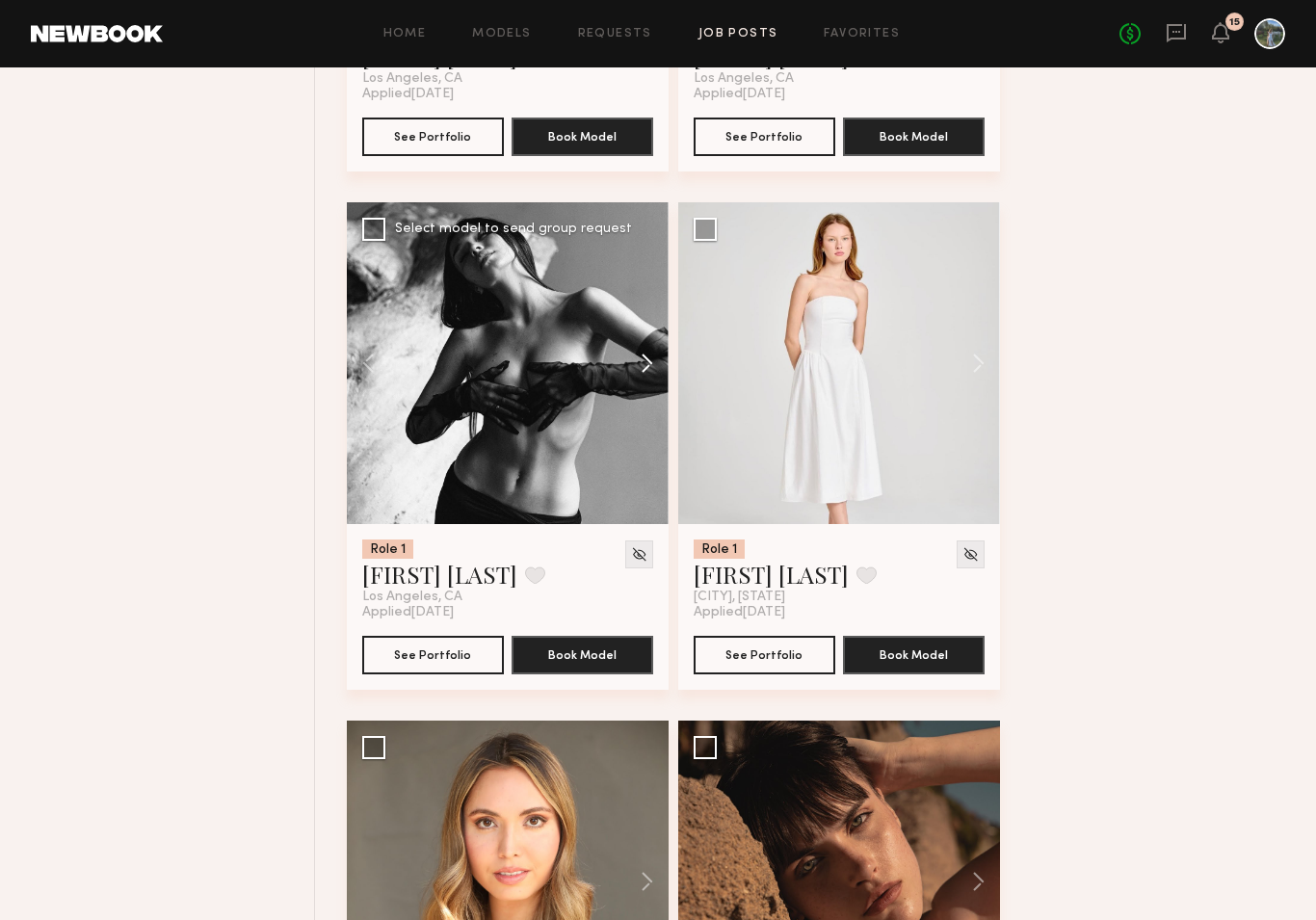 click 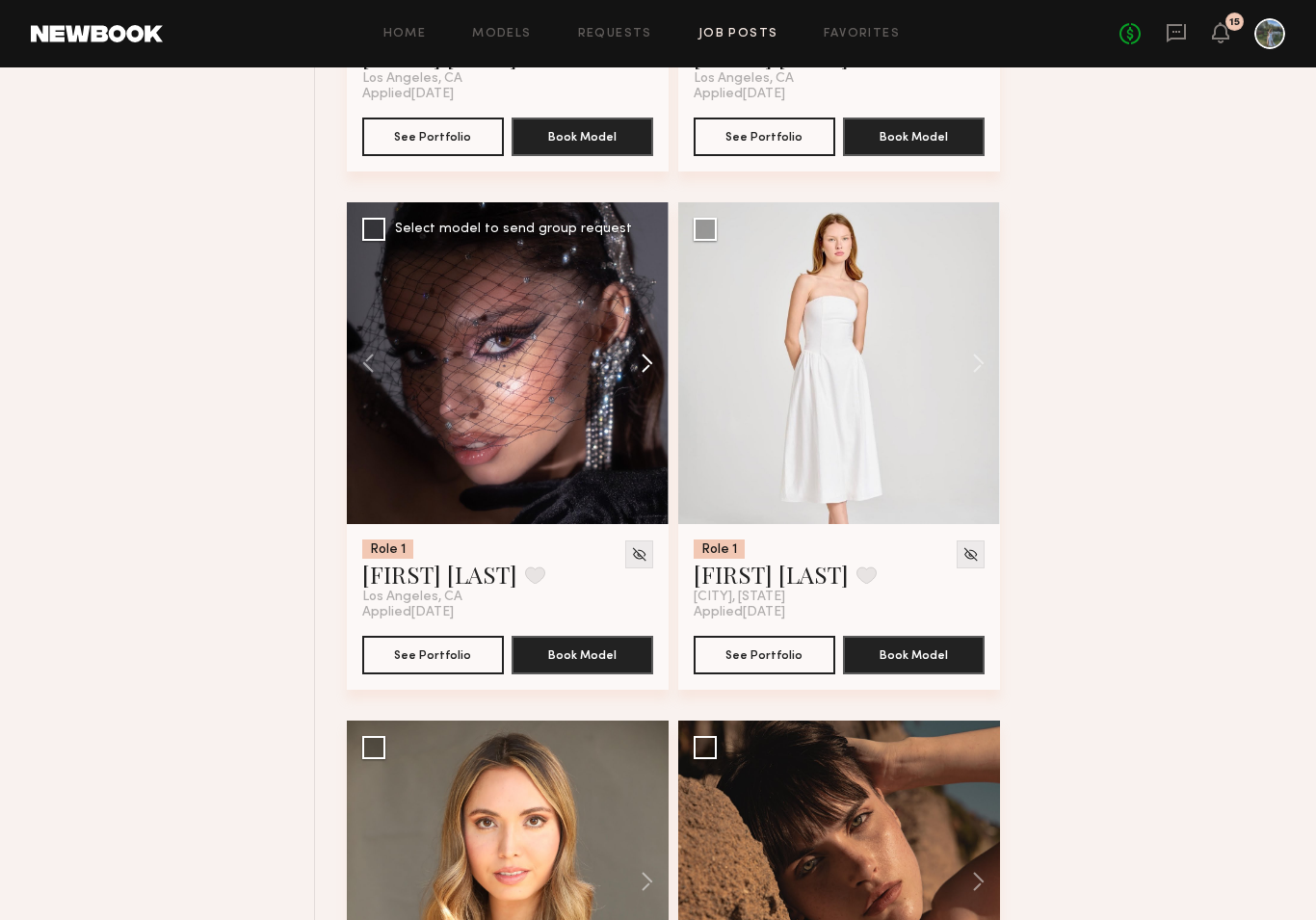 click 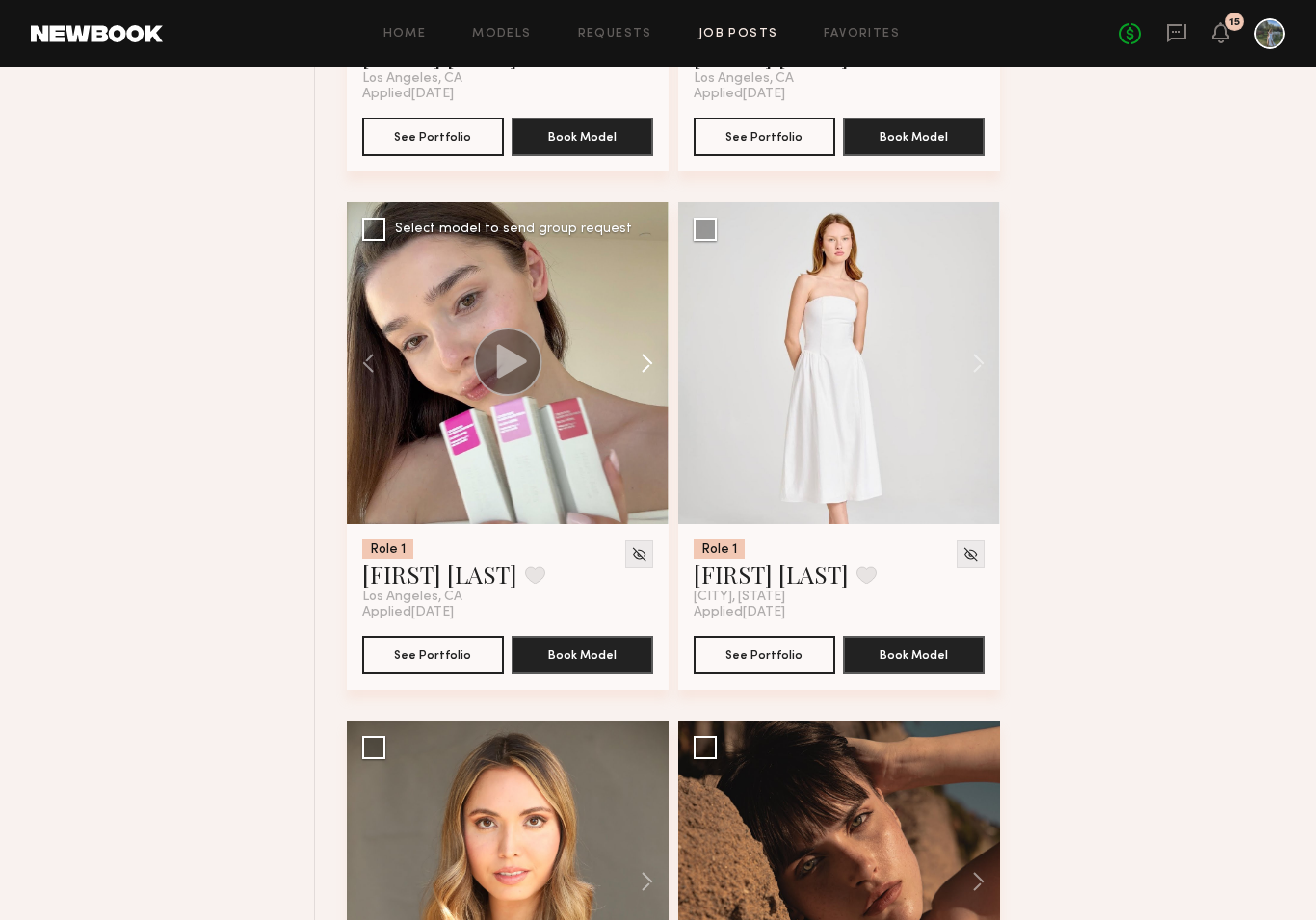 click 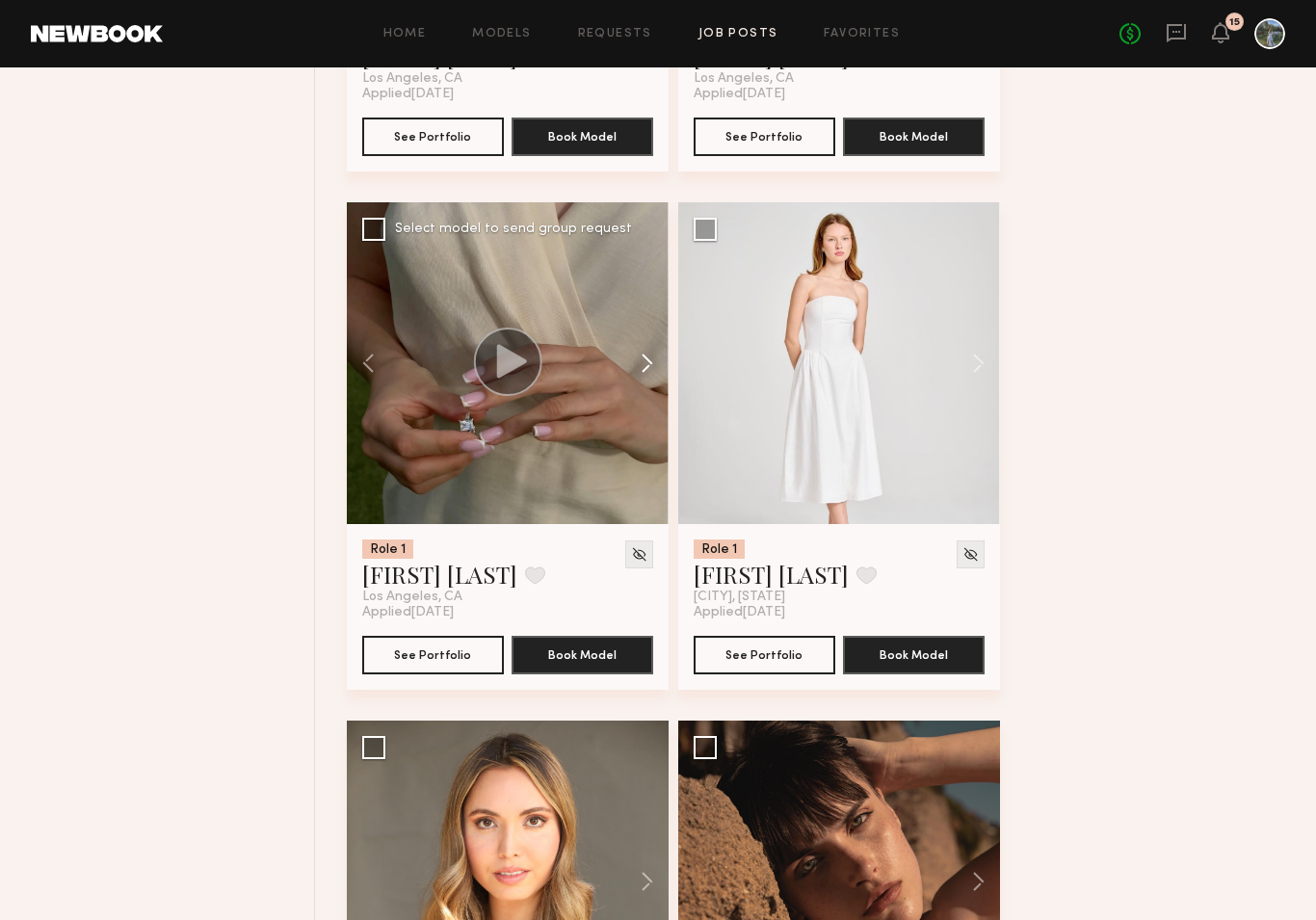 click 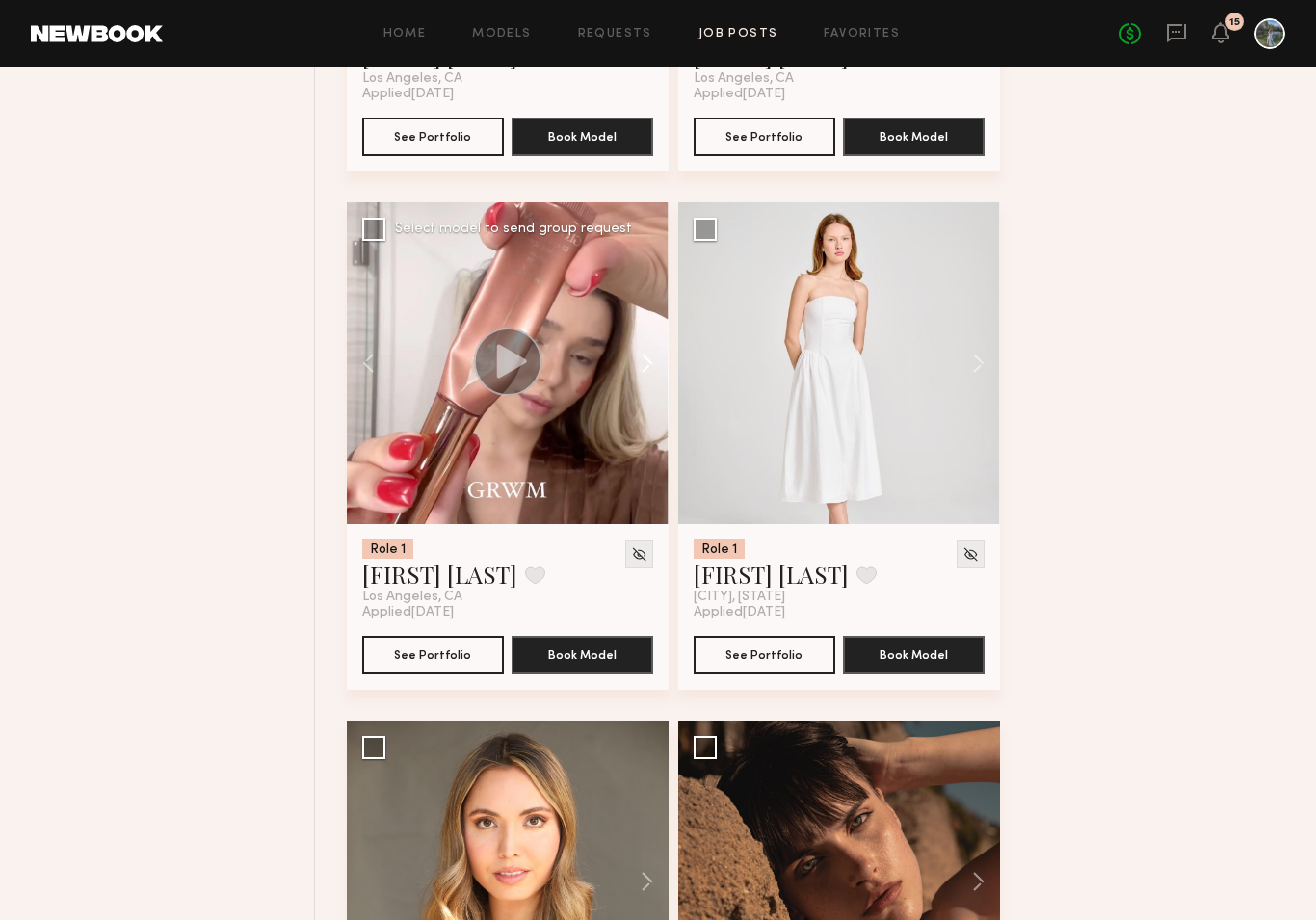 click 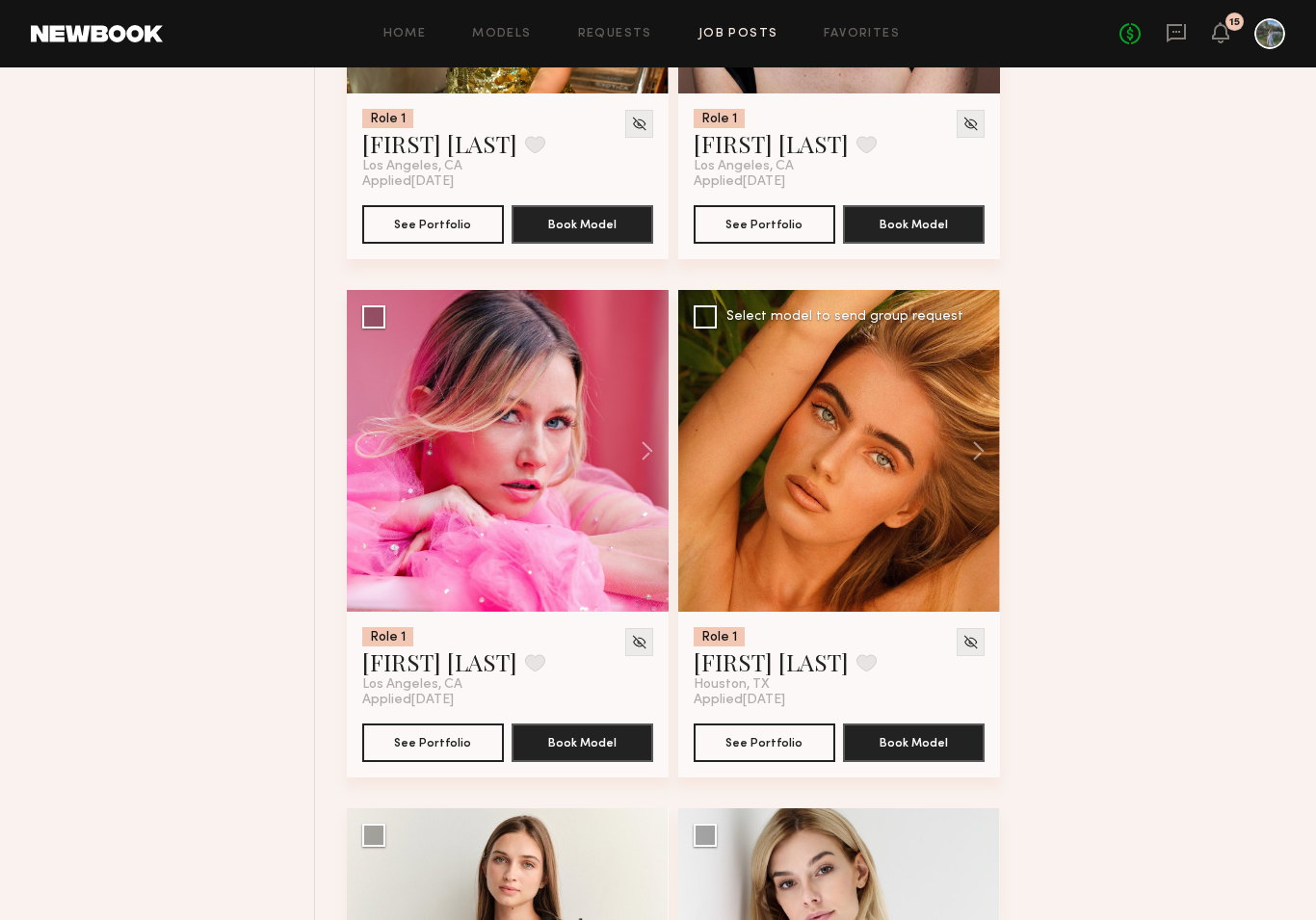 scroll, scrollTop: 7272, scrollLeft: 0, axis: vertical 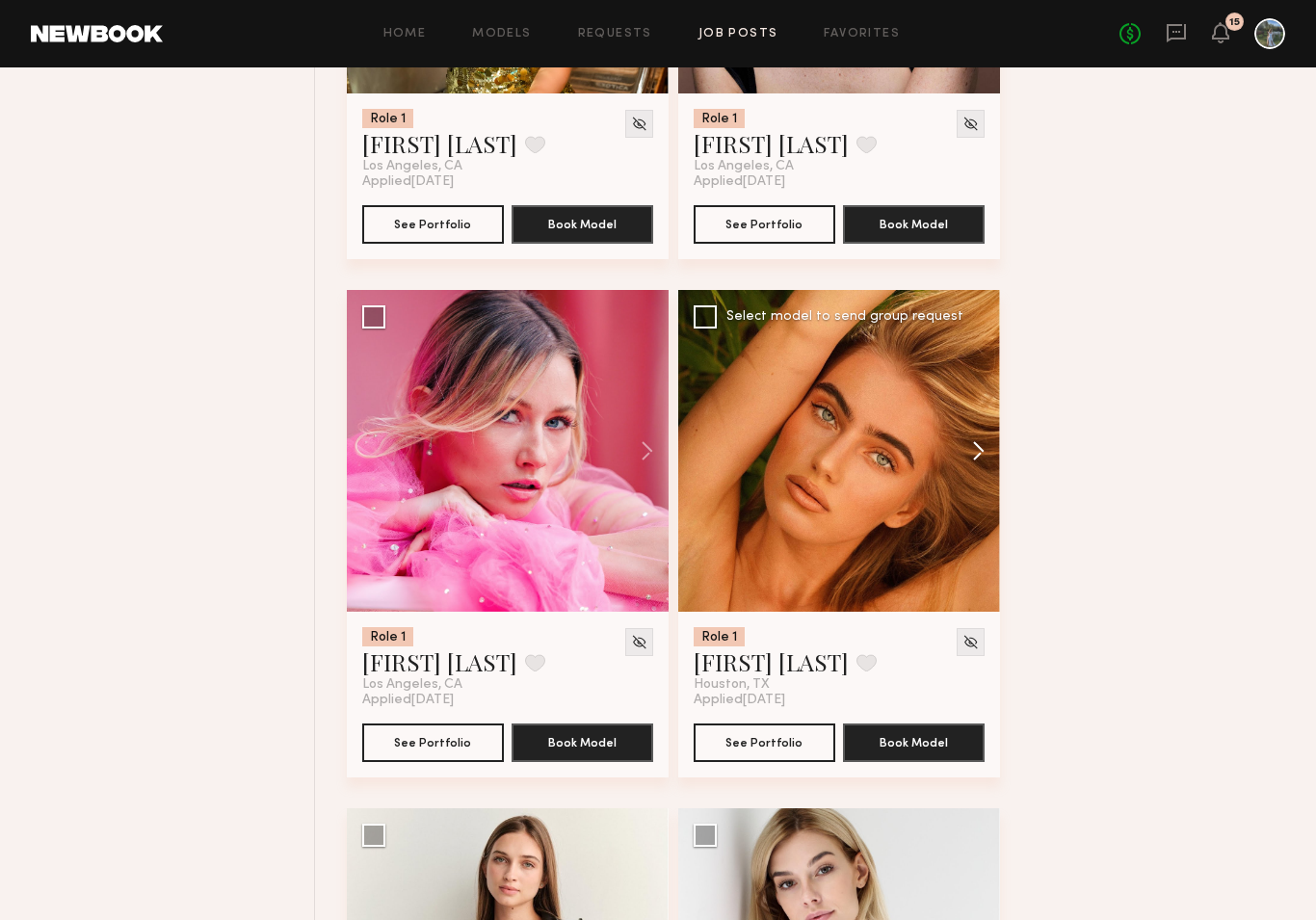 click 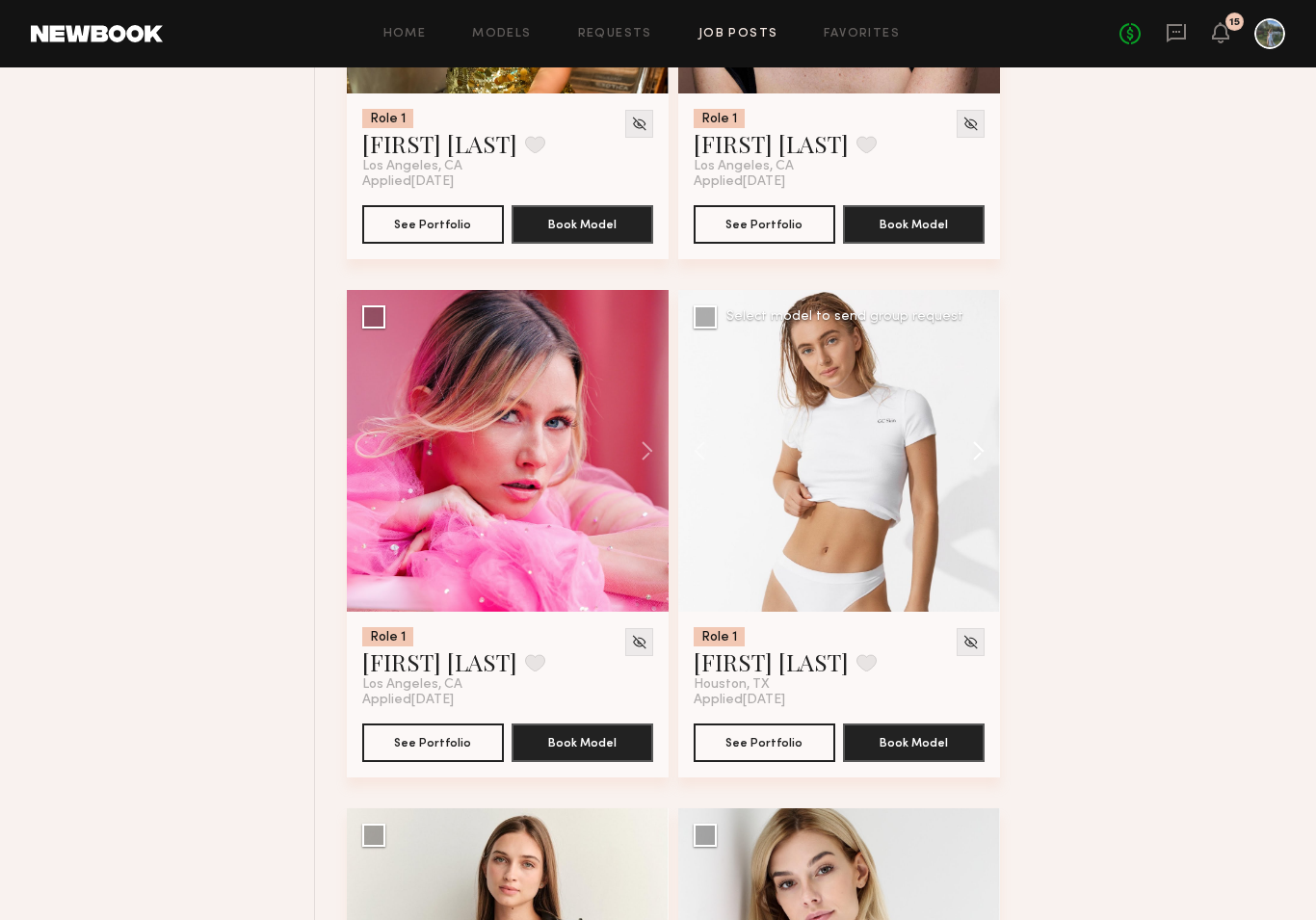 click 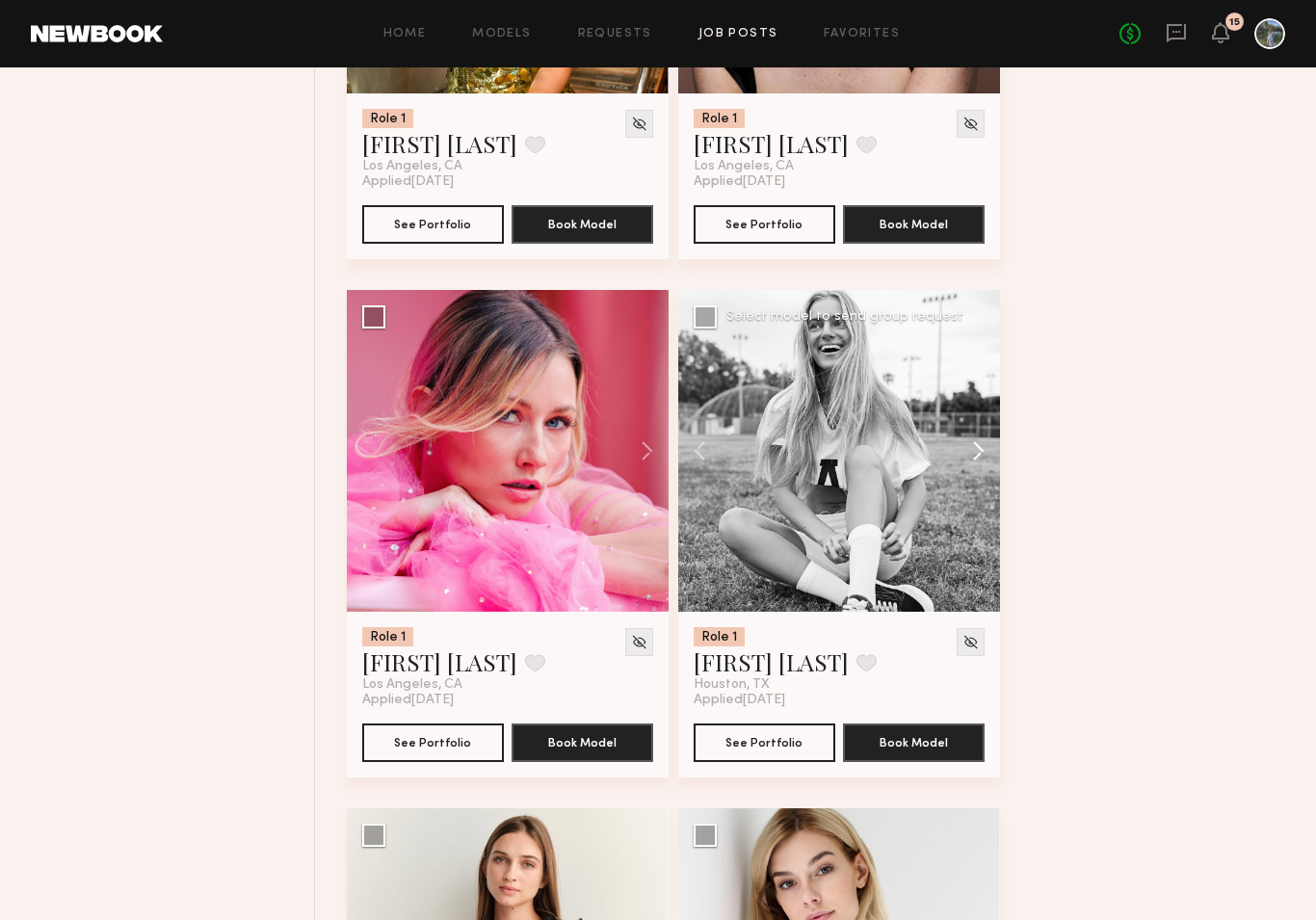 click 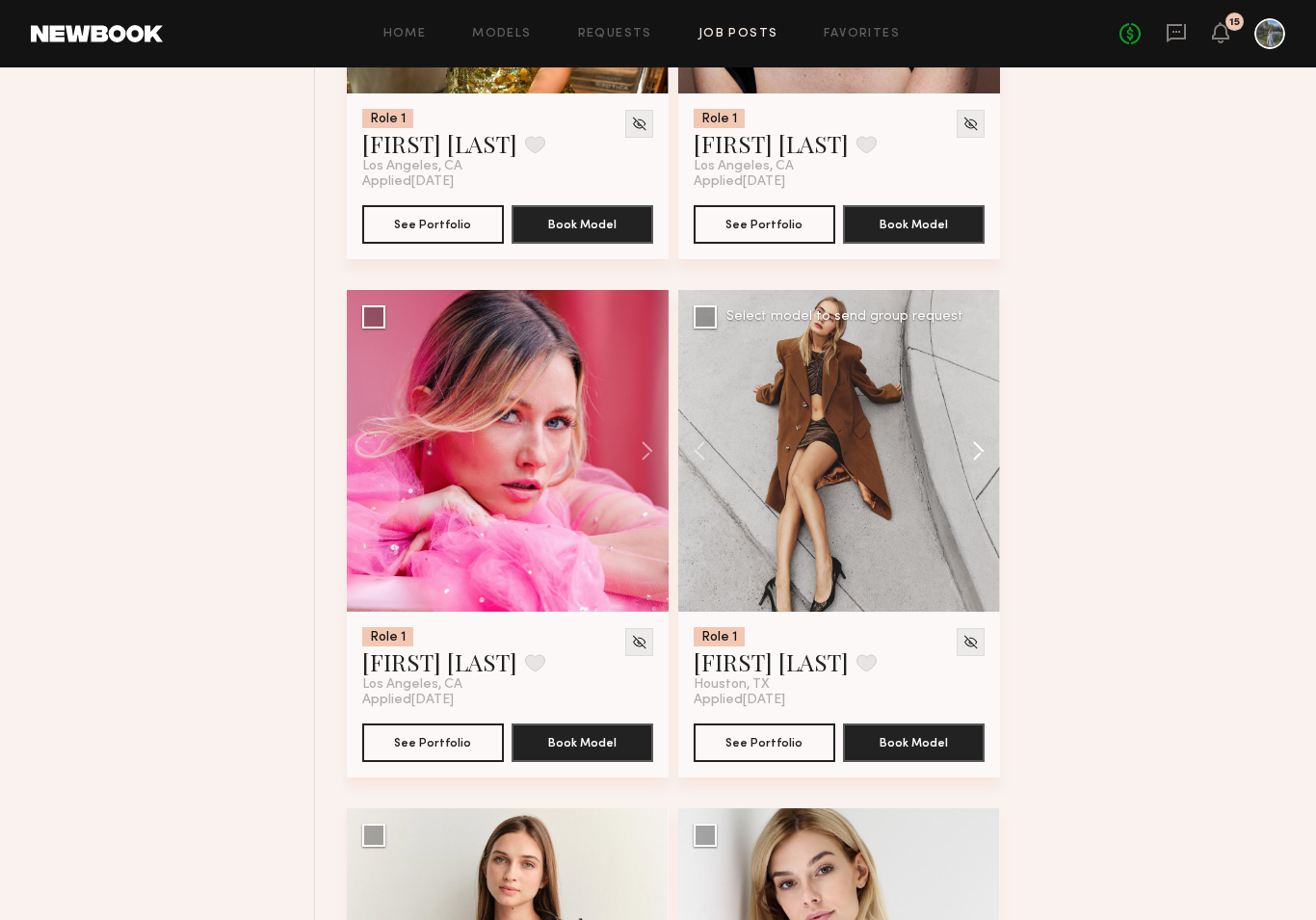 click 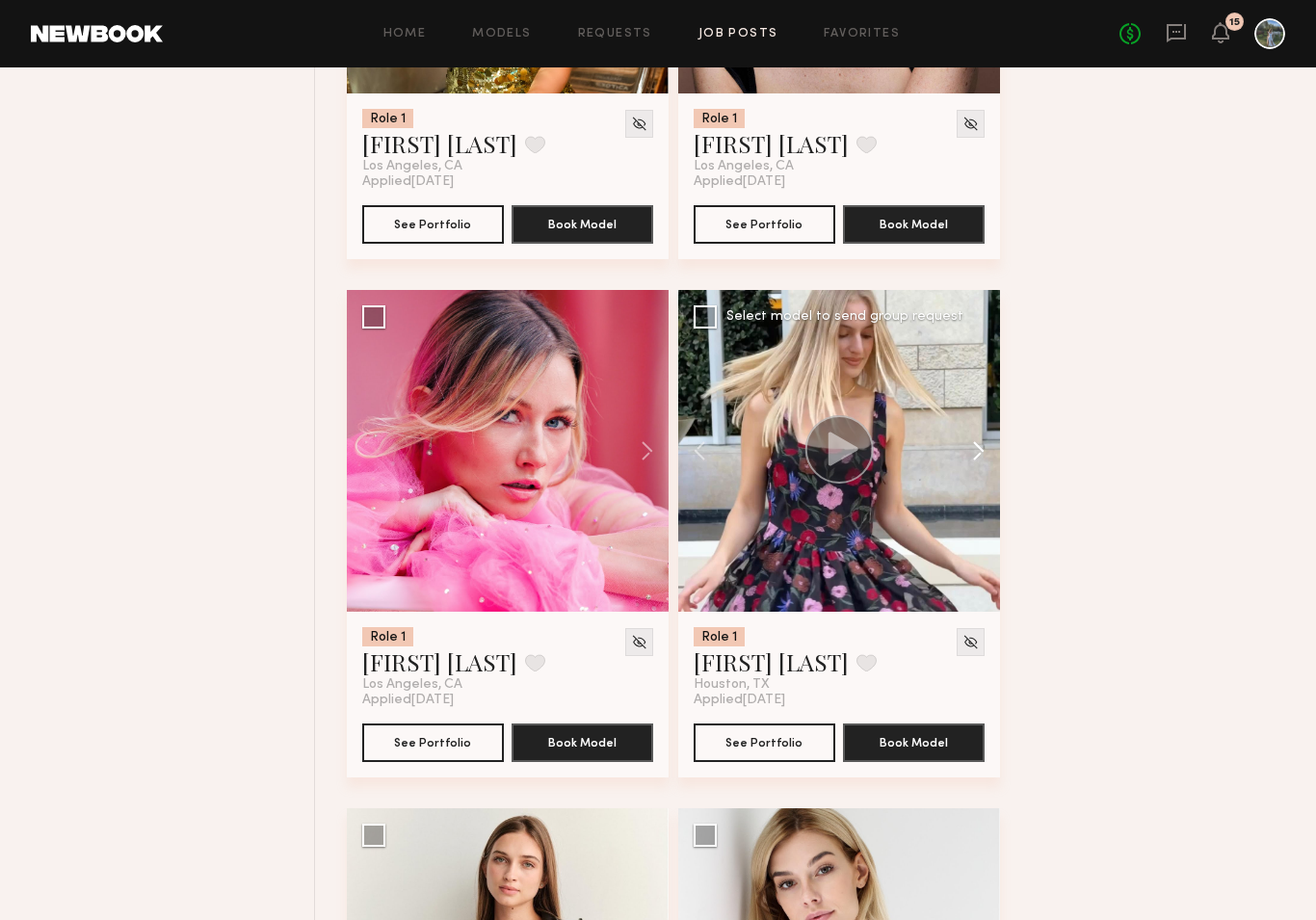 click 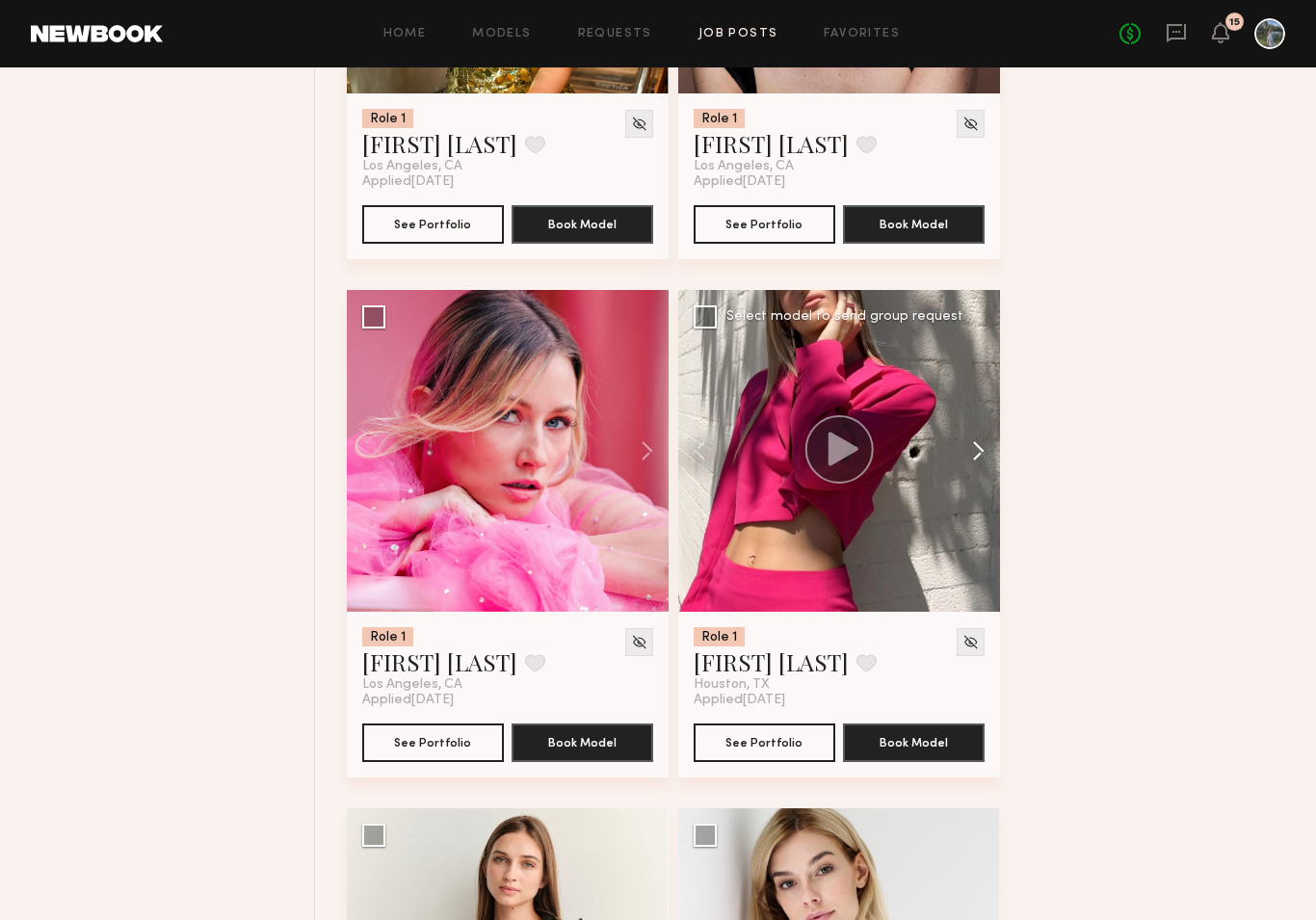 click 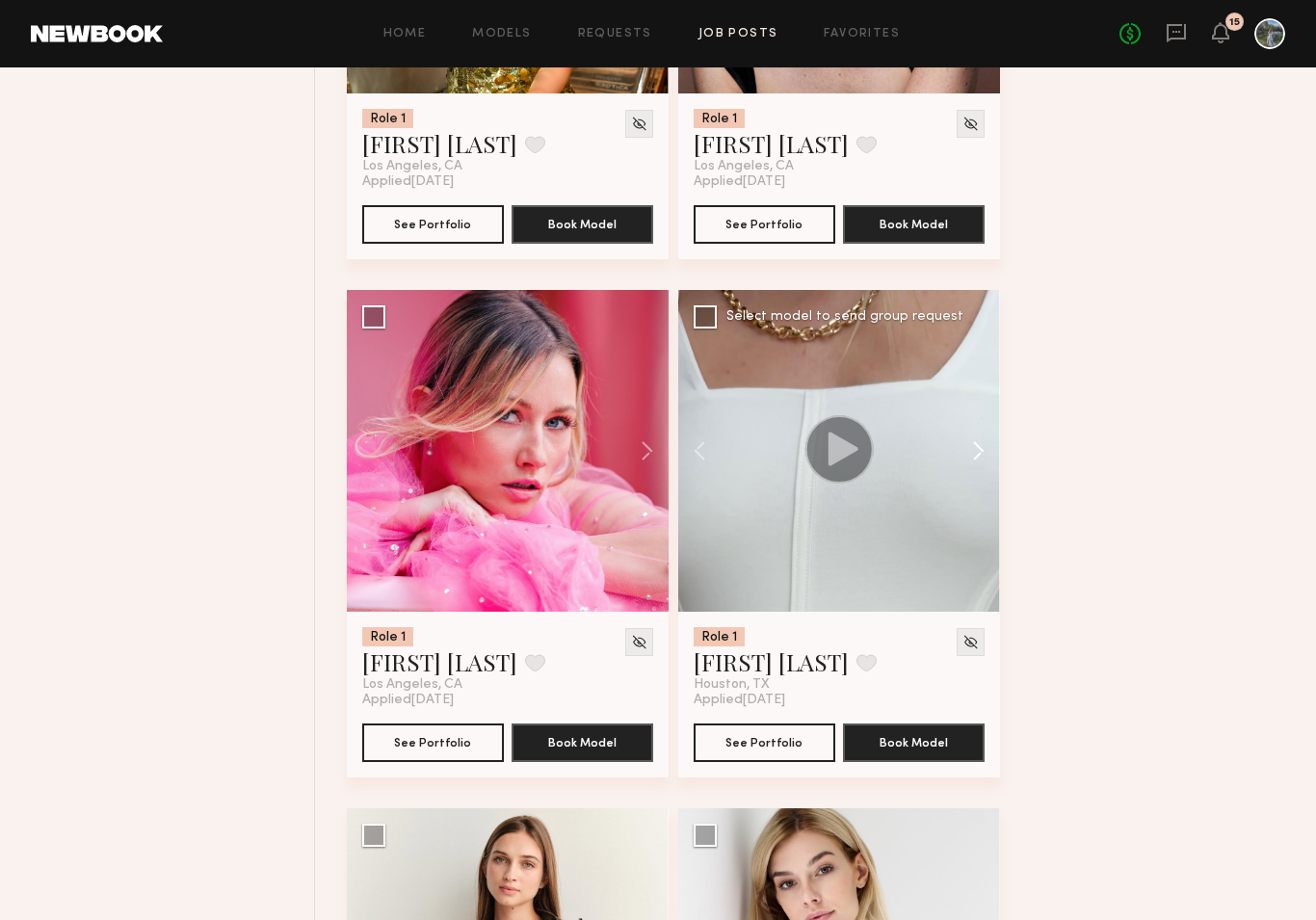click 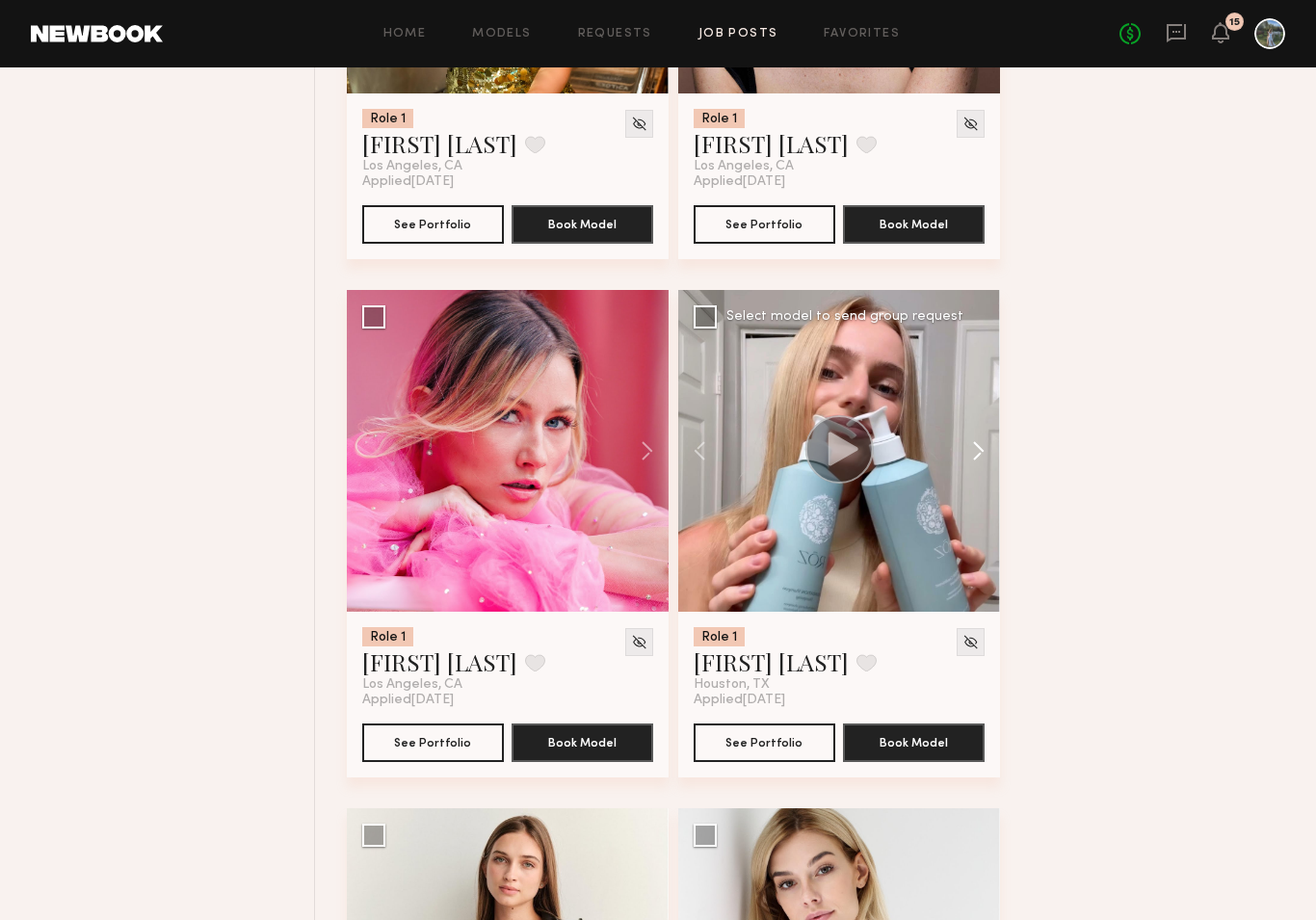 click 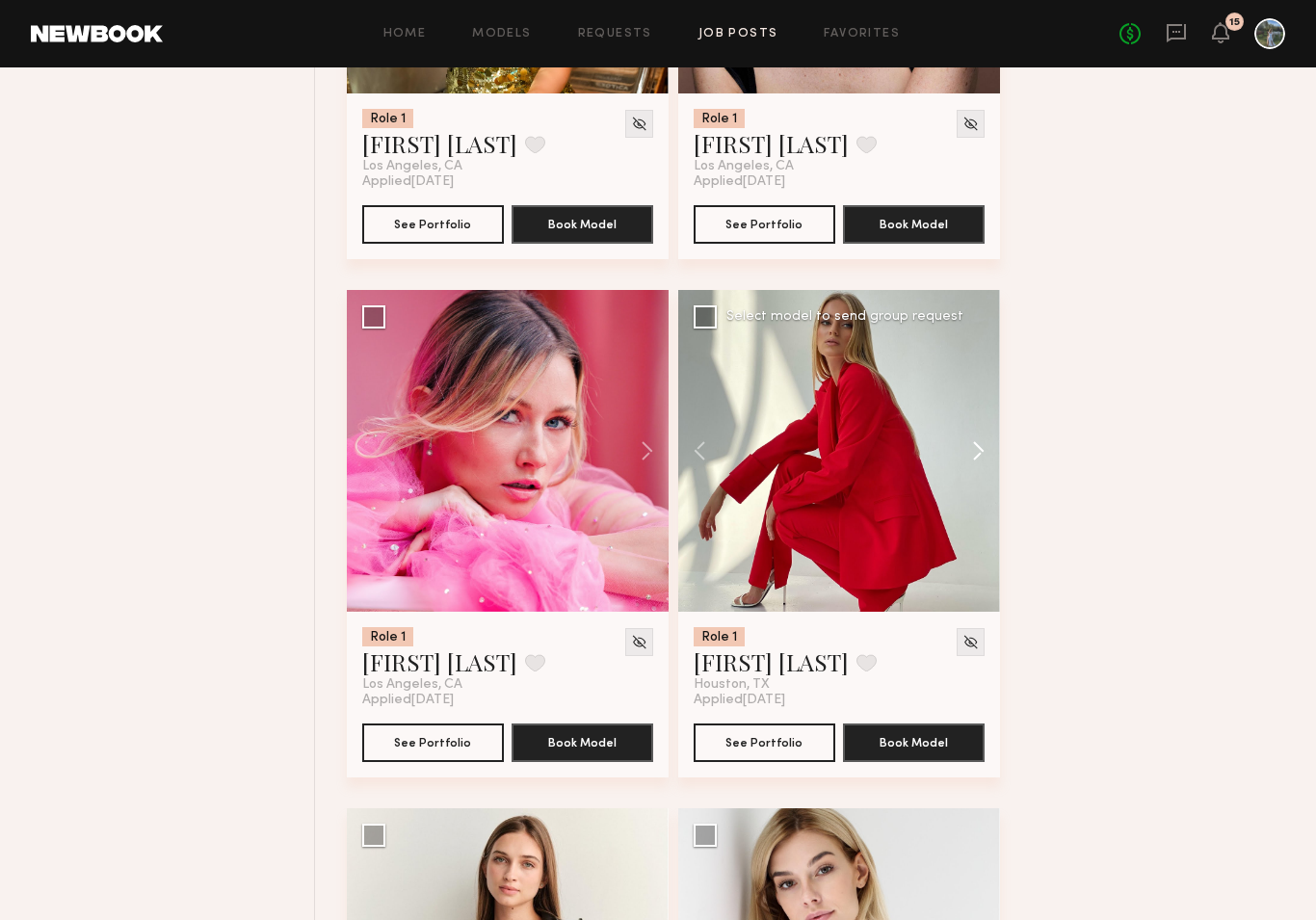 click 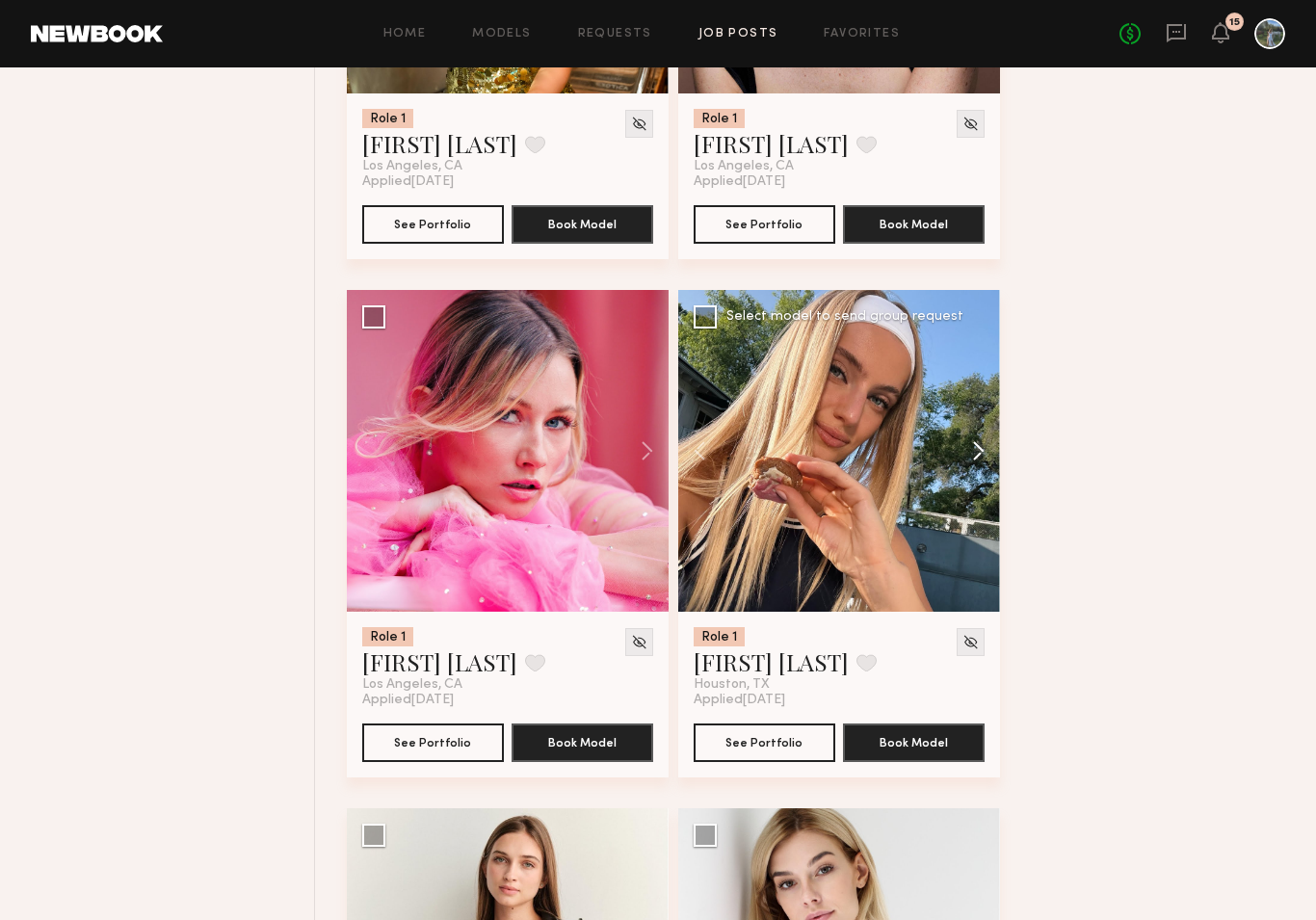 click 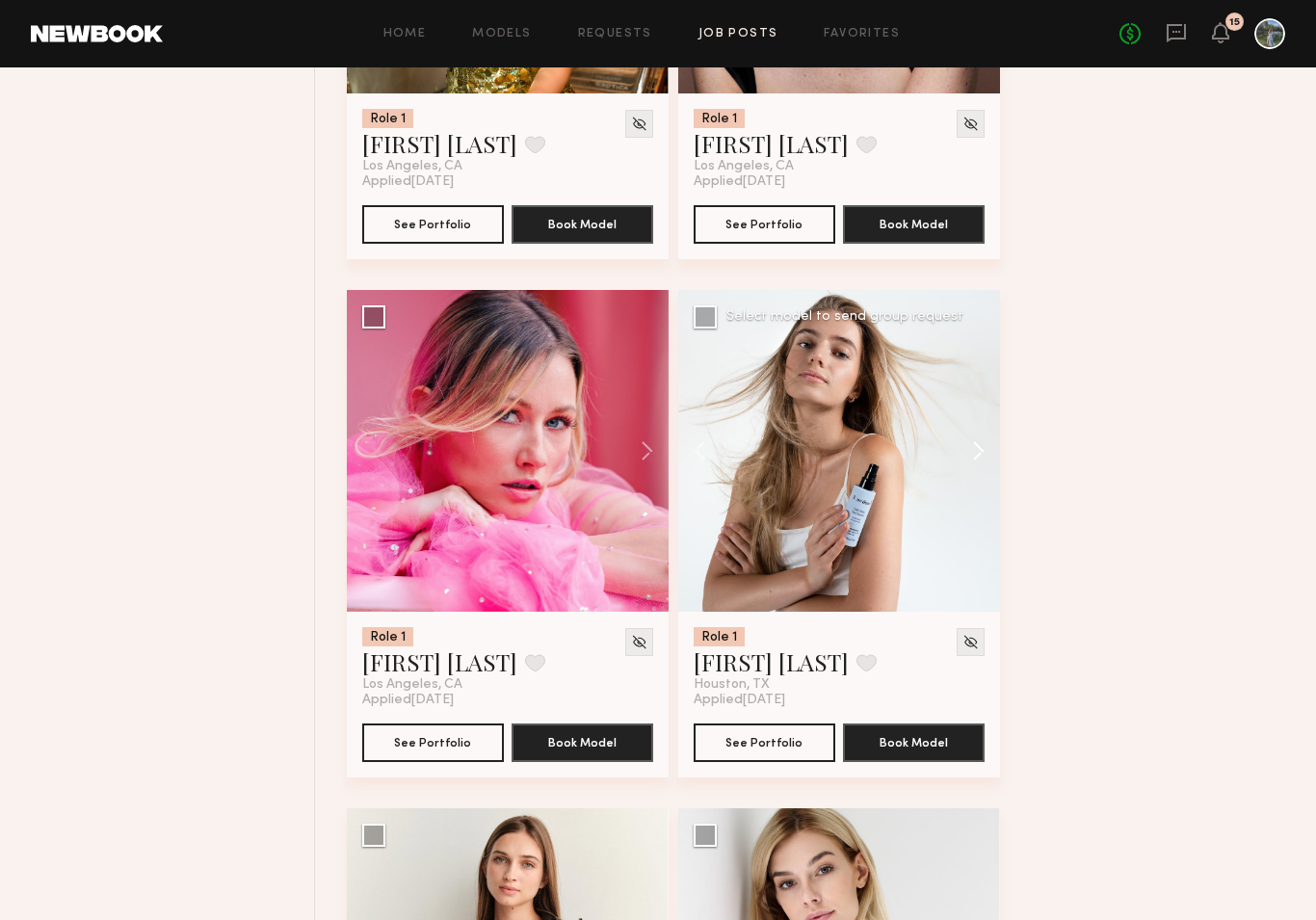 click 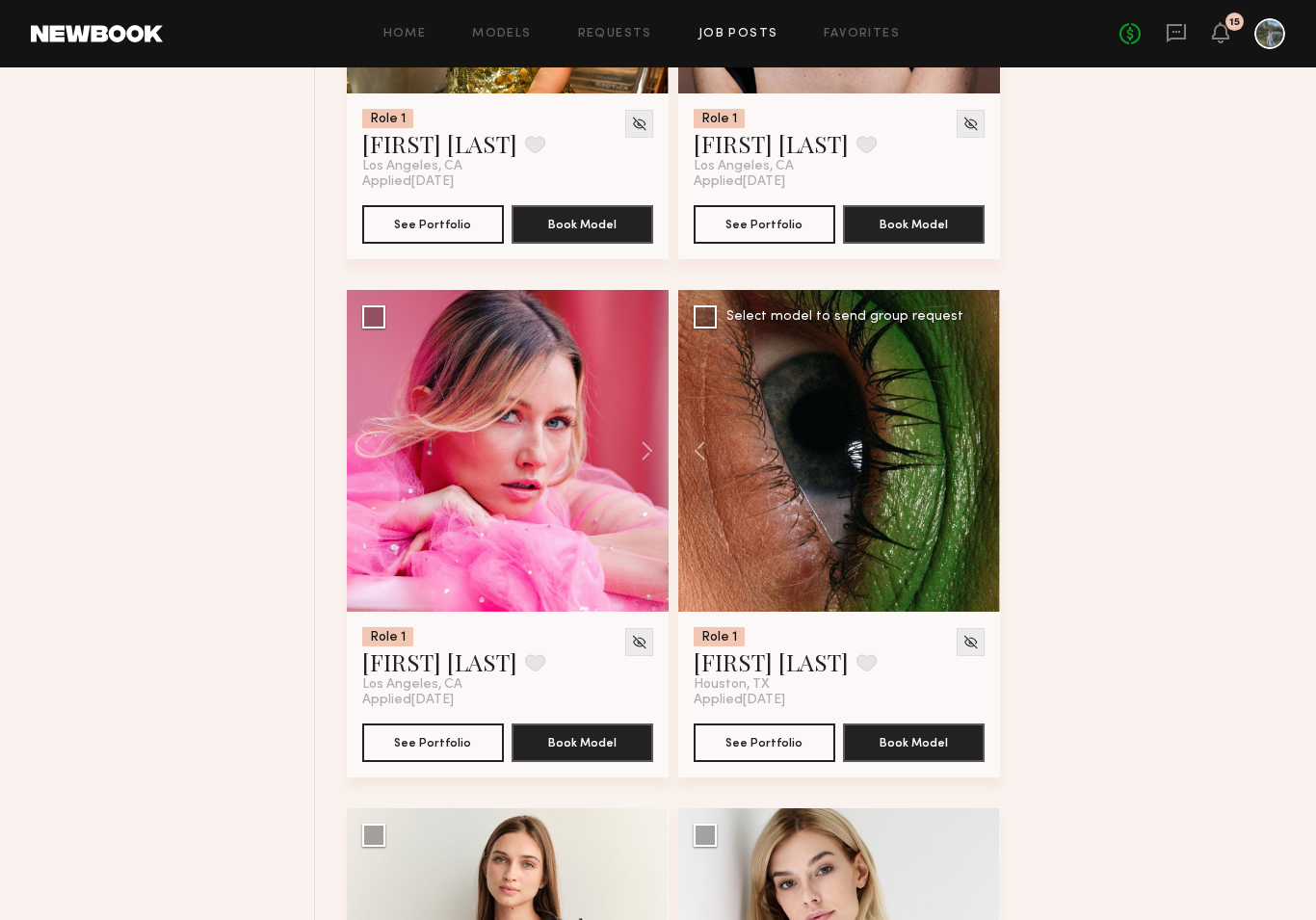click 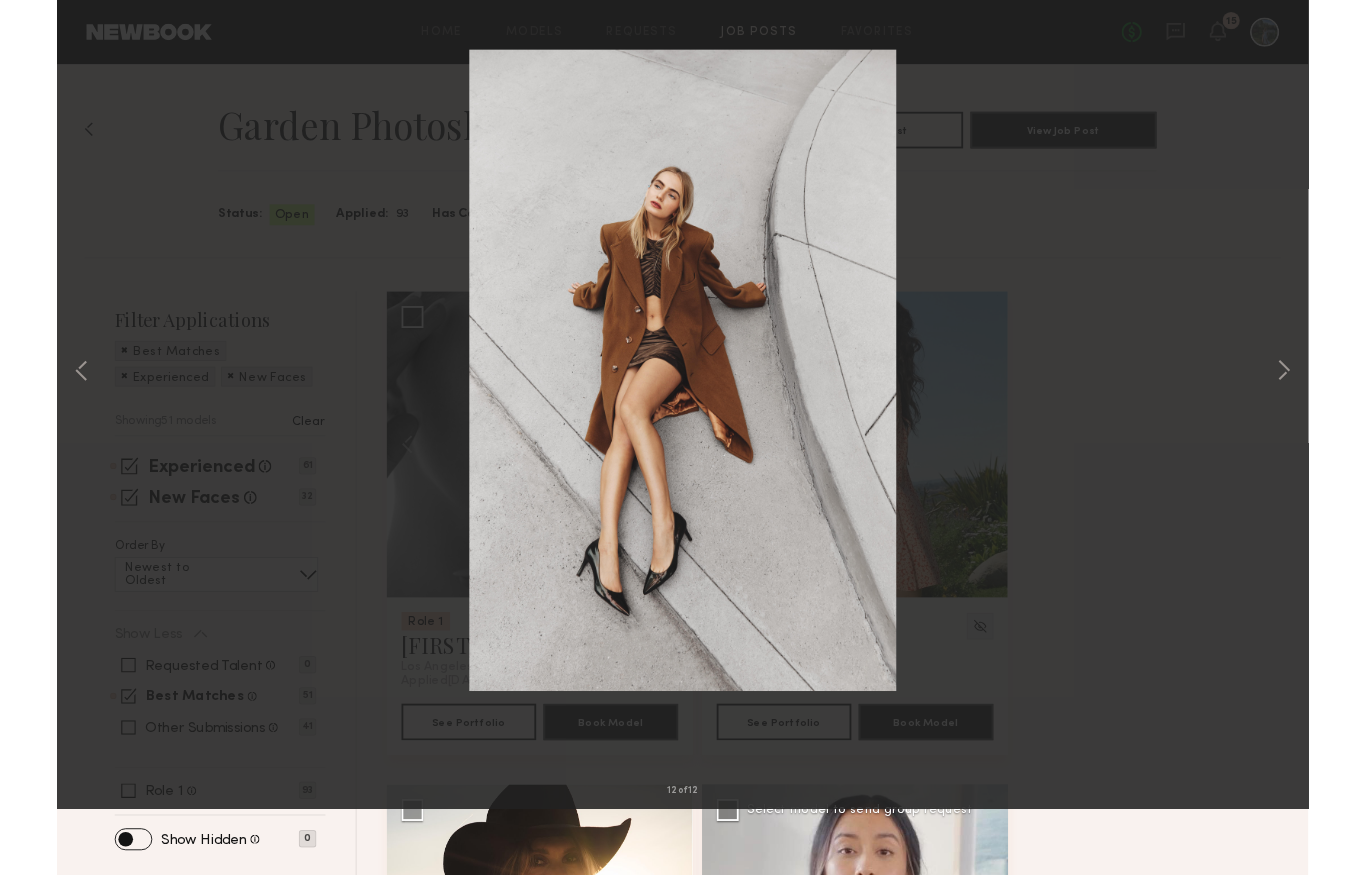 scroll, scrollTop: 0, scrollLeft: 0, axis: both 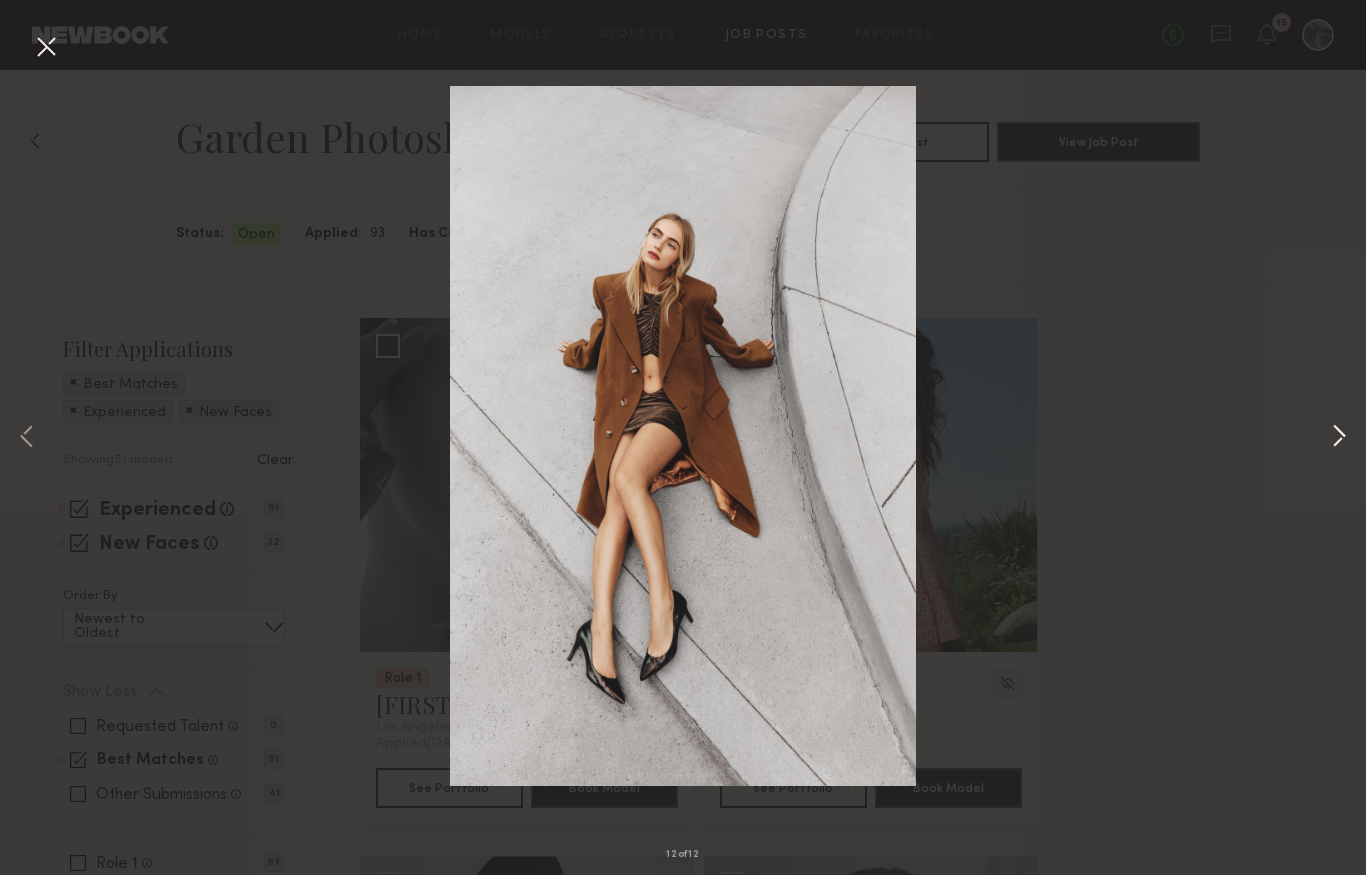 click at bounding box center [1339, 438] 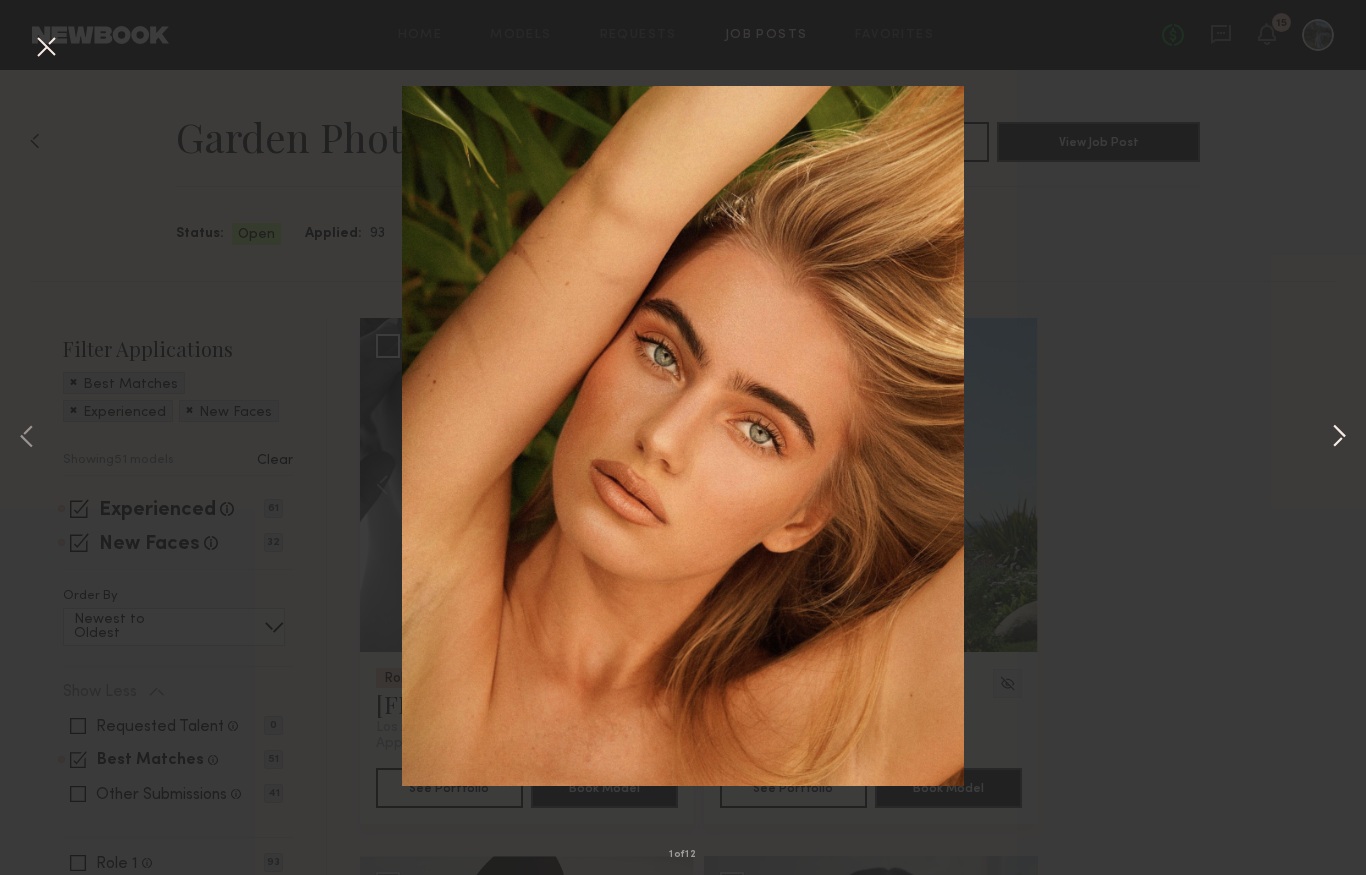 click at bounding box center (1339, 438) 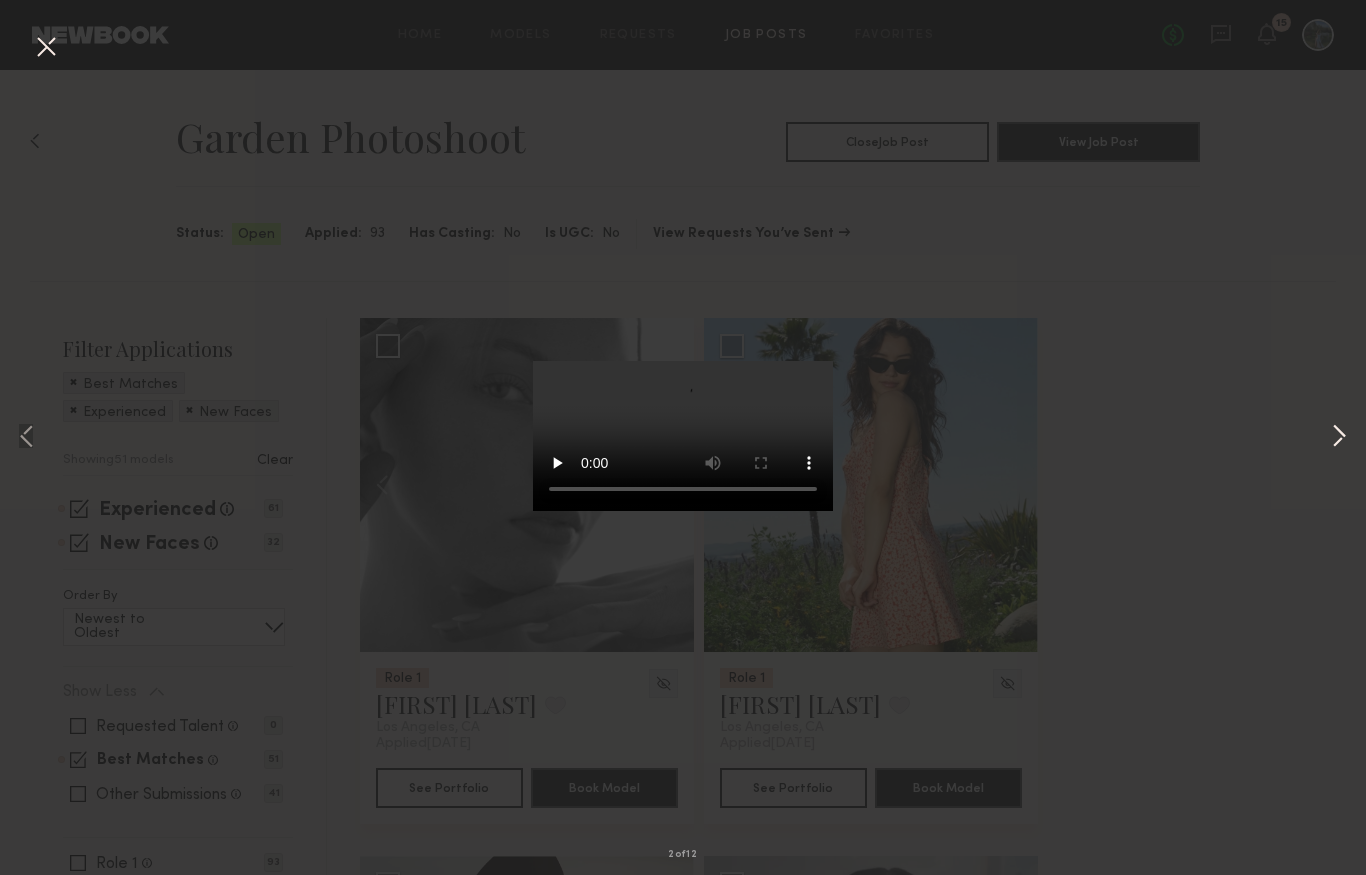 click at bounding box center [1339, 438] 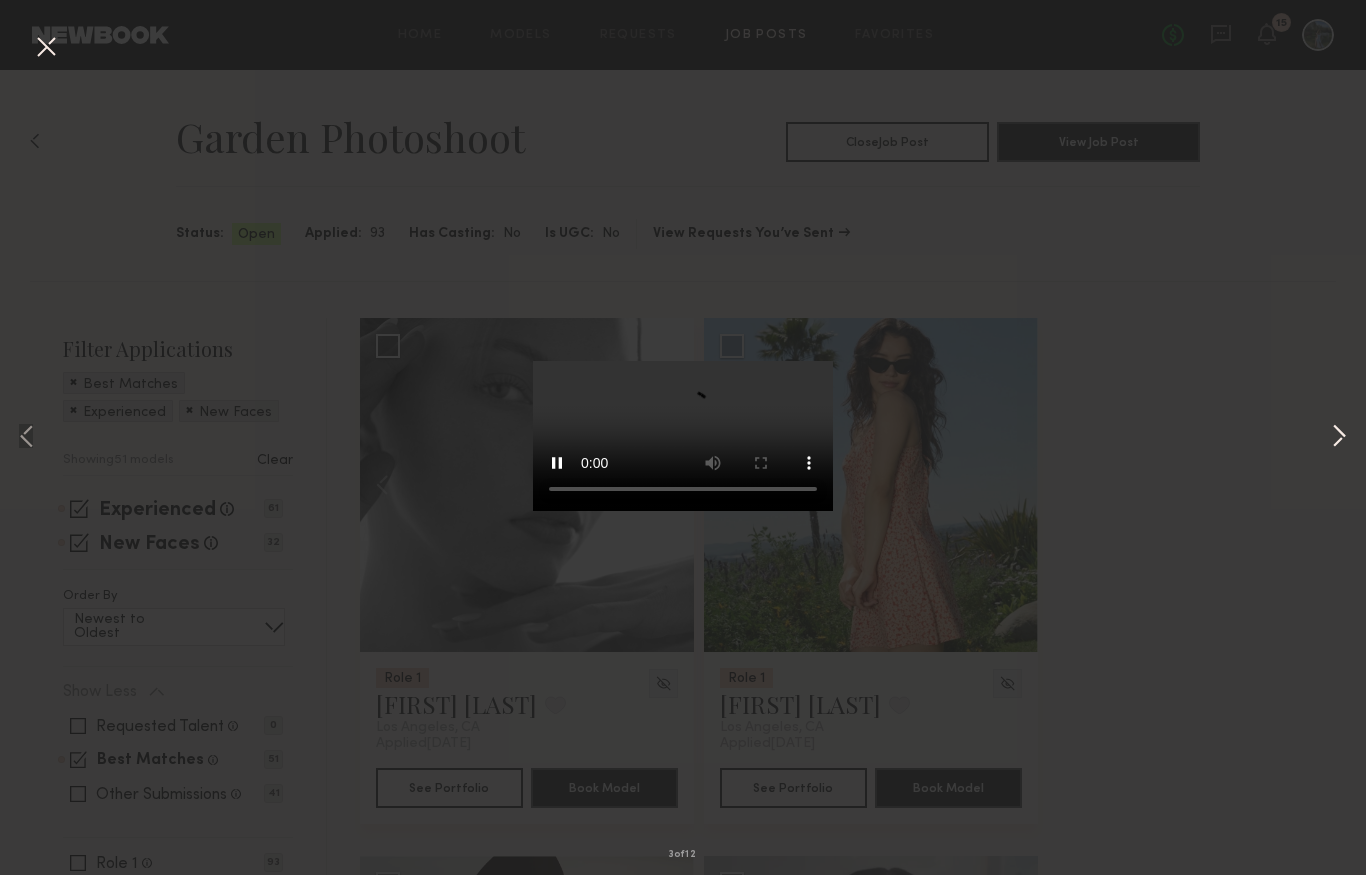 click at bounding box center [1339, 438] 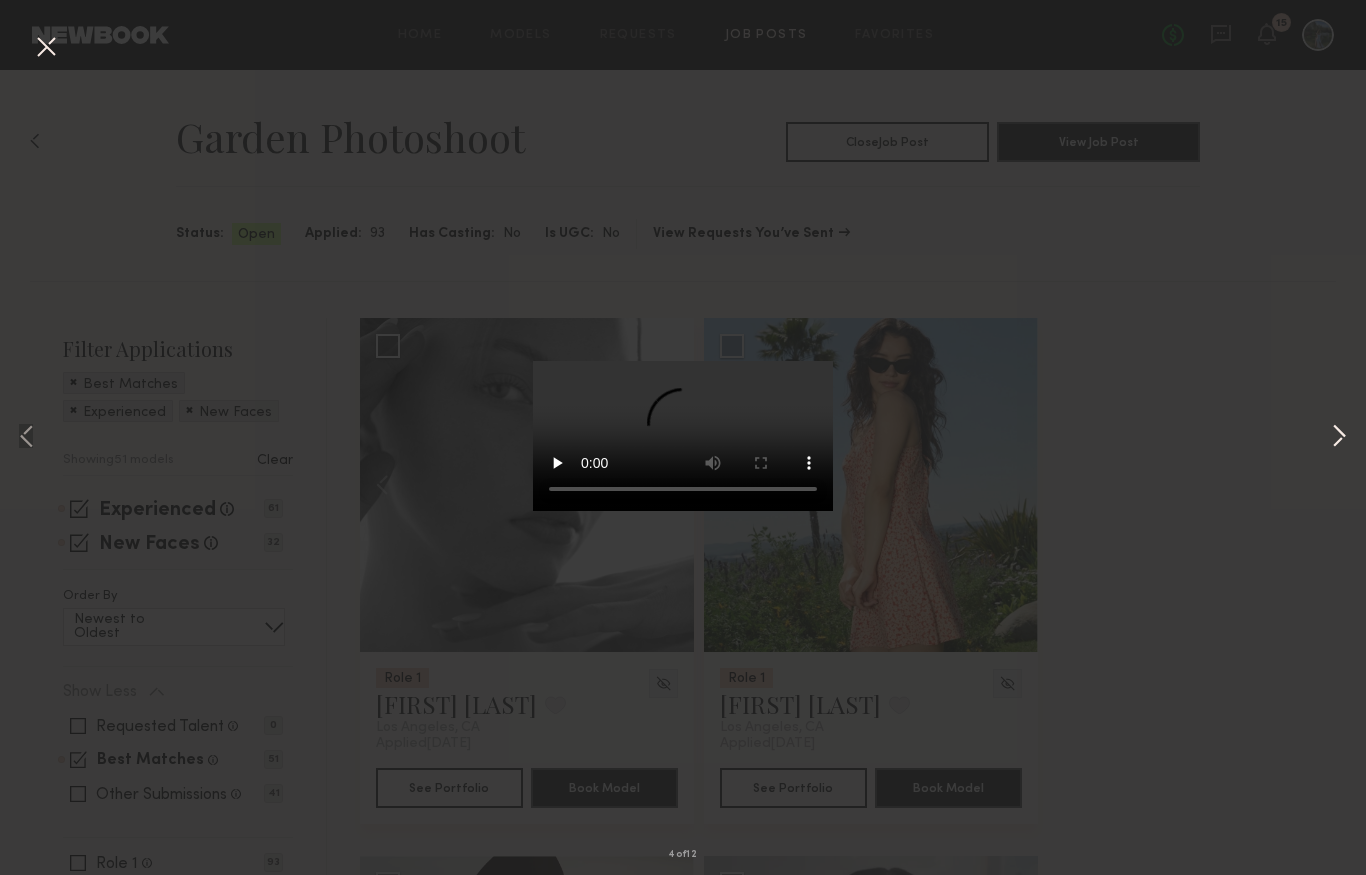 click at bounding box center (1339, 438) 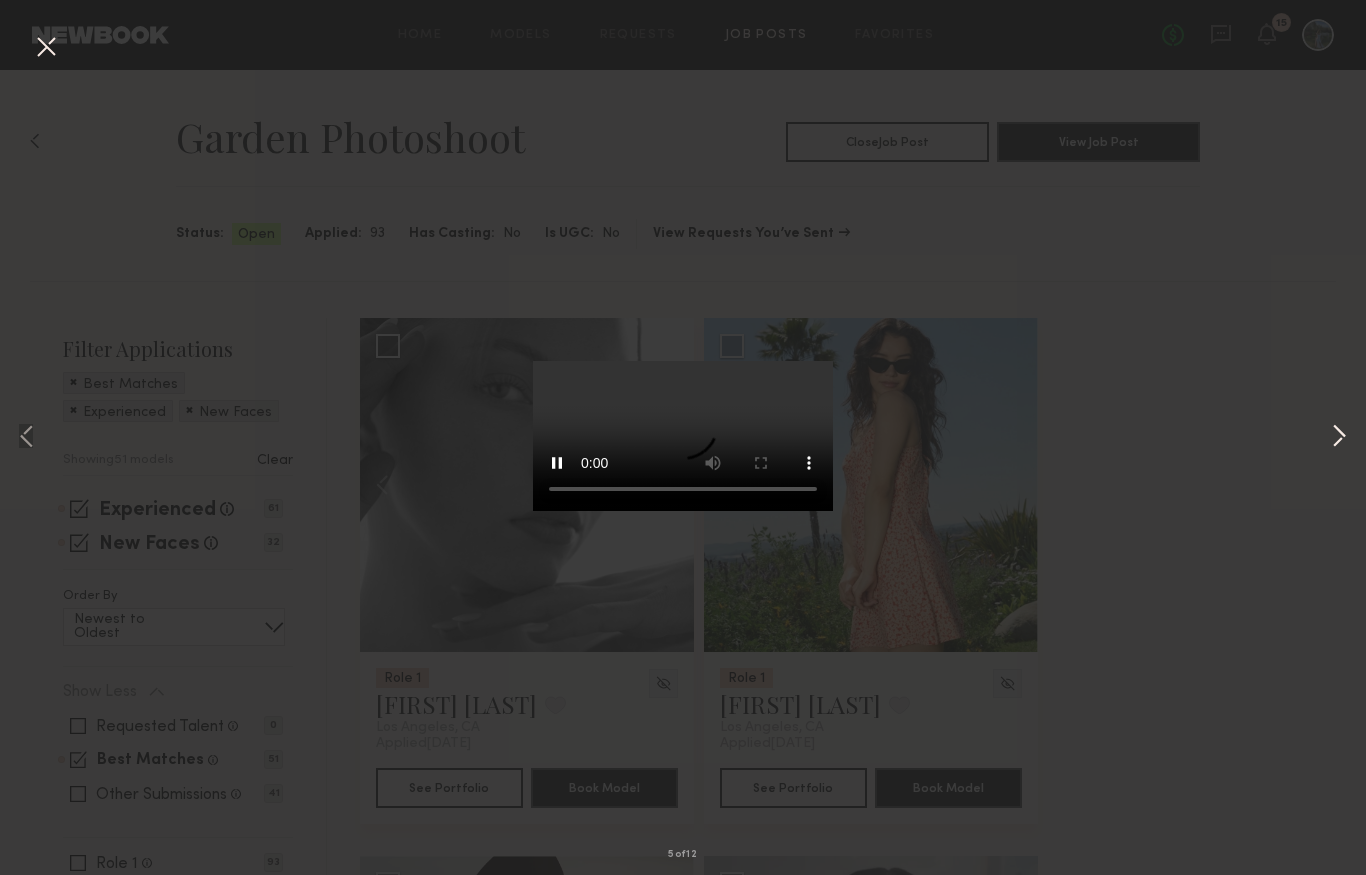 click at bounding box center (1339, 438) 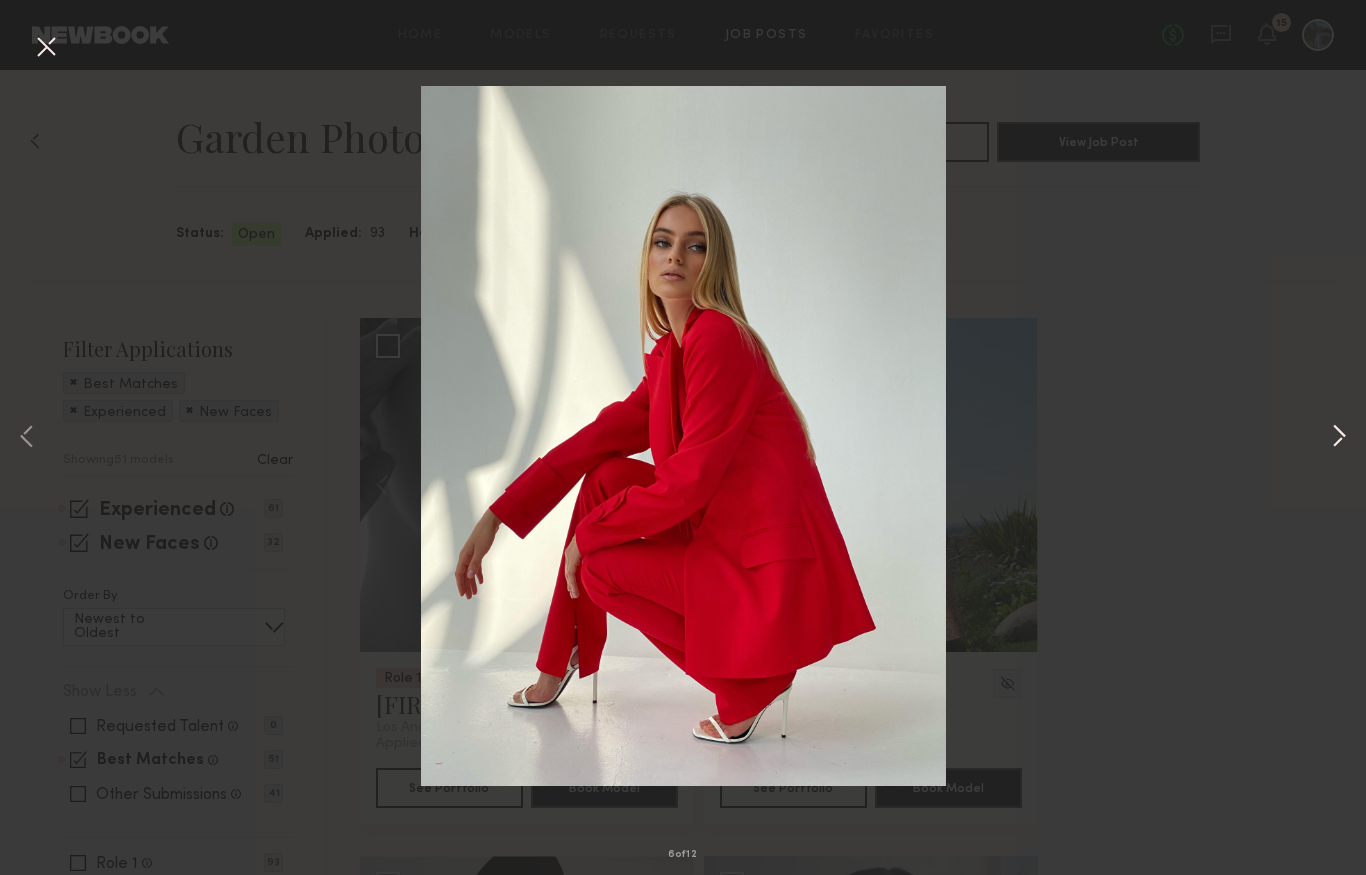 click at bounding box center (1339, 438) 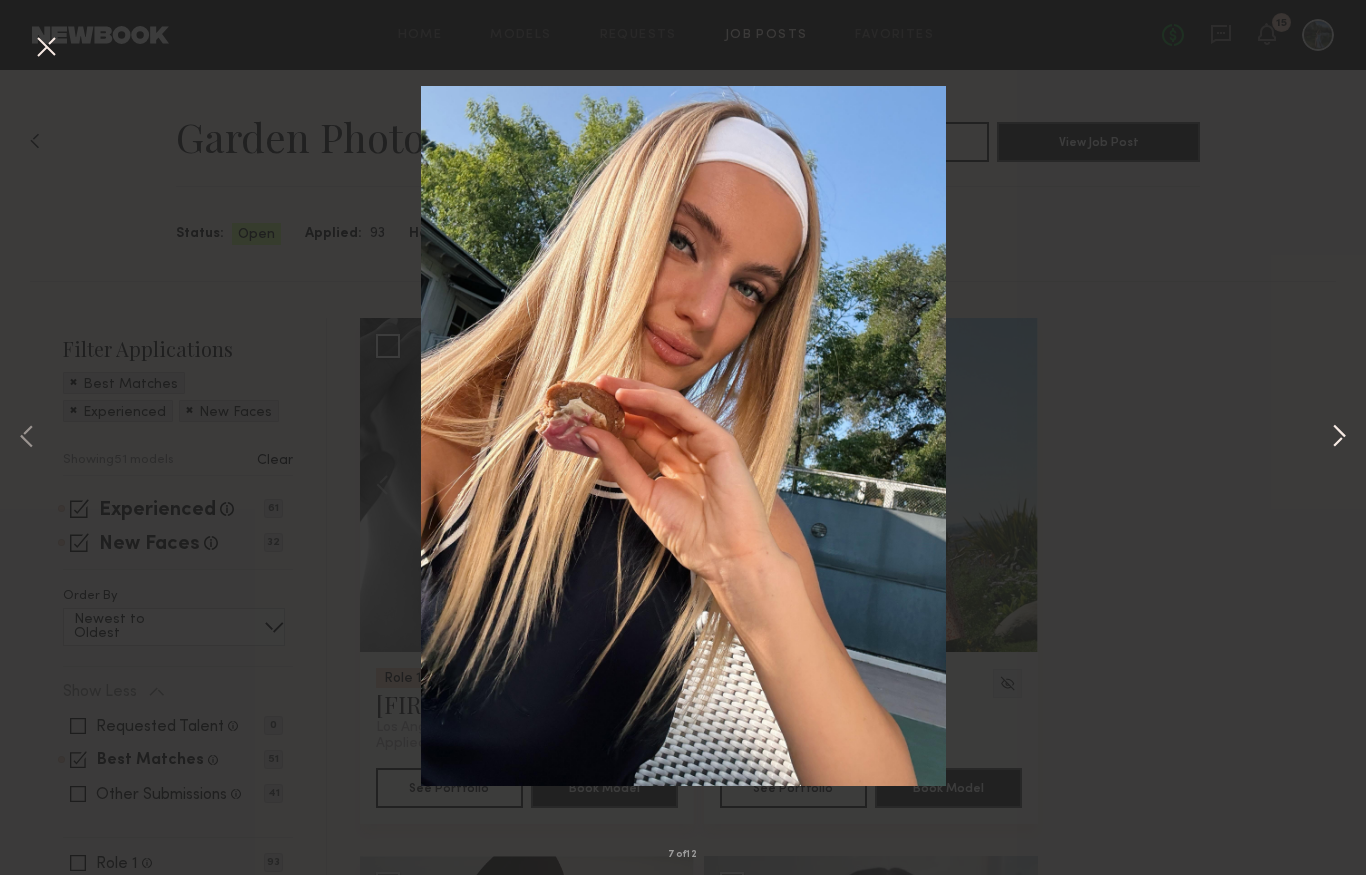 click at bounding box center (1339, 438) 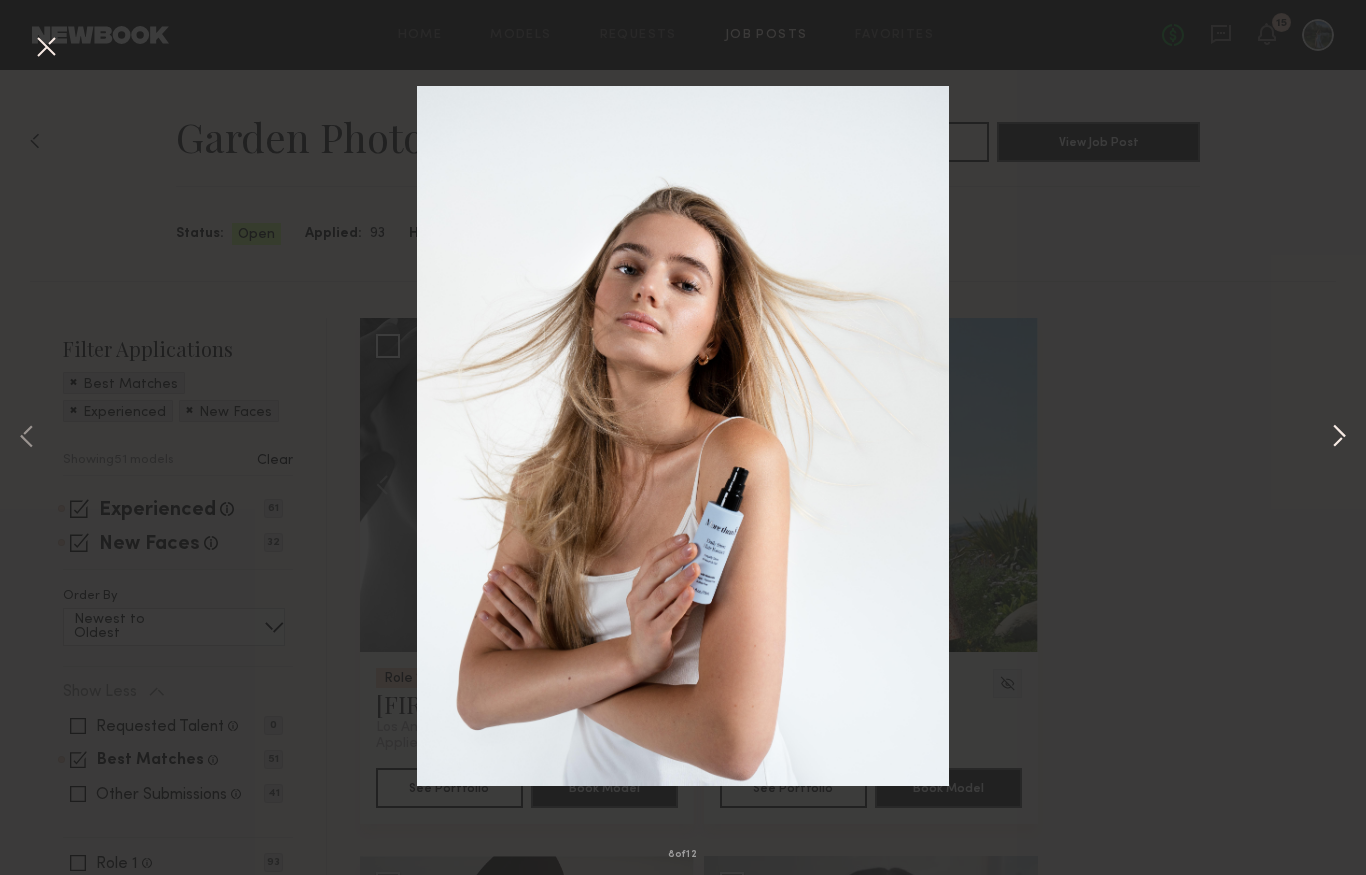 click at bounding box center (1339, 438) 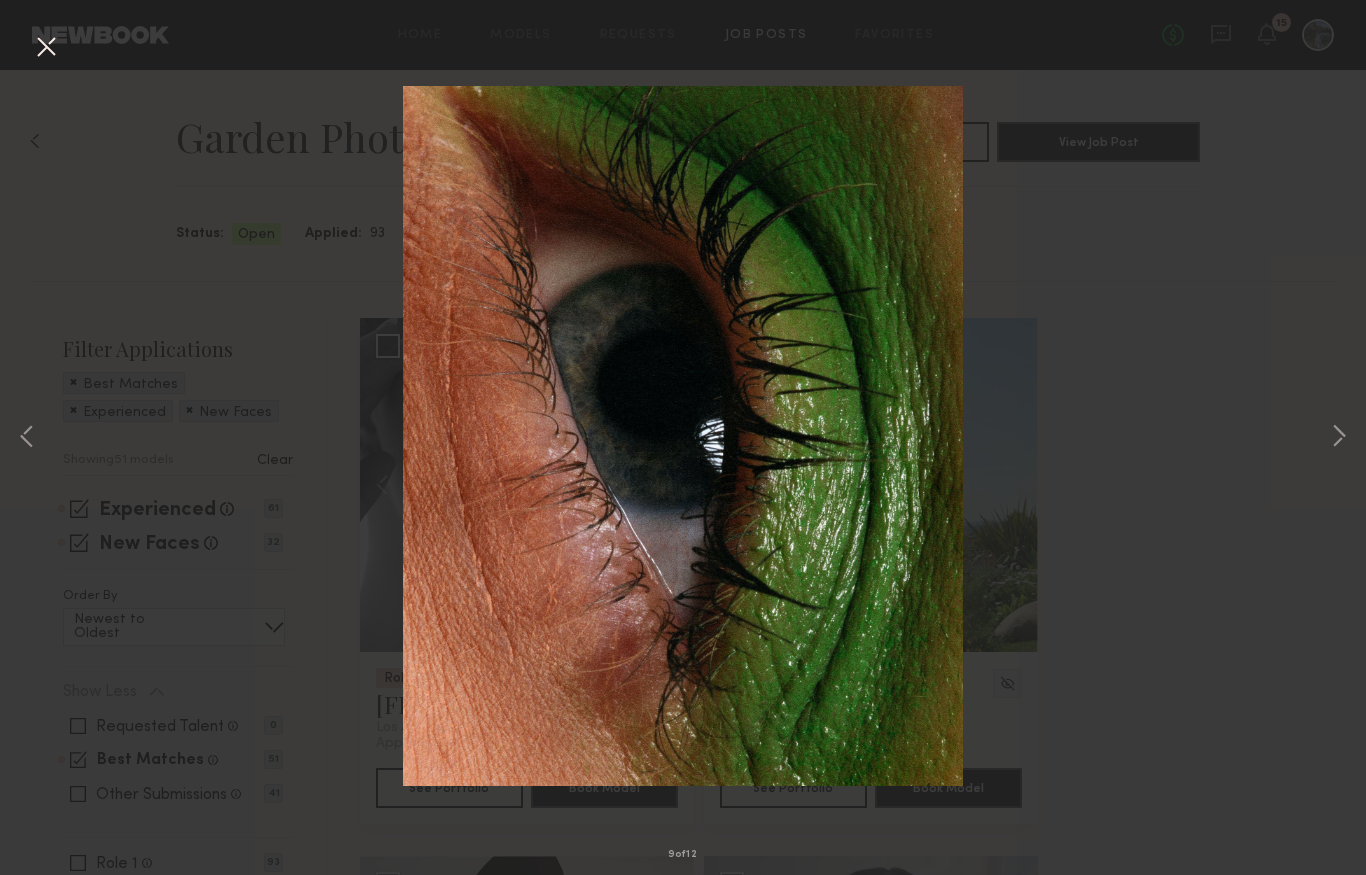 click at bounding box center (46, 48) 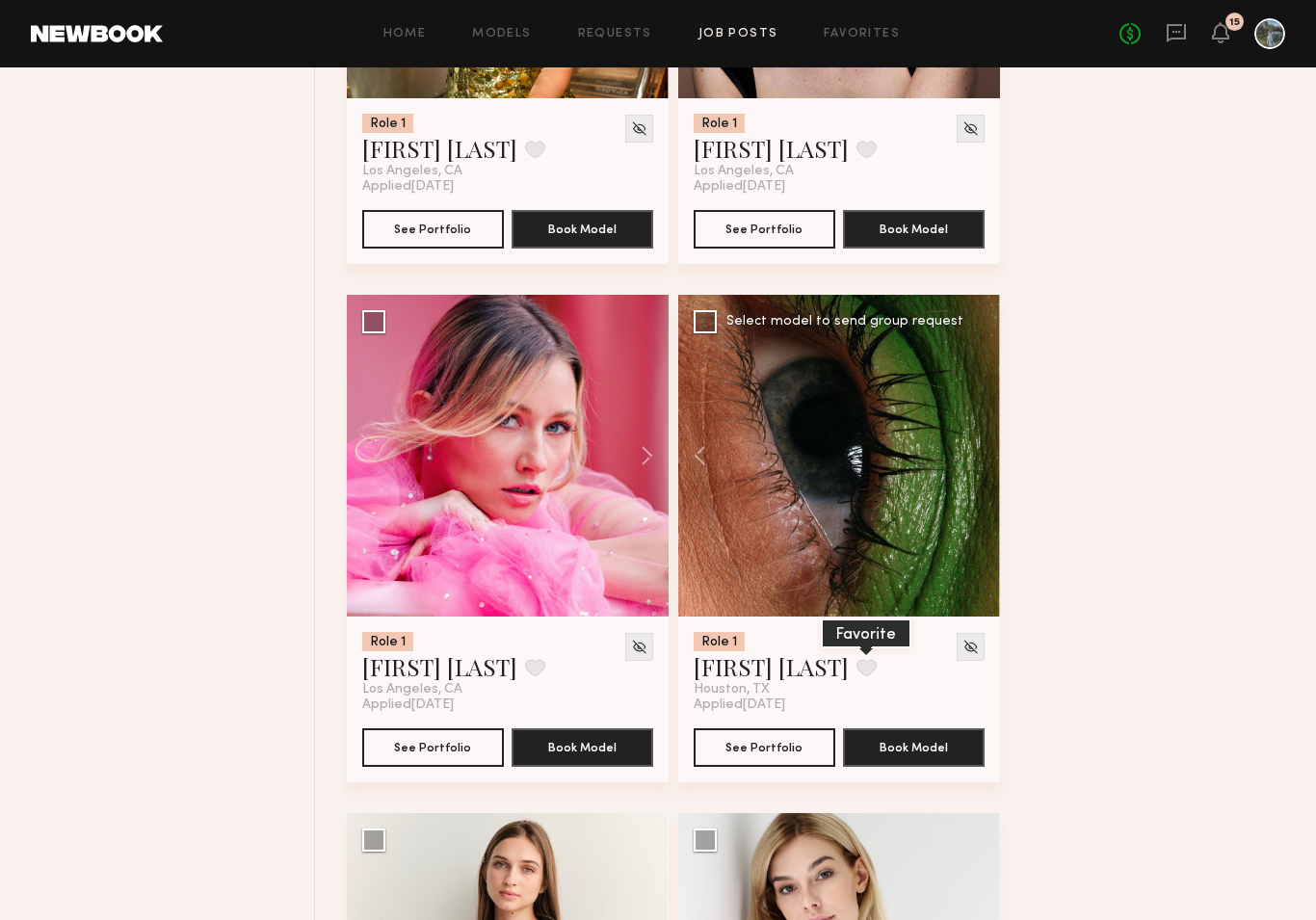 scroll, scrollTop: 7422, scrollLeft: 0, axis: vertical 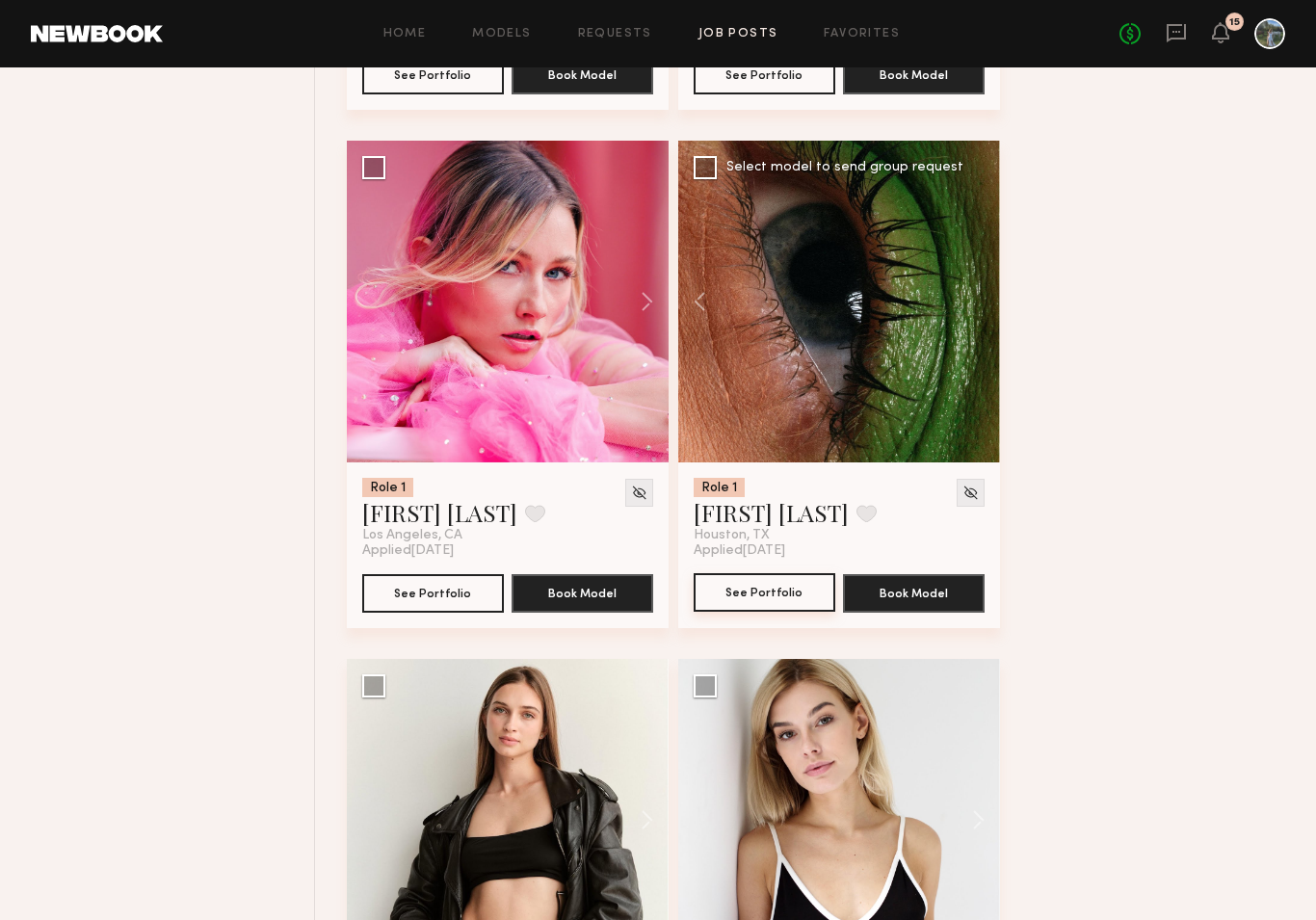 click on "See Portfolio" 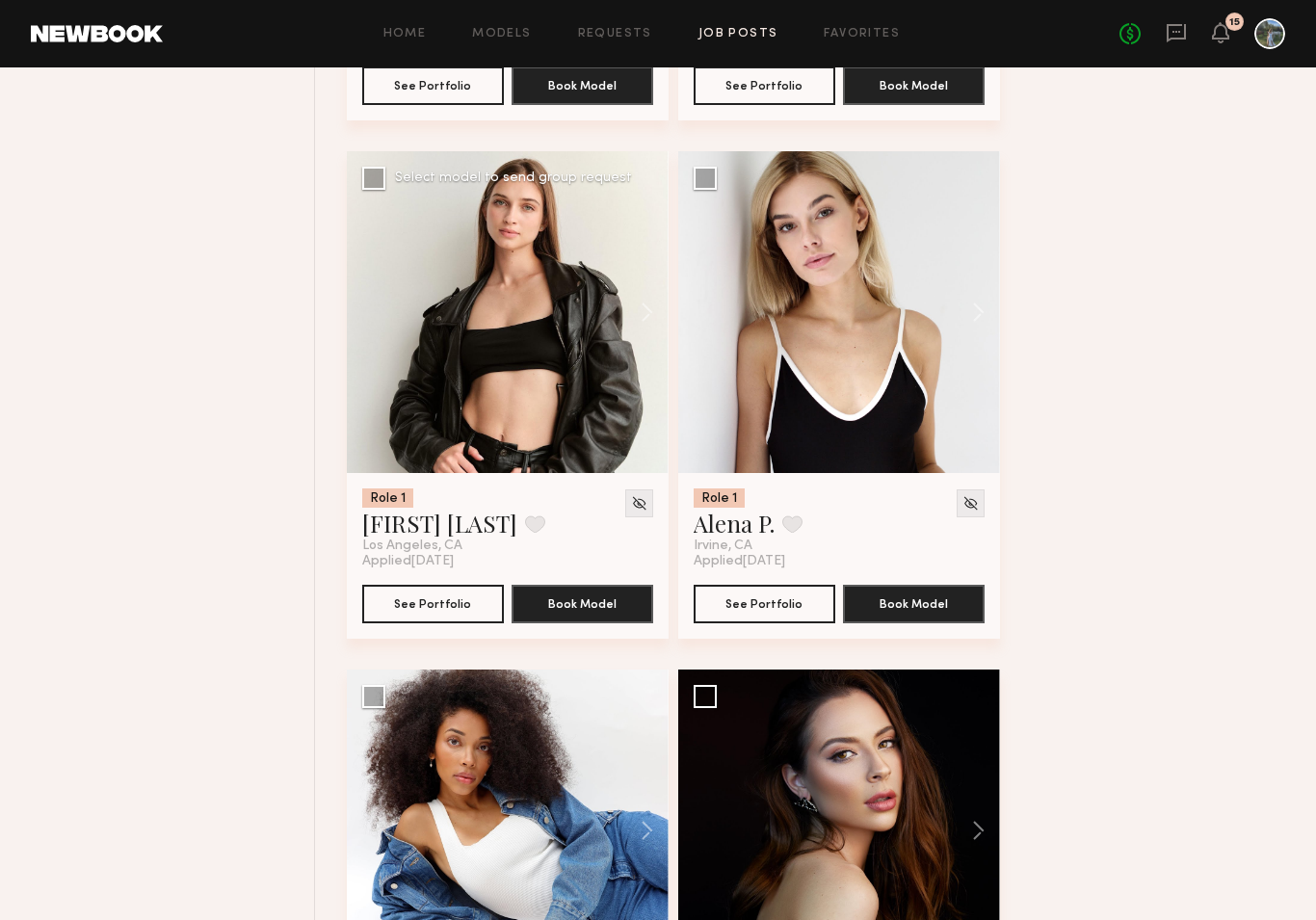 scroll, scrollTop: 7929, scrollLeft: 0, axis: vertical 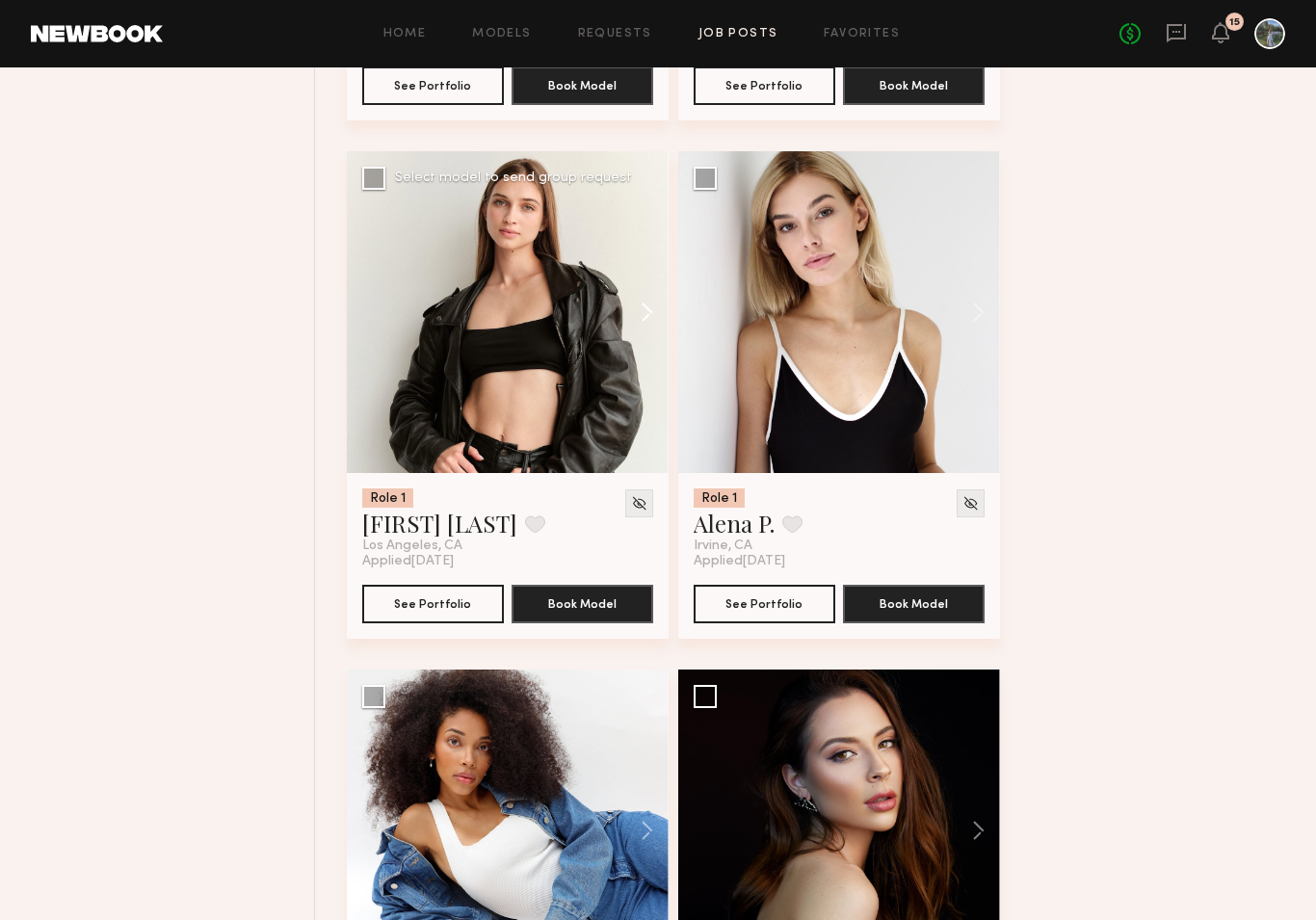 click 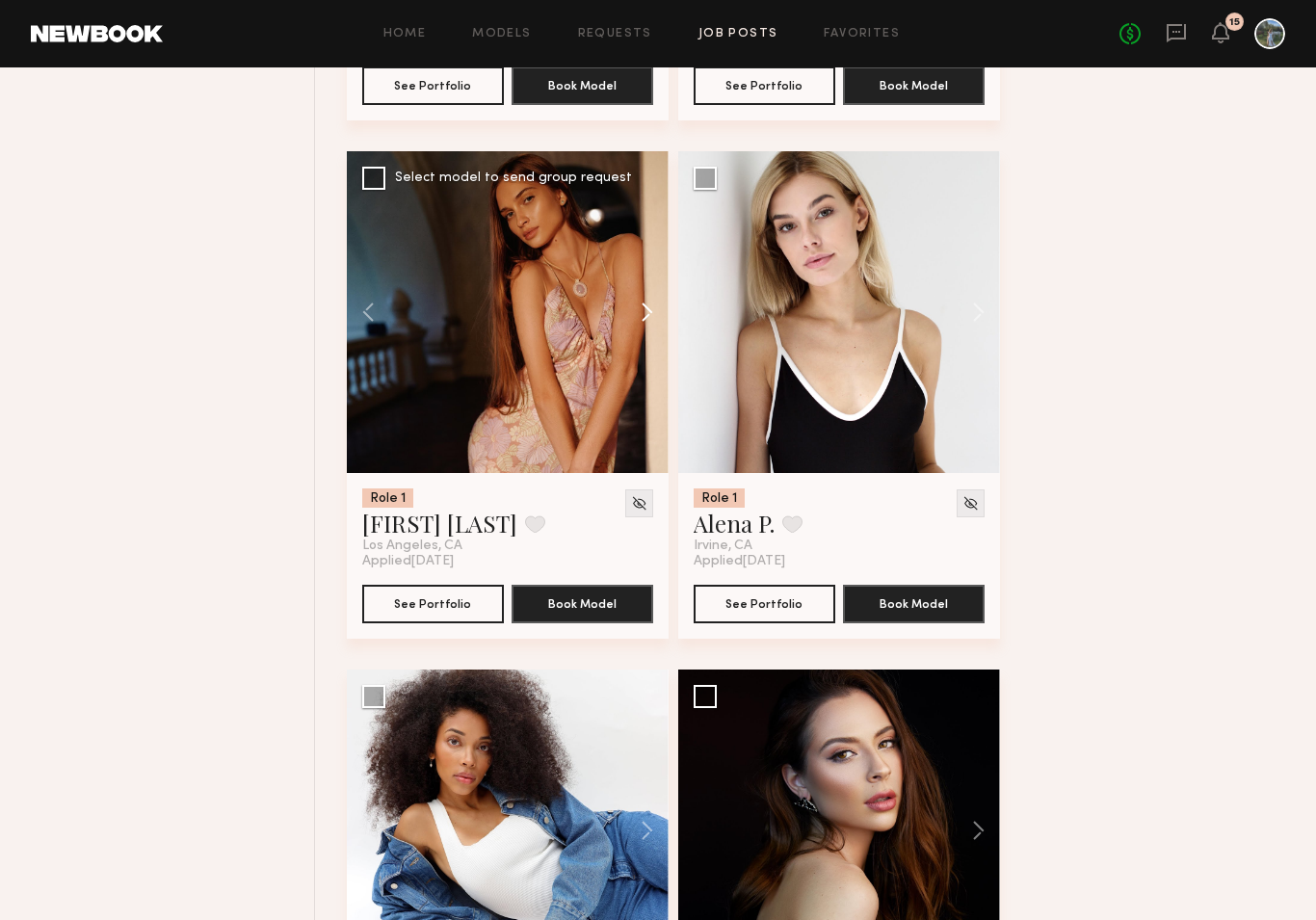 click 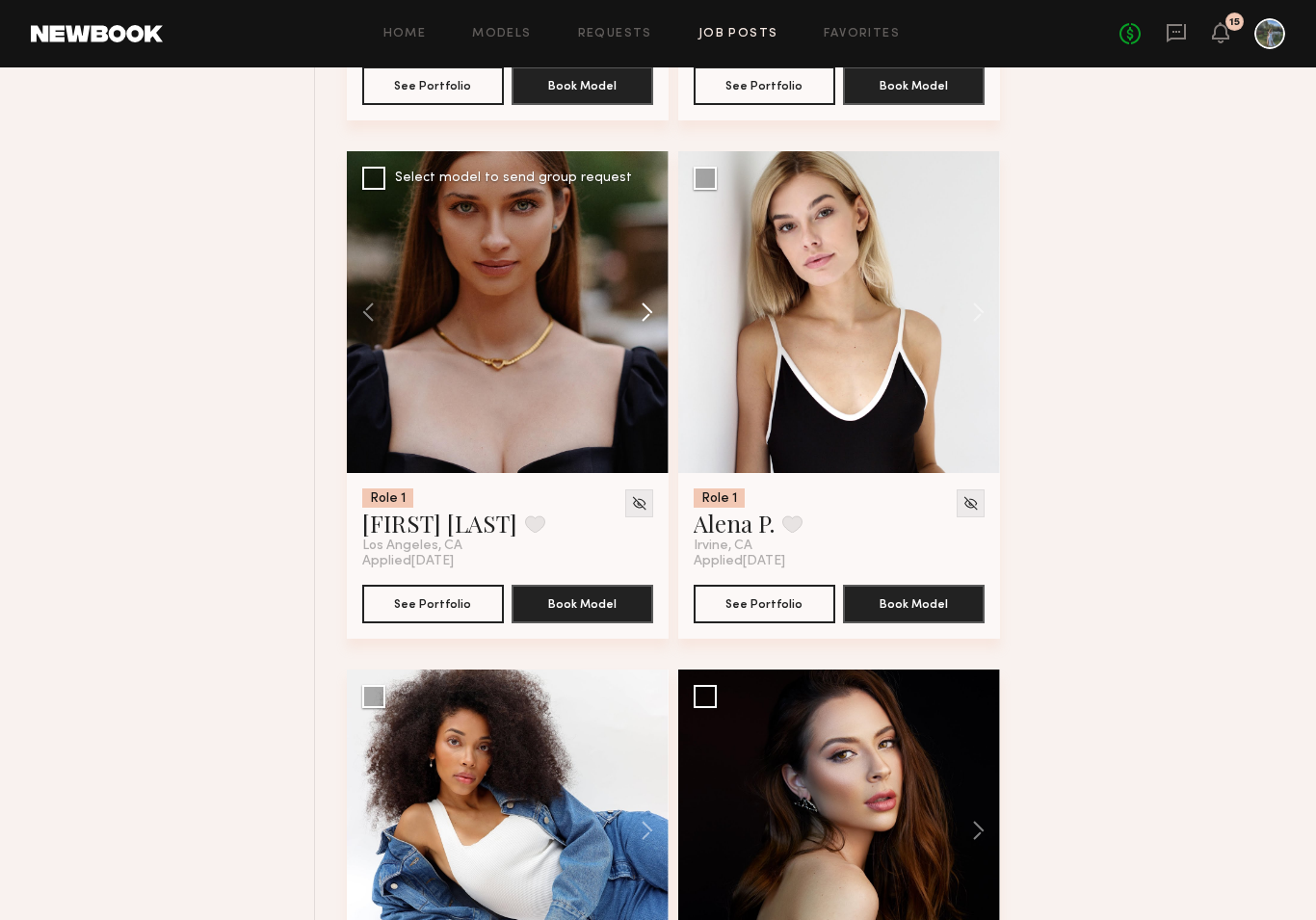 click 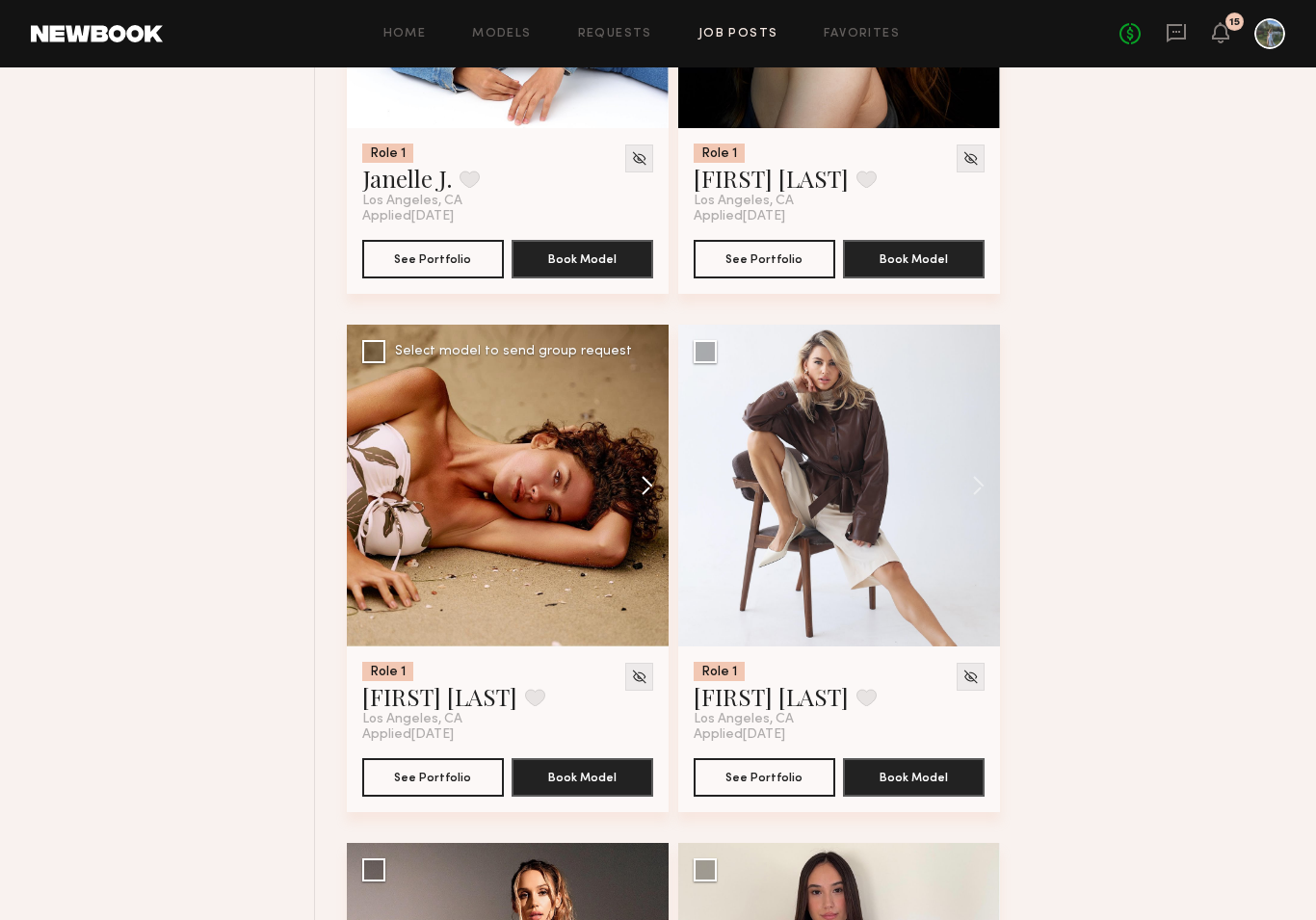 scroll, scrollTop: 8793, scrollLeft: 0, axis: vertical 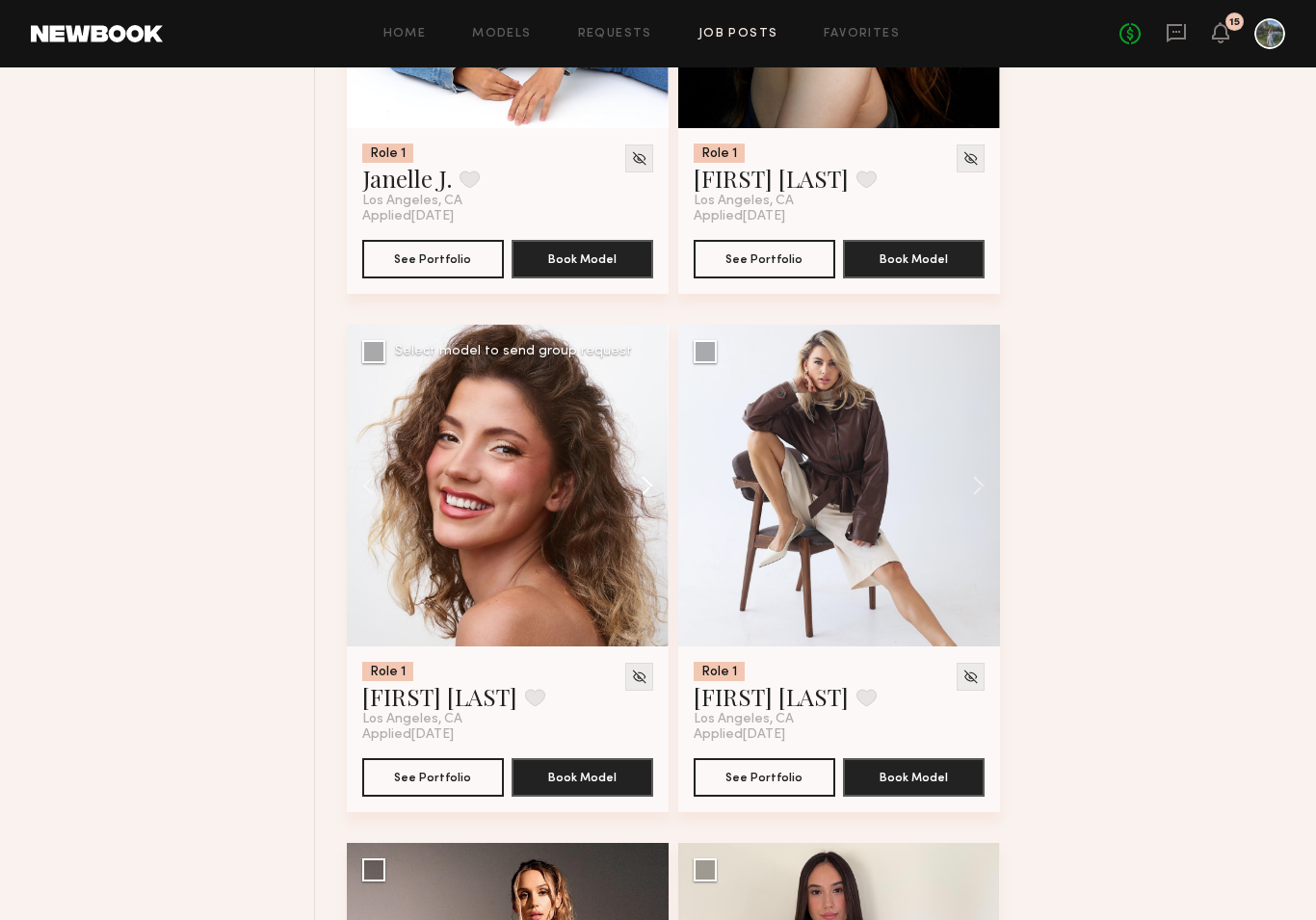 click 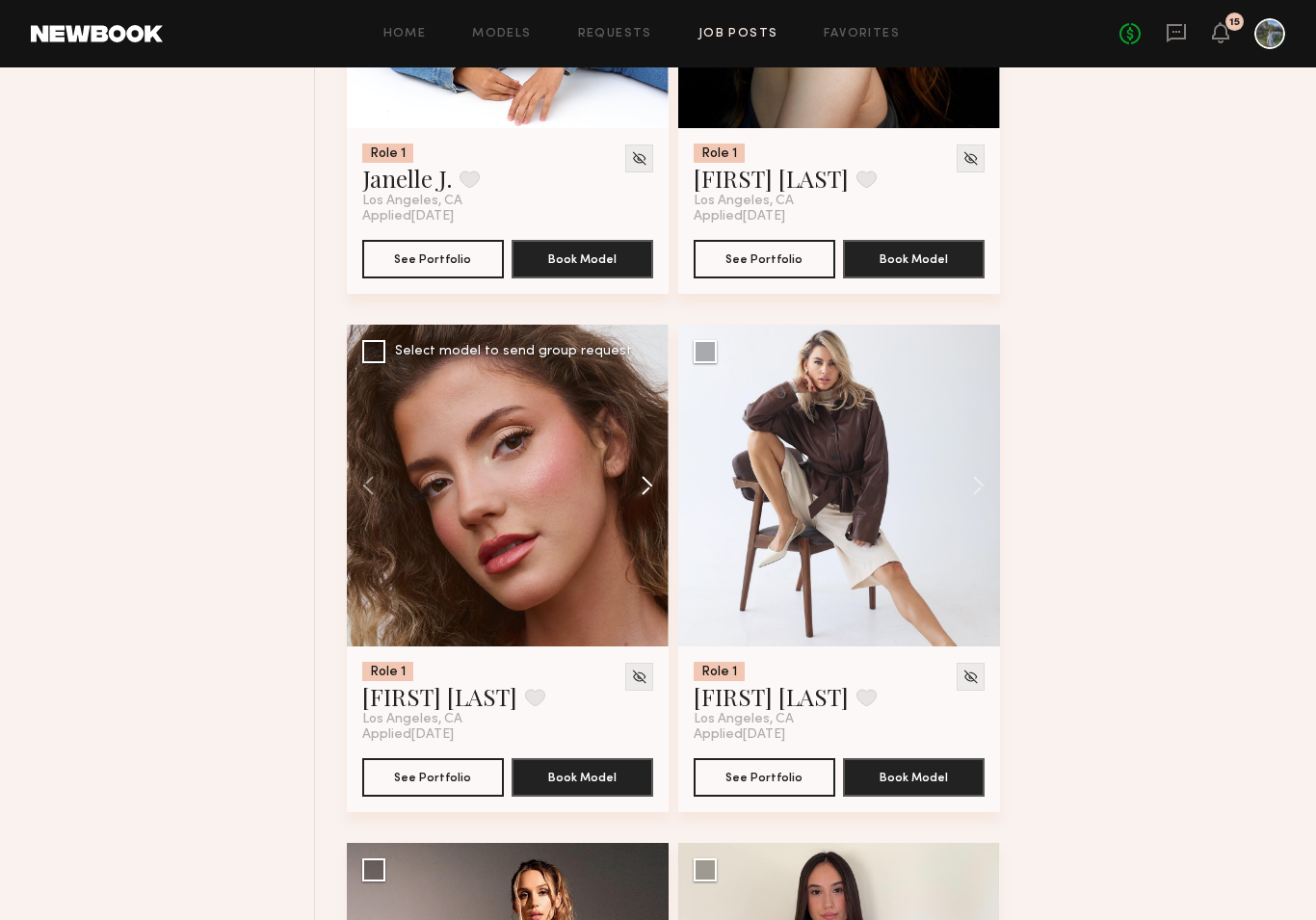 click 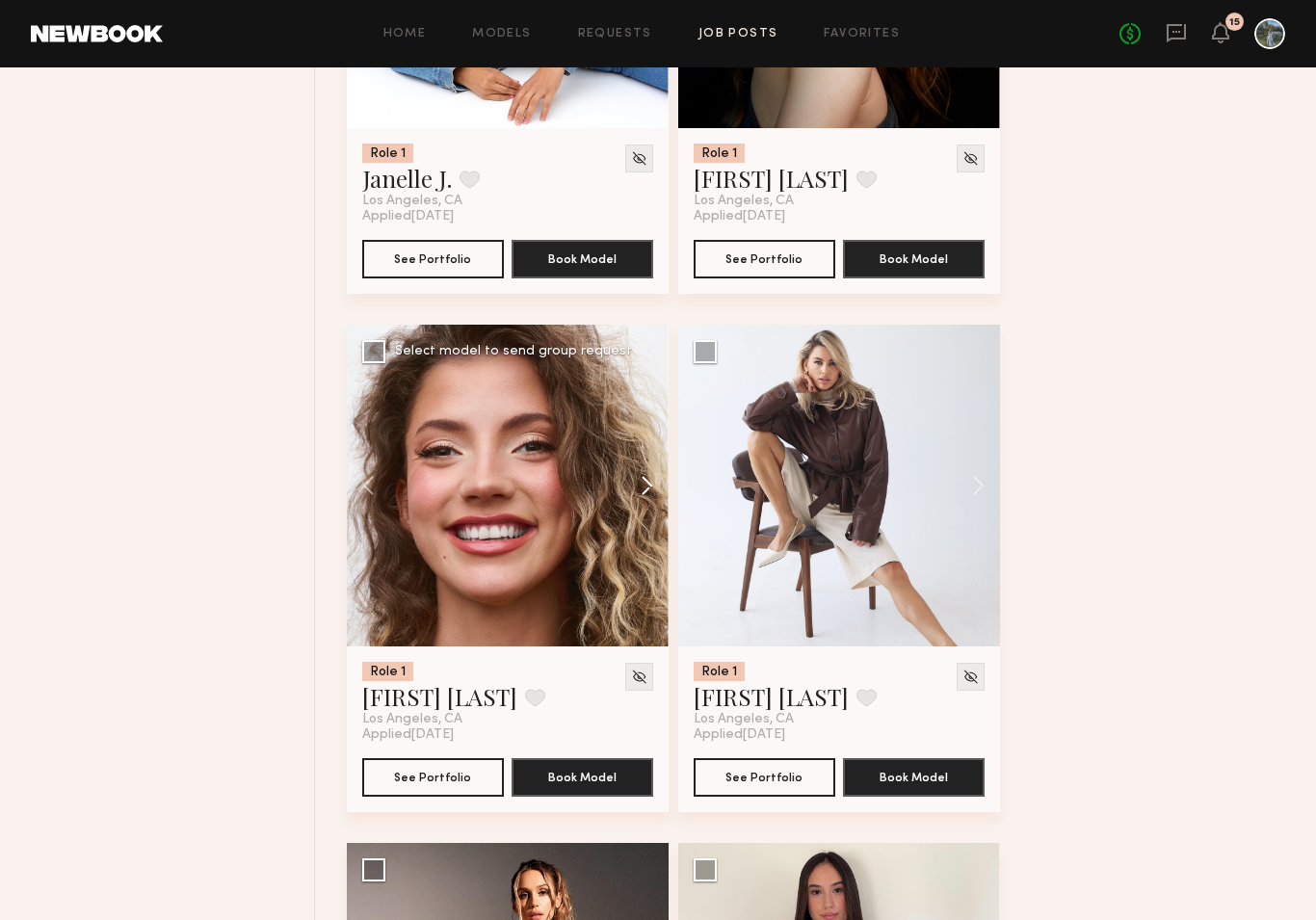 click 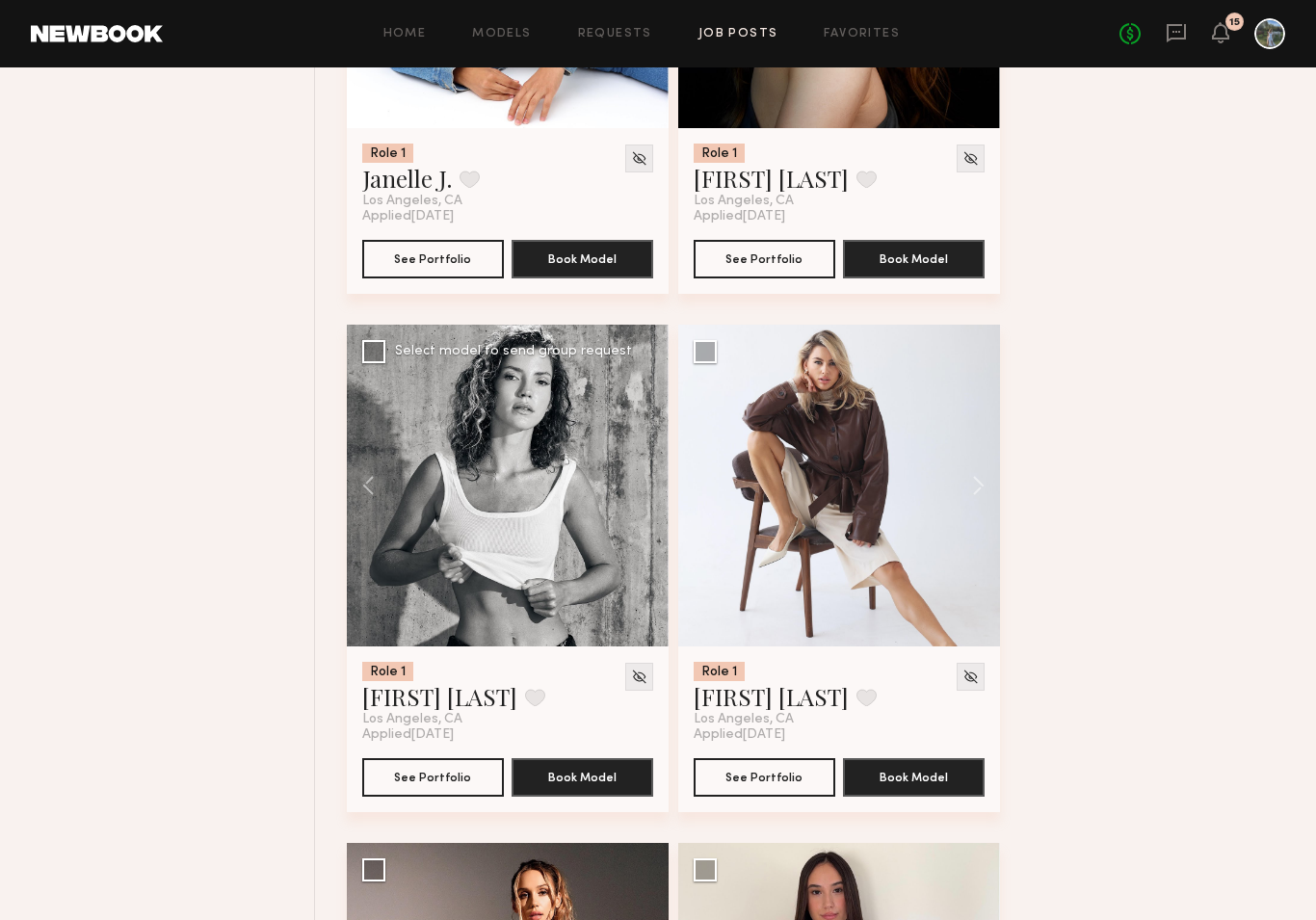 click 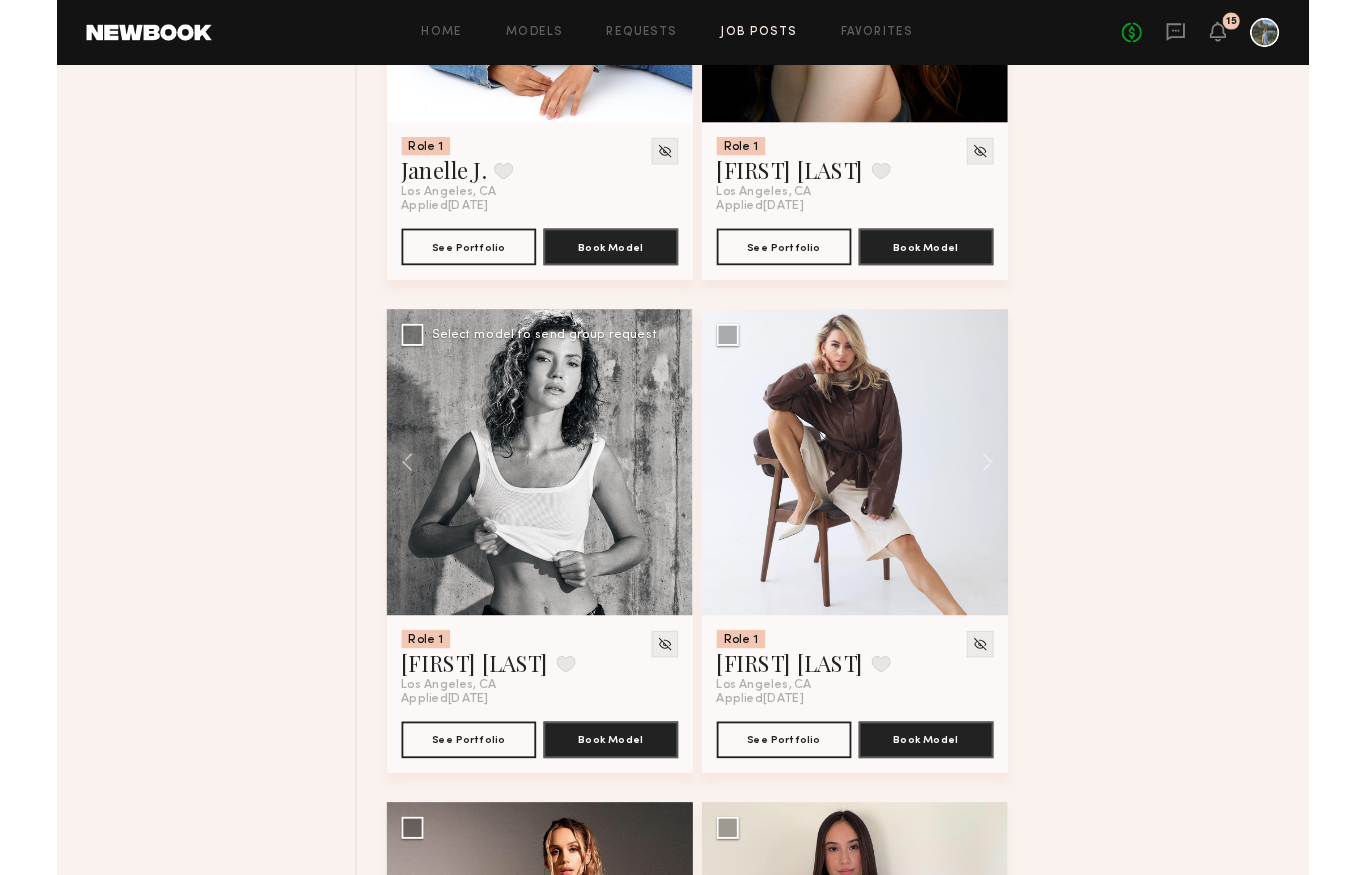 scroll, scrollTop: 0, scrollLeft: 0, axis: both 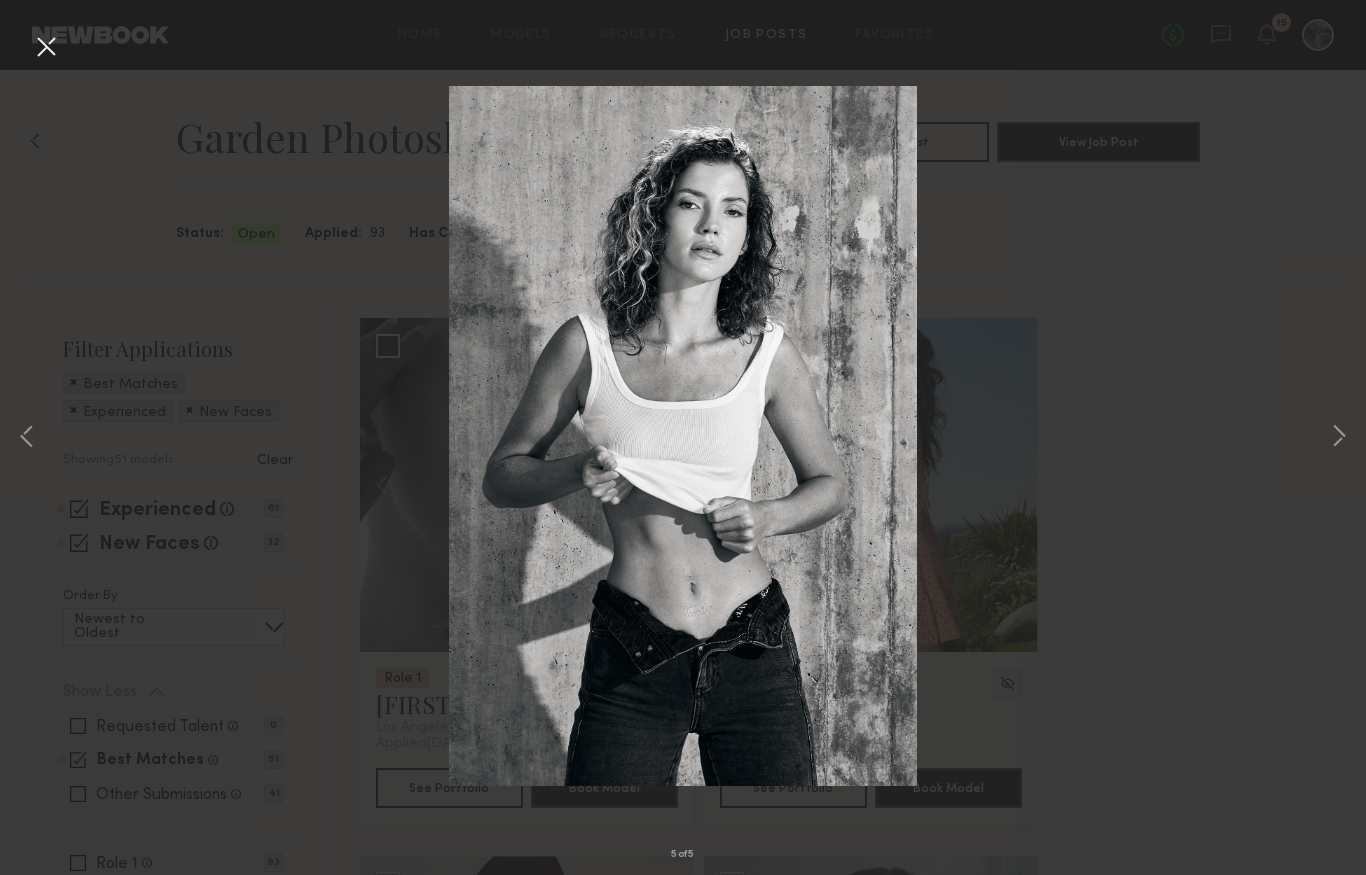 click at bounding box center (46, 48) 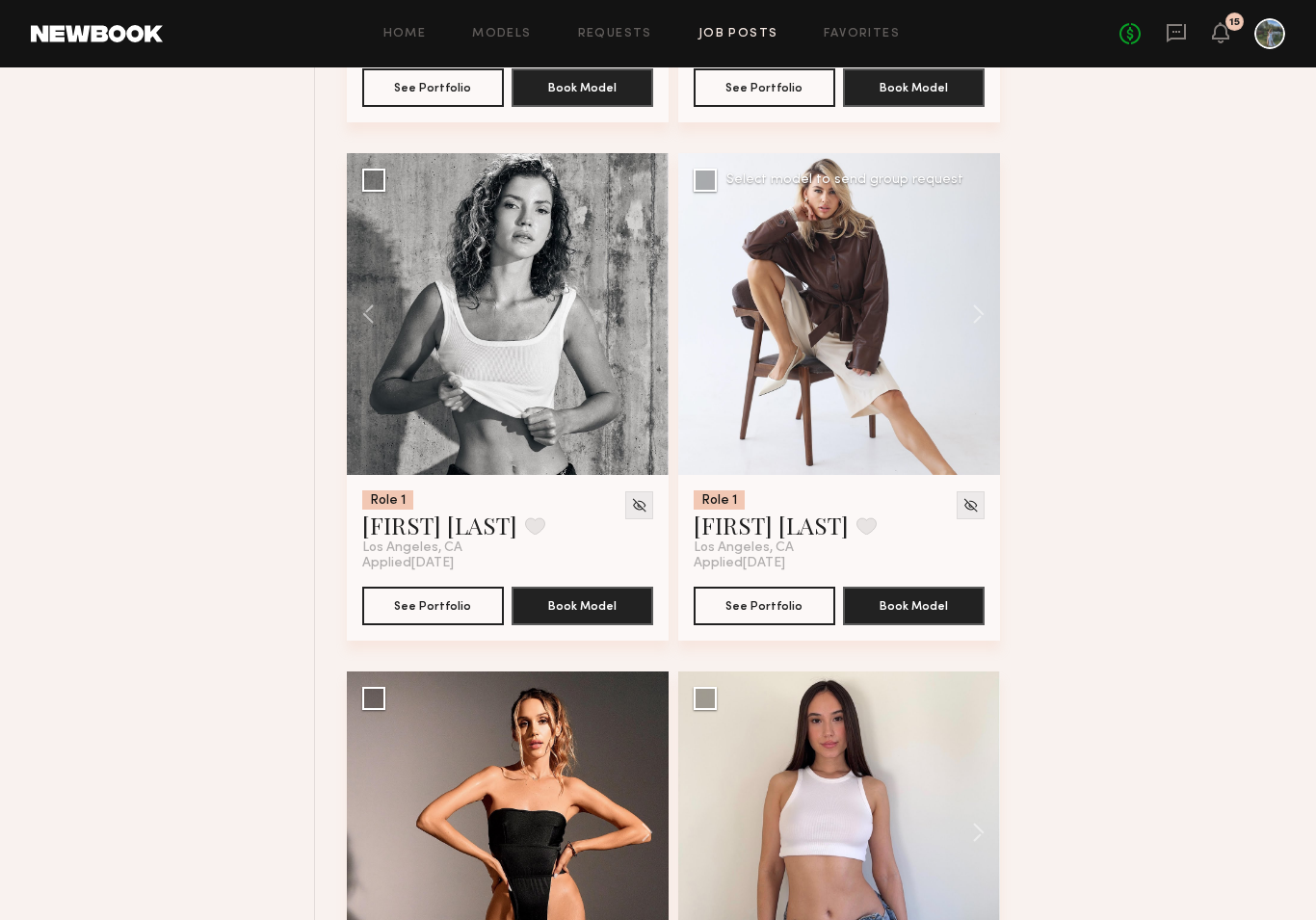 scroll, scrollTop: 8964, scrollLeft: 0, axis: vertical 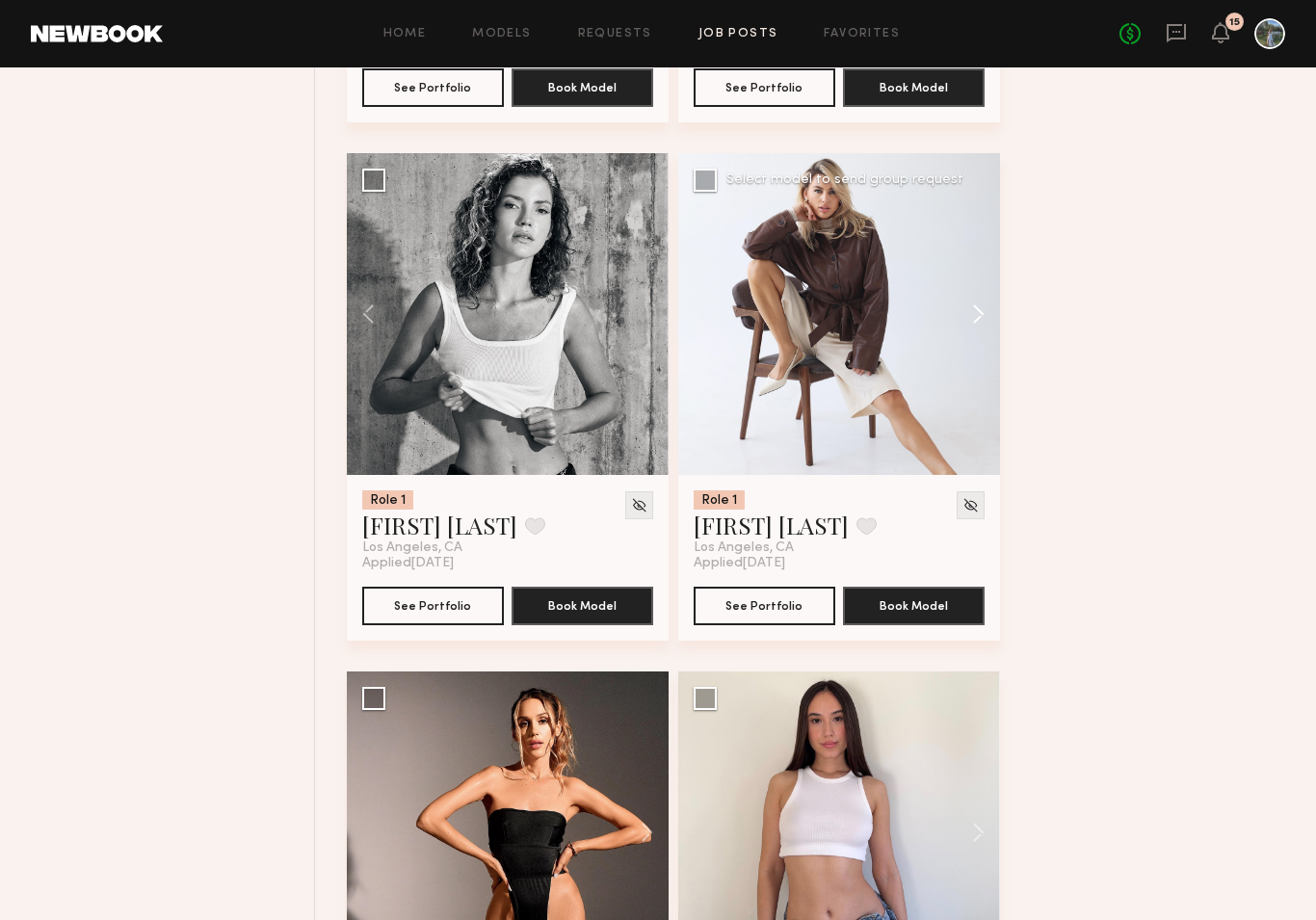click 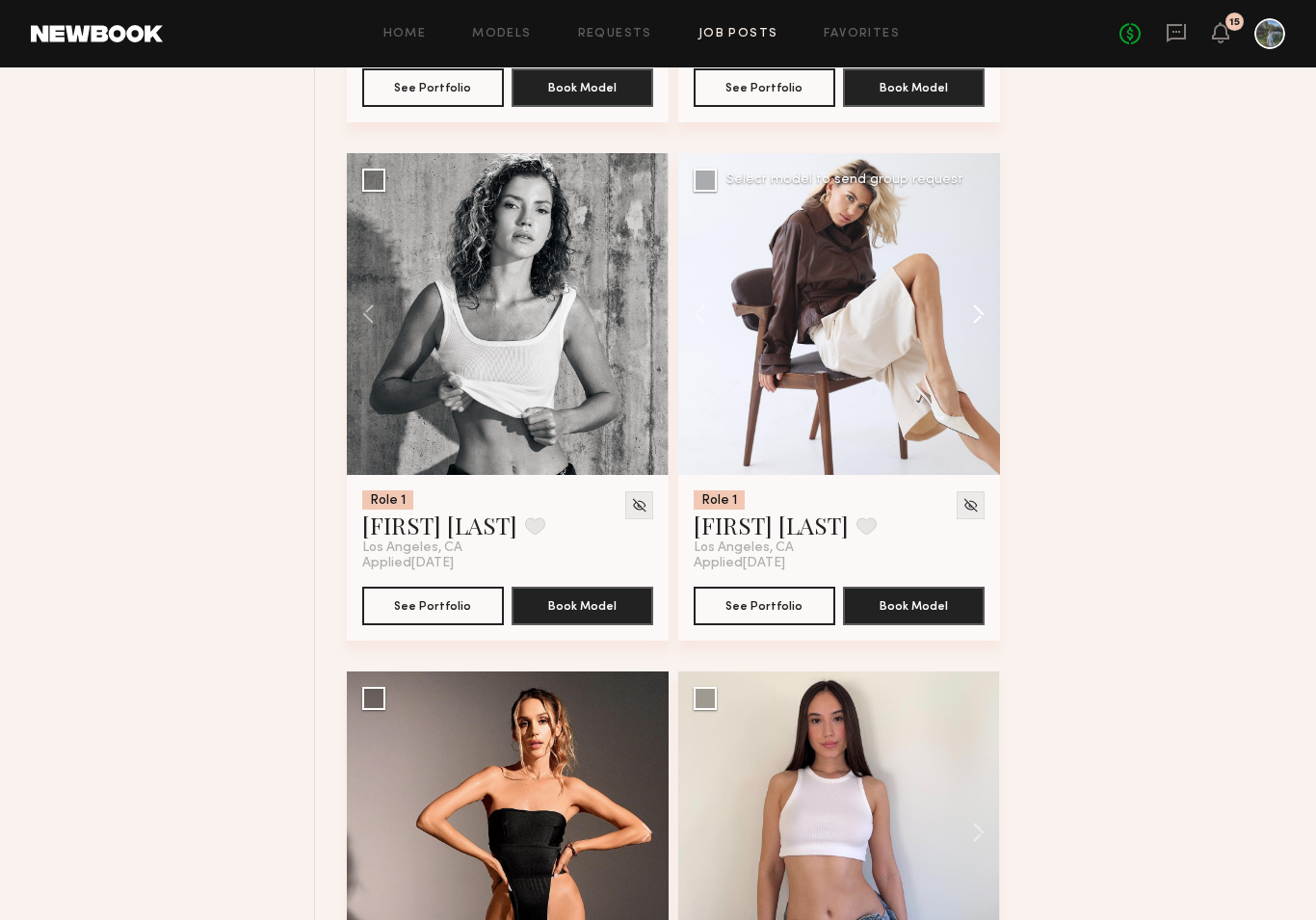 click 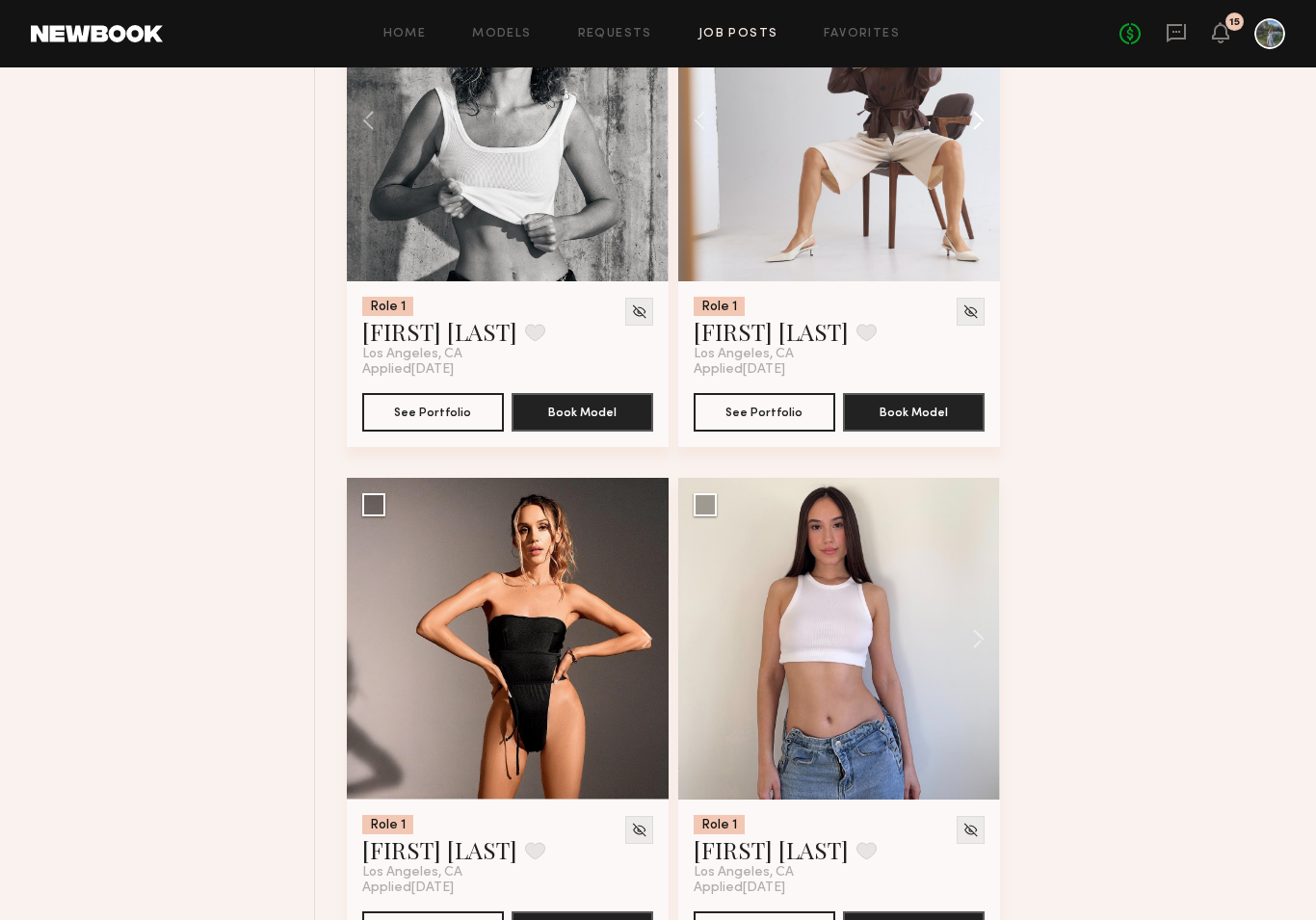 scroll, scrollTop: 9417, scrollLeft: 0, axis: vertical 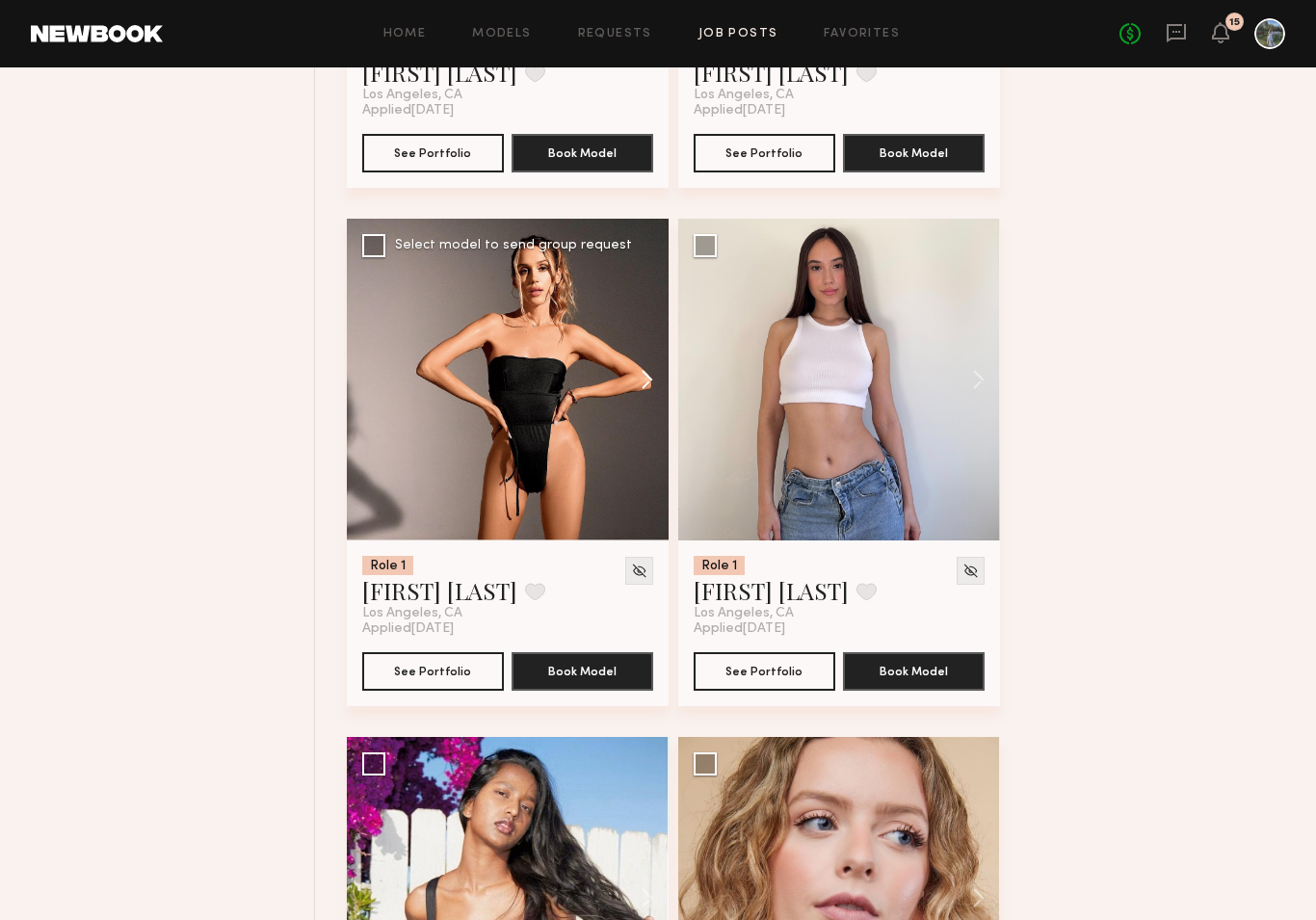 click 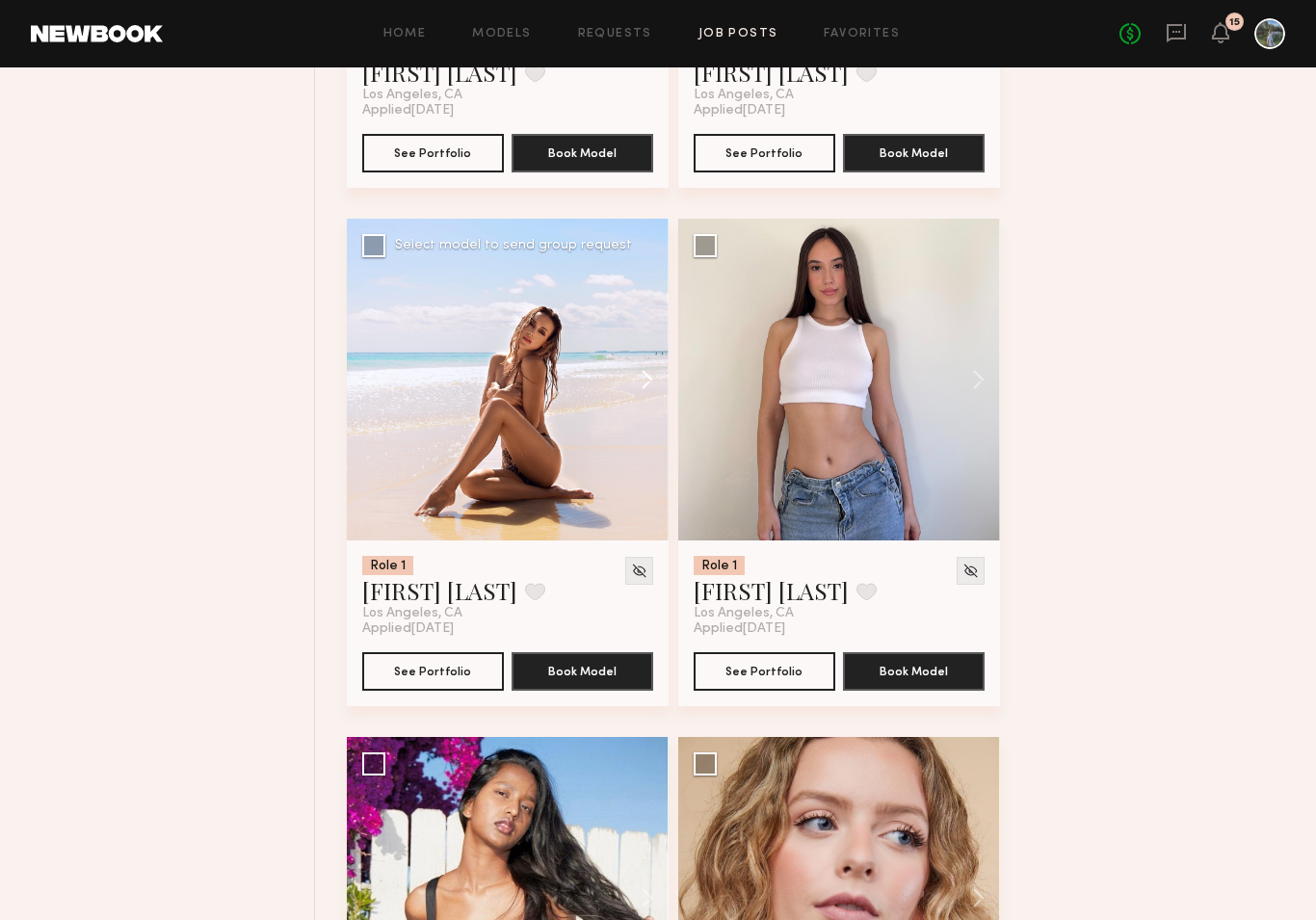click 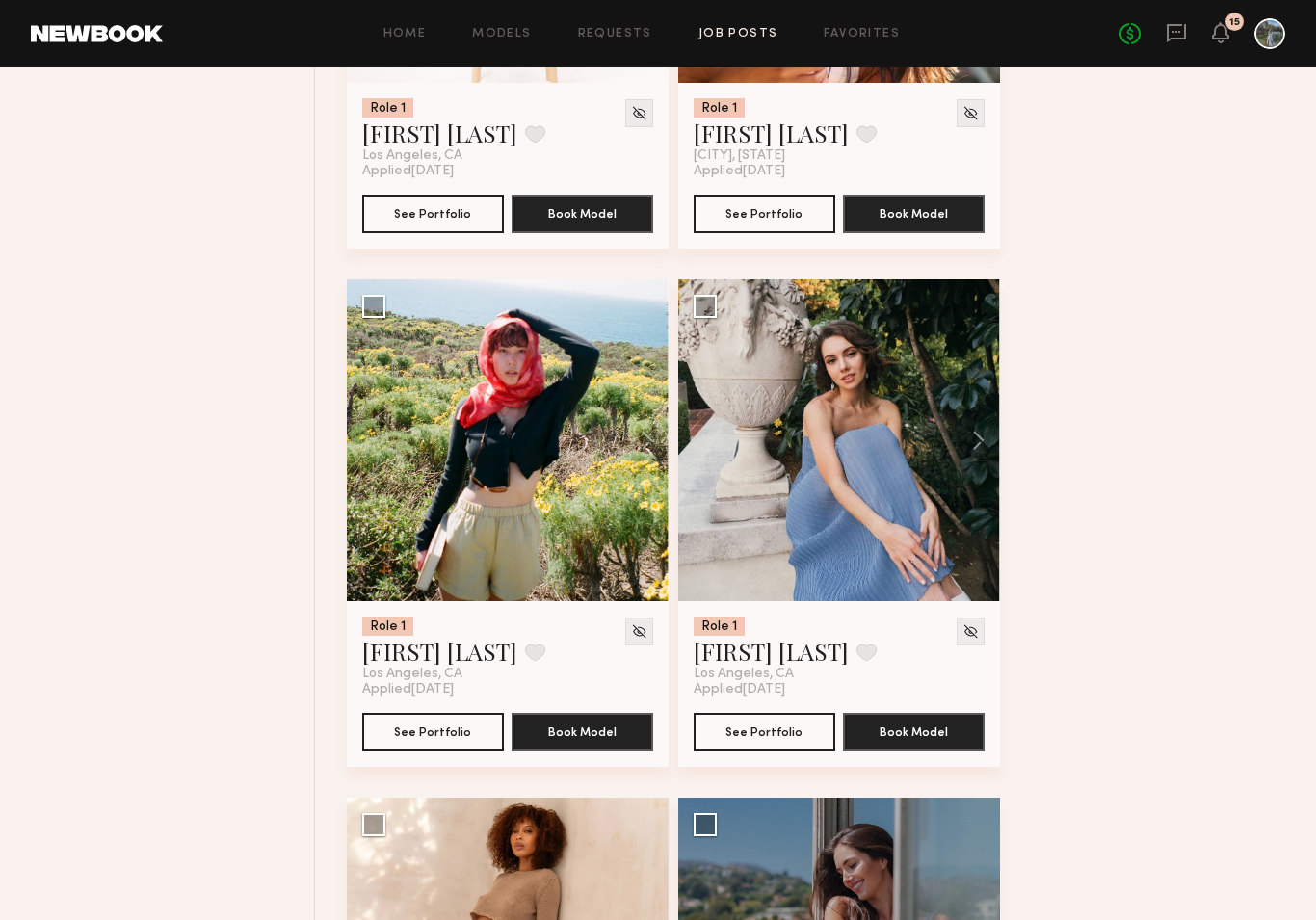 scroll, scrollTop: 10912, scrollLeft: 0, axis: vertical 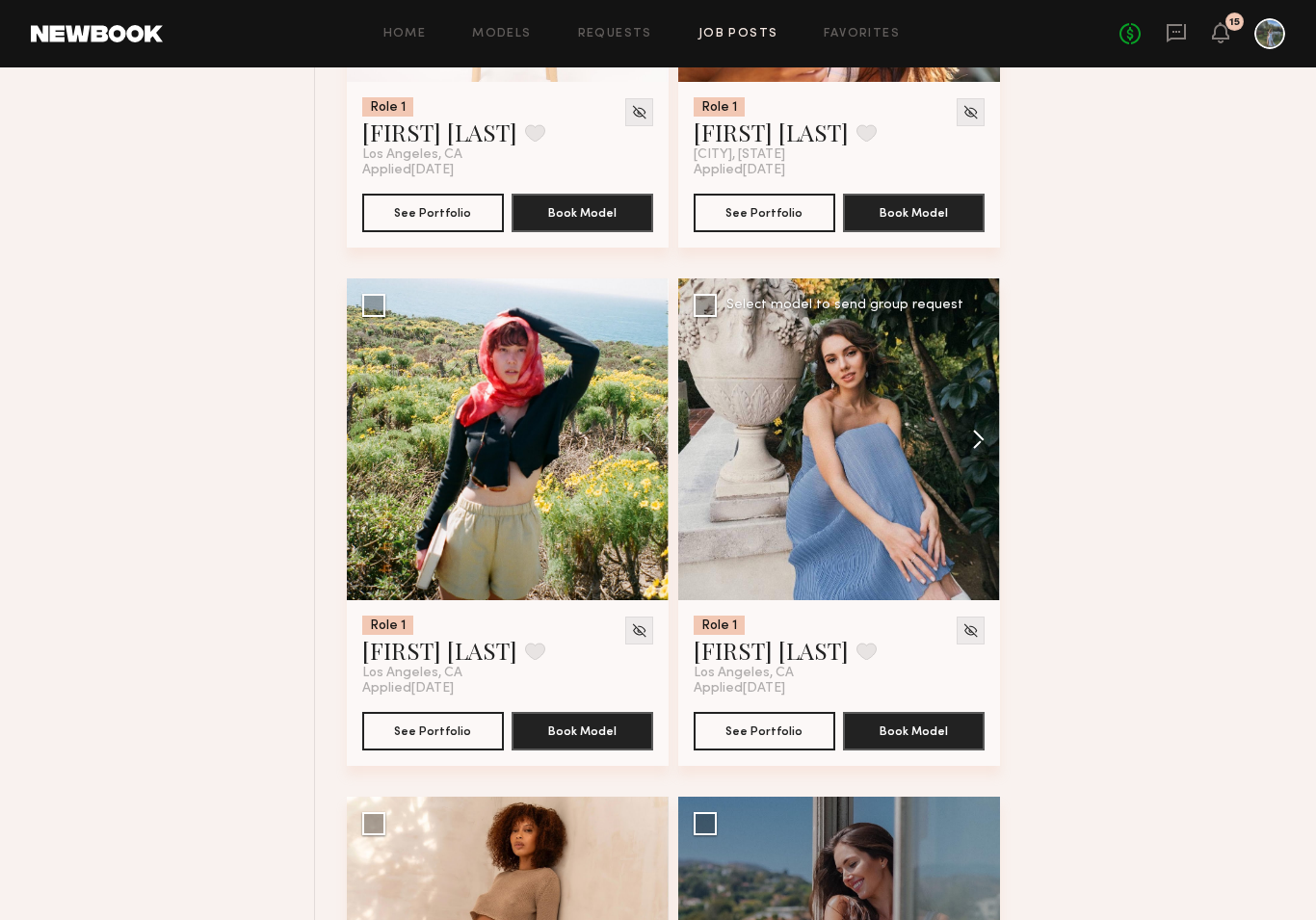 click 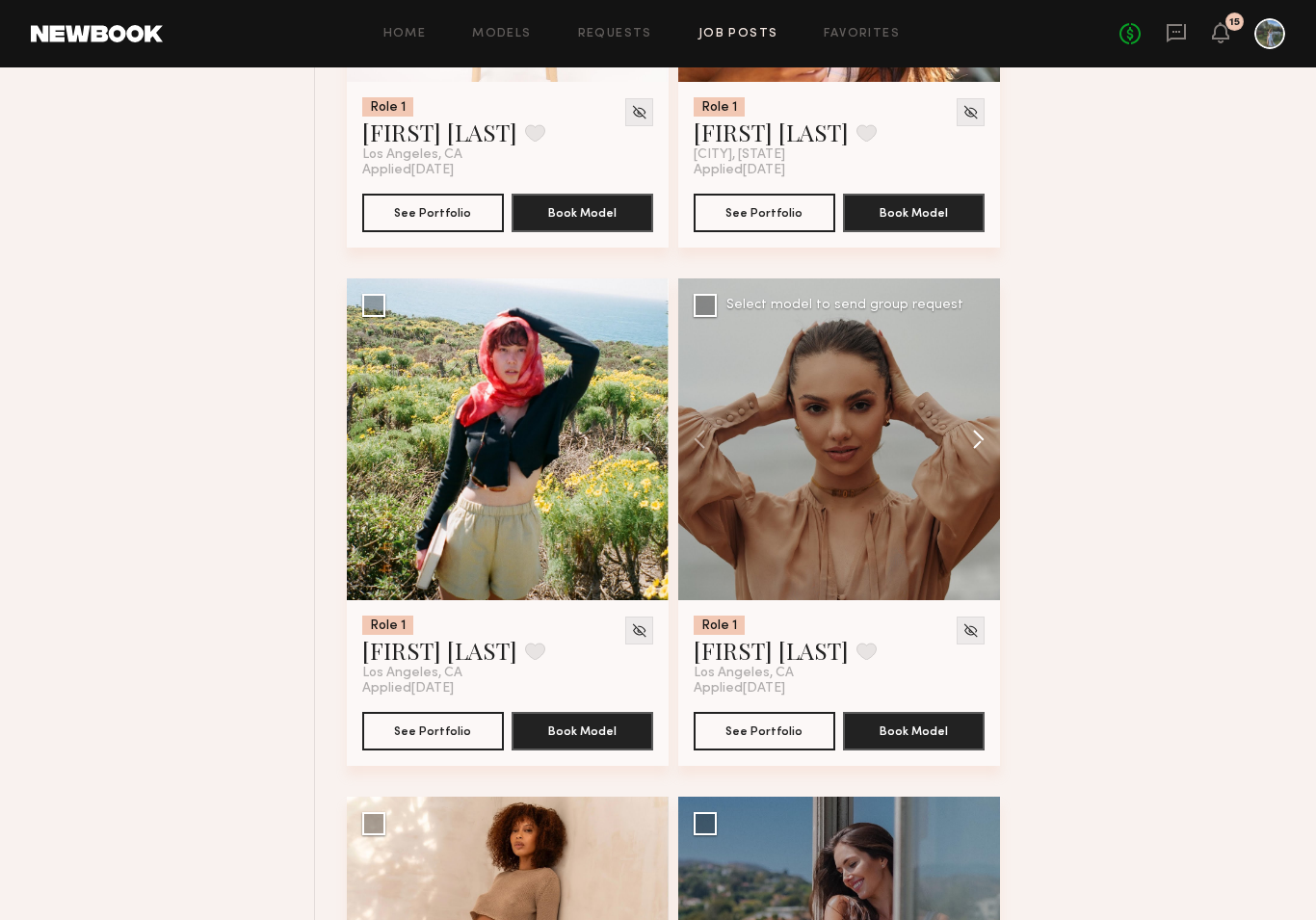 click 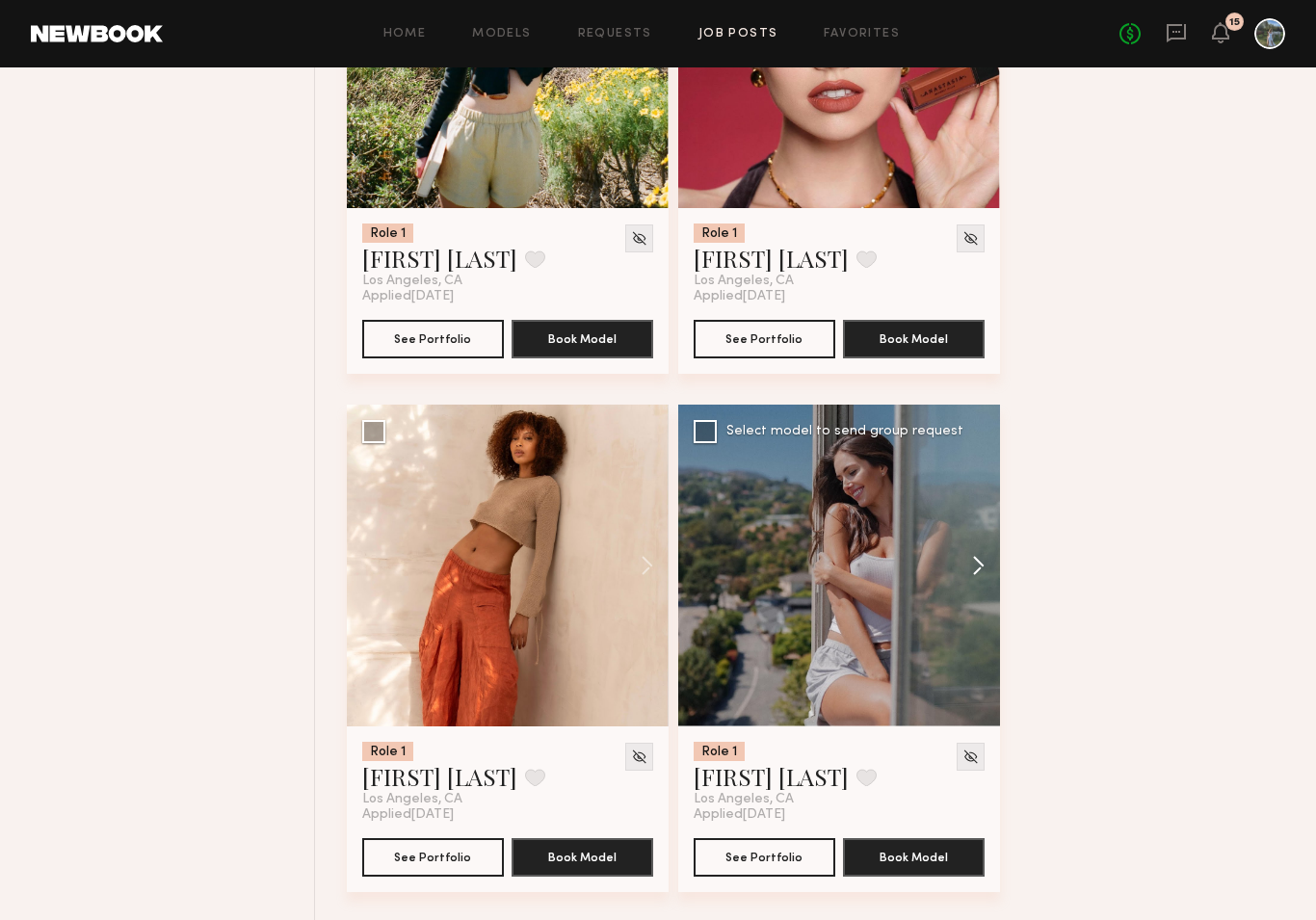 scroll, scrollTop: 11420, scrollLeft: 0, axis: vertical 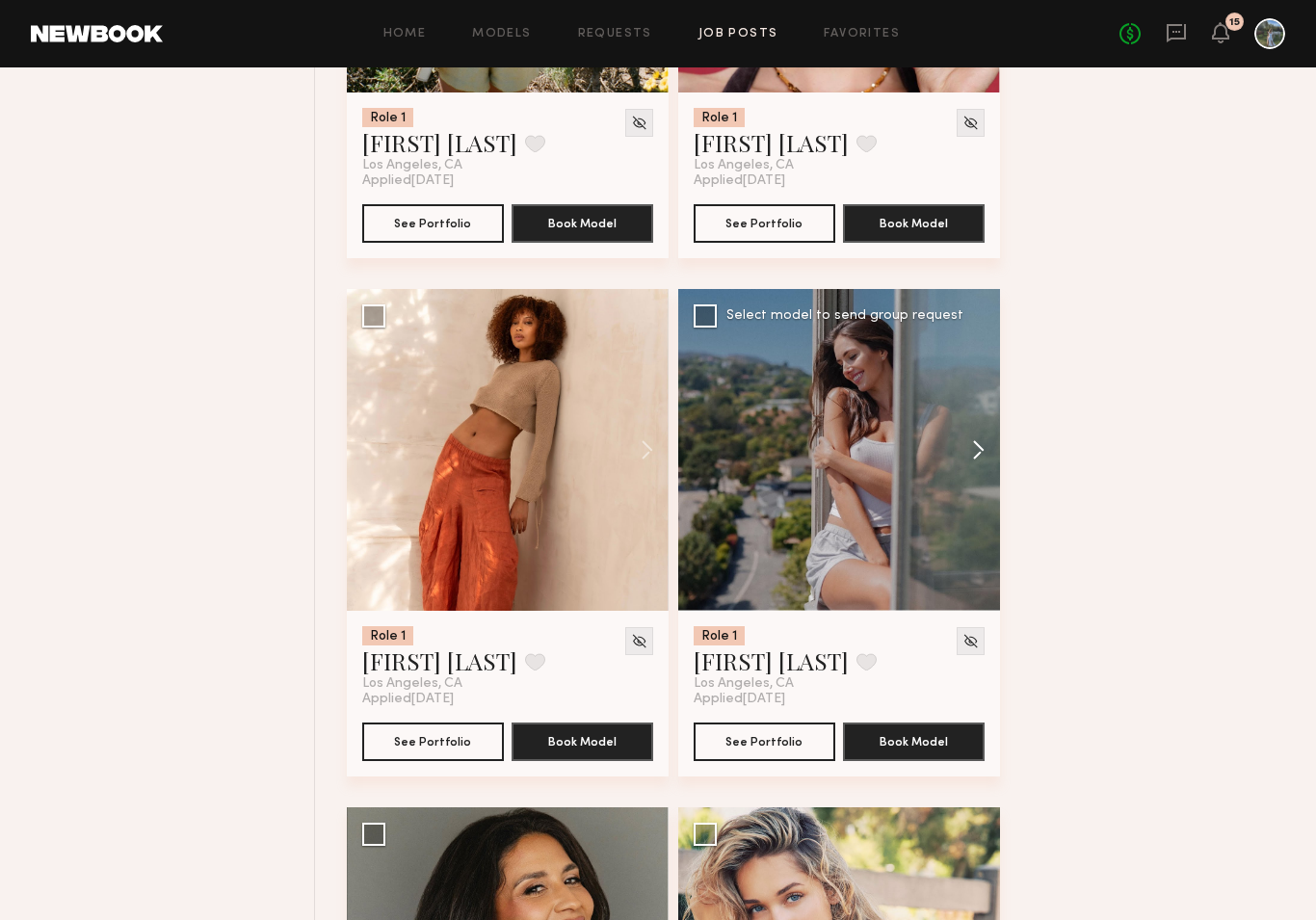 click 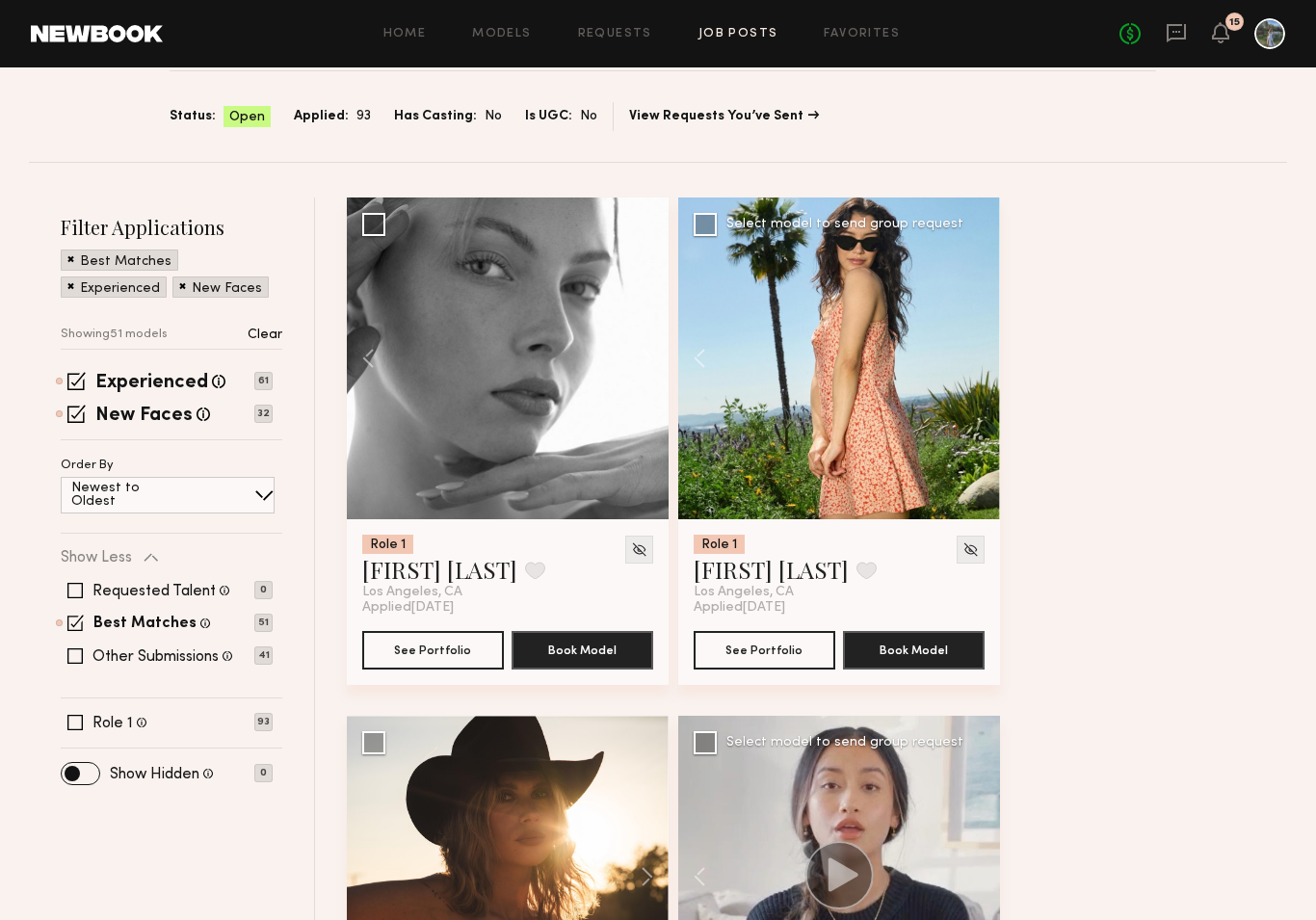 scroll, scrollTop: 190, scrollLeft: 0, axis: vertical 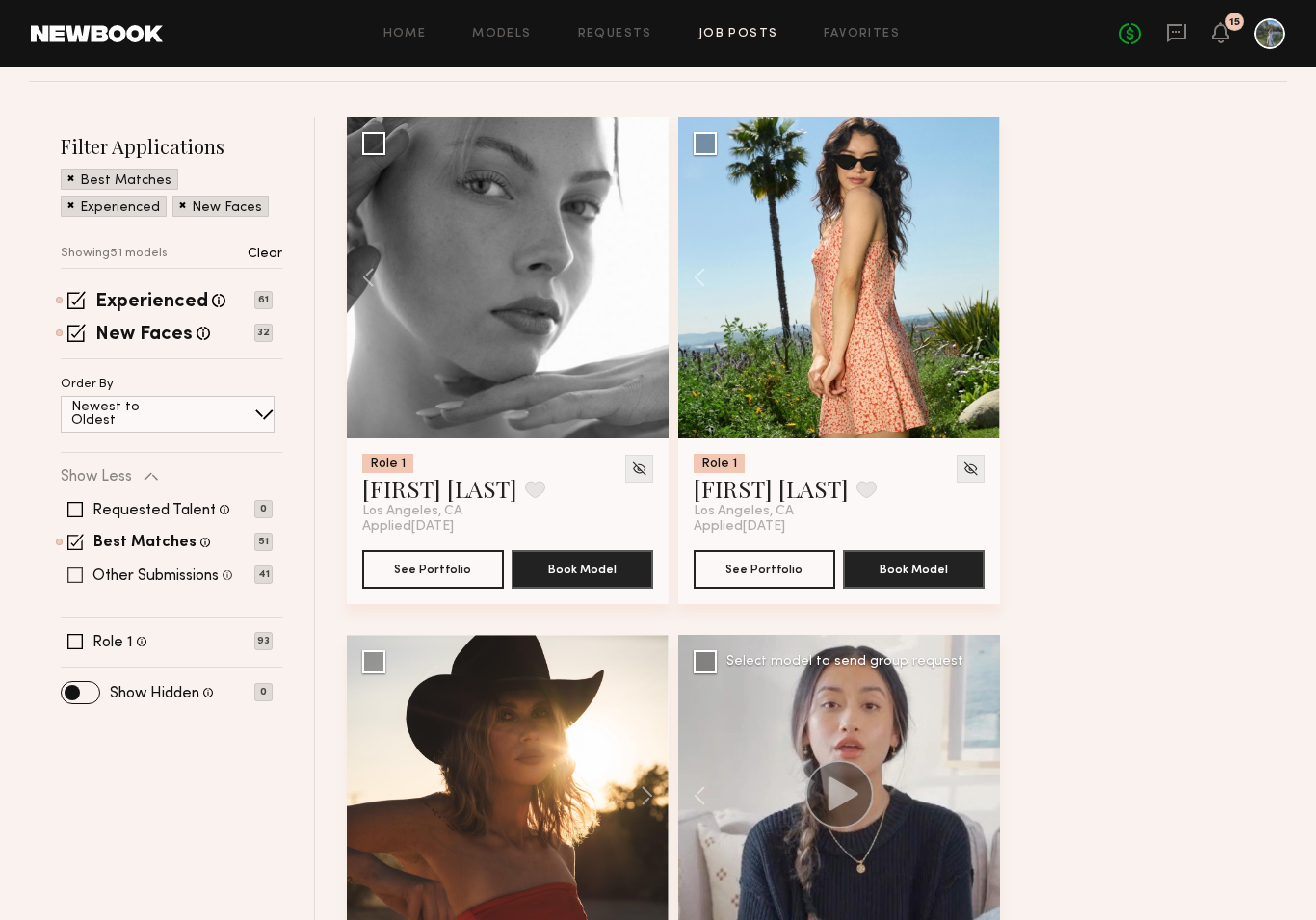 click 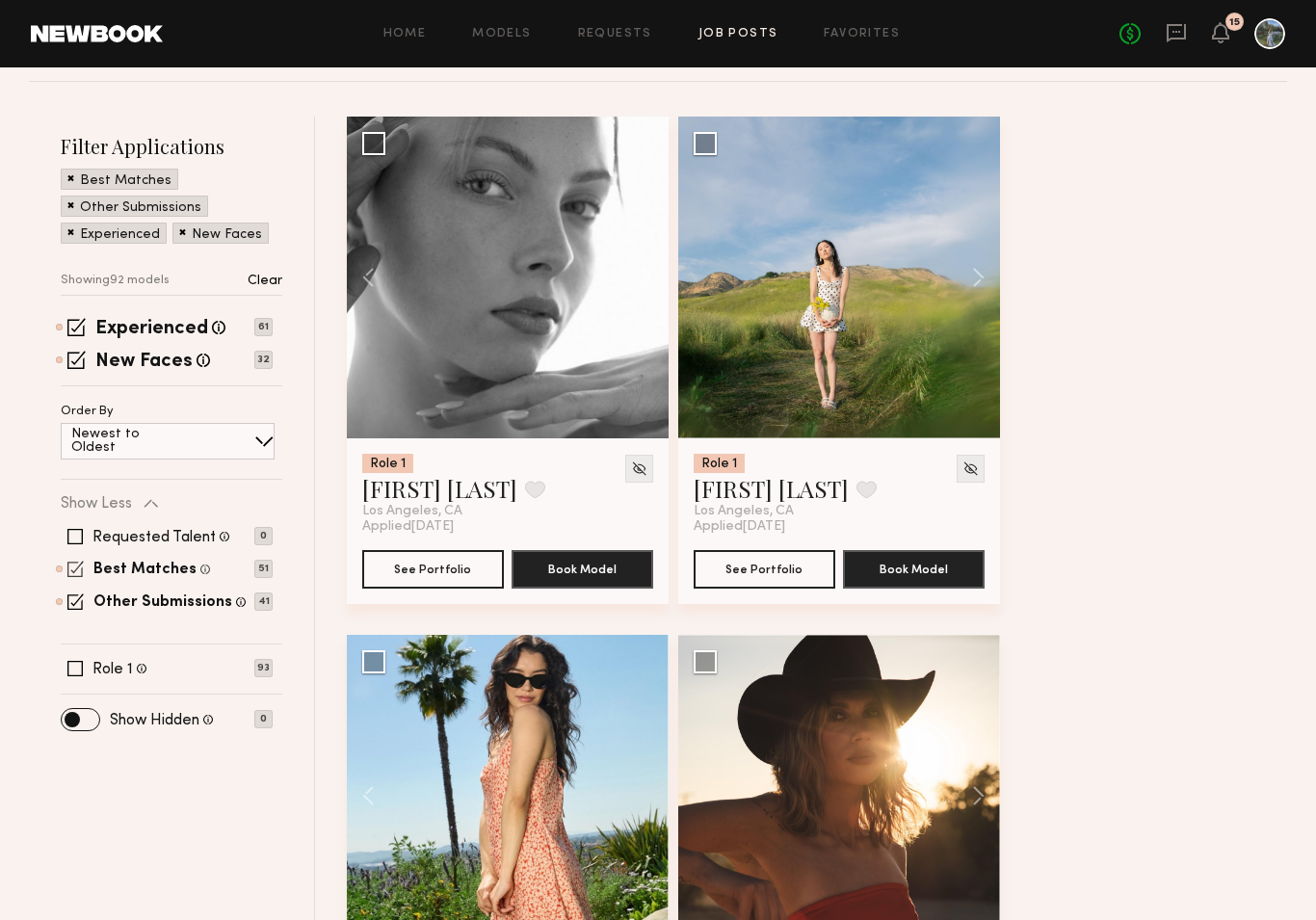 click 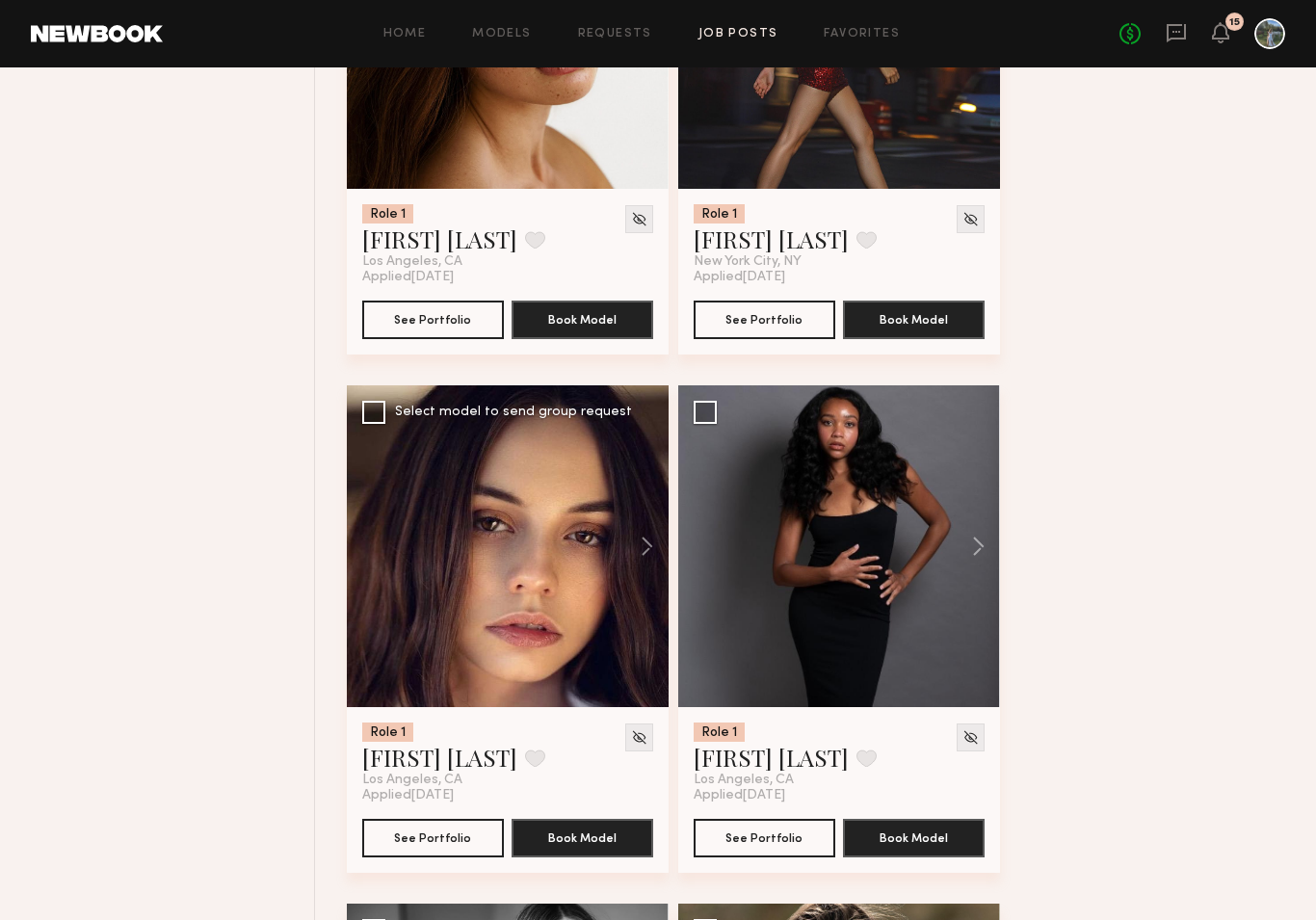 scroll, scrollTop: 959, scrollLeft: 0, axis: vertical 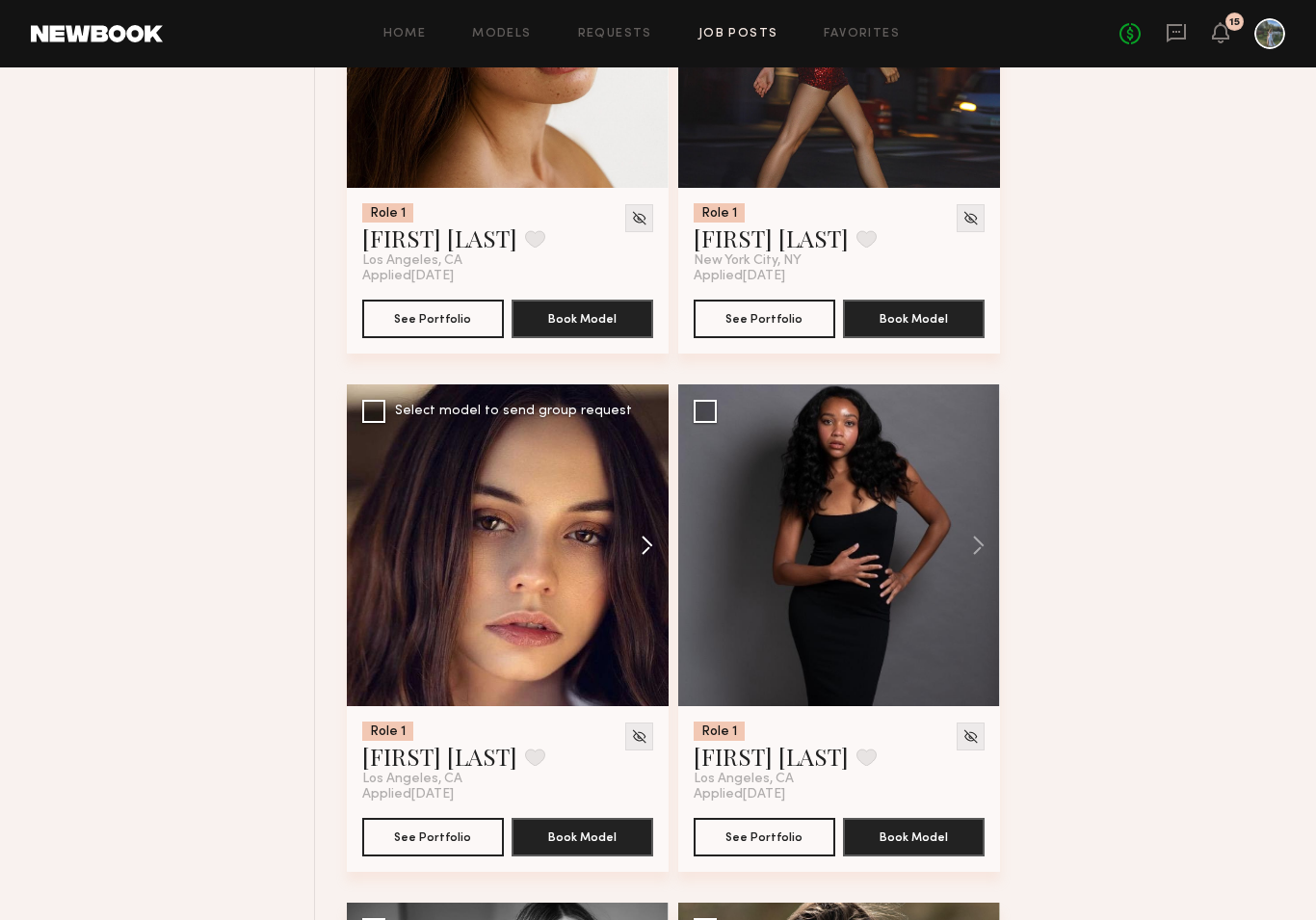 click 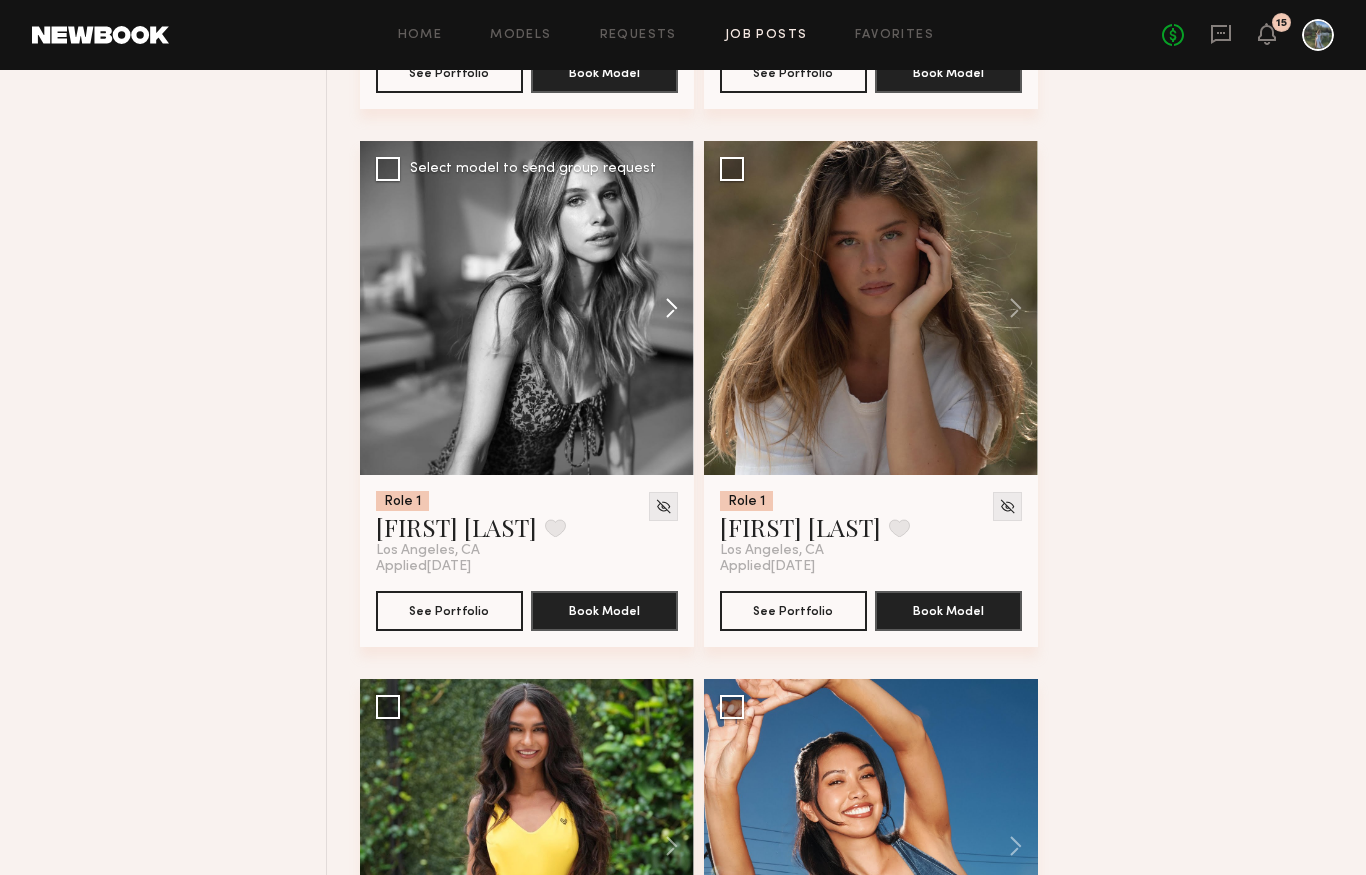 scroll, scrollTop: 1791, scrollLeft: 0, axis: vertical 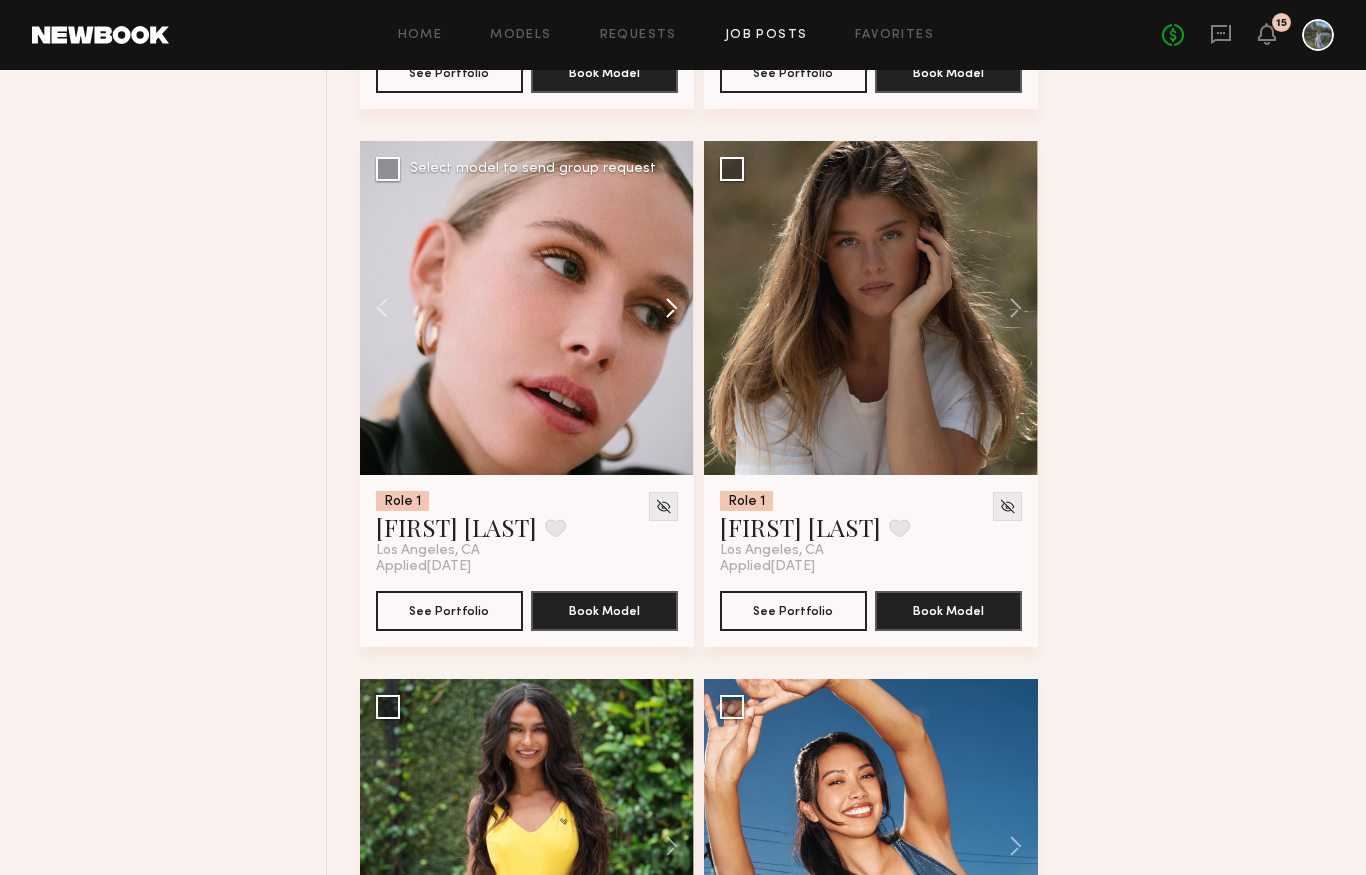 click 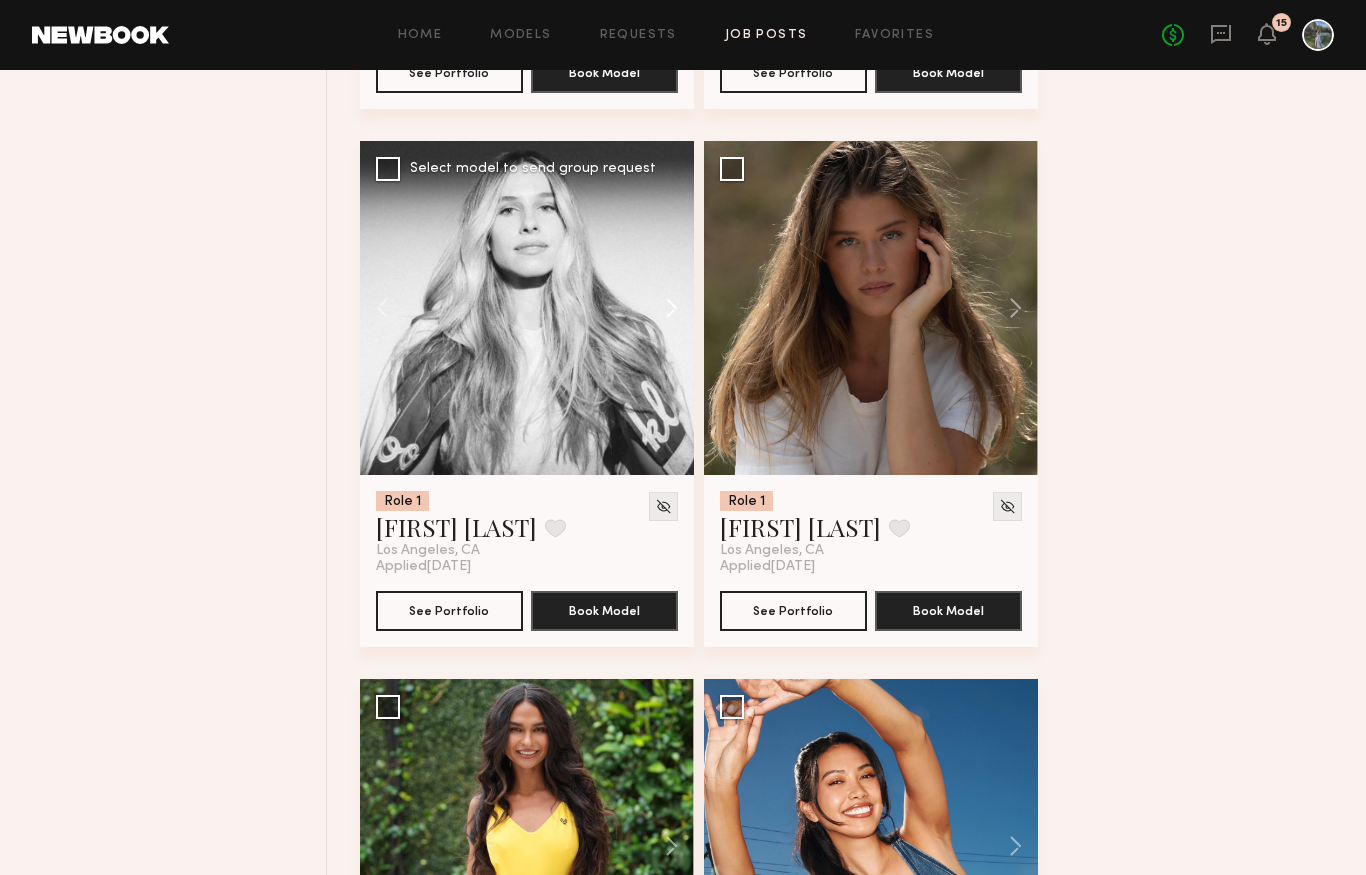 click 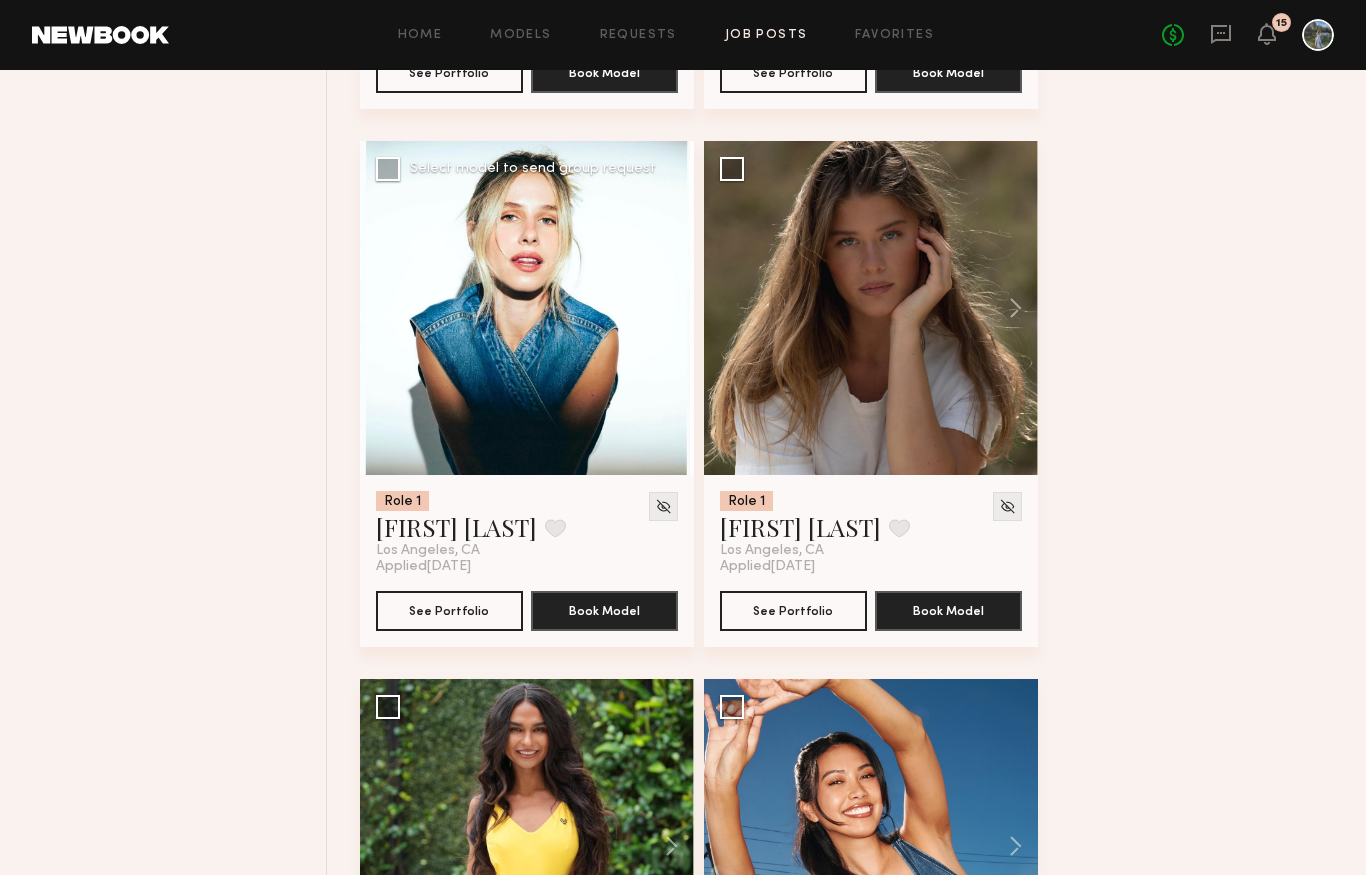 click 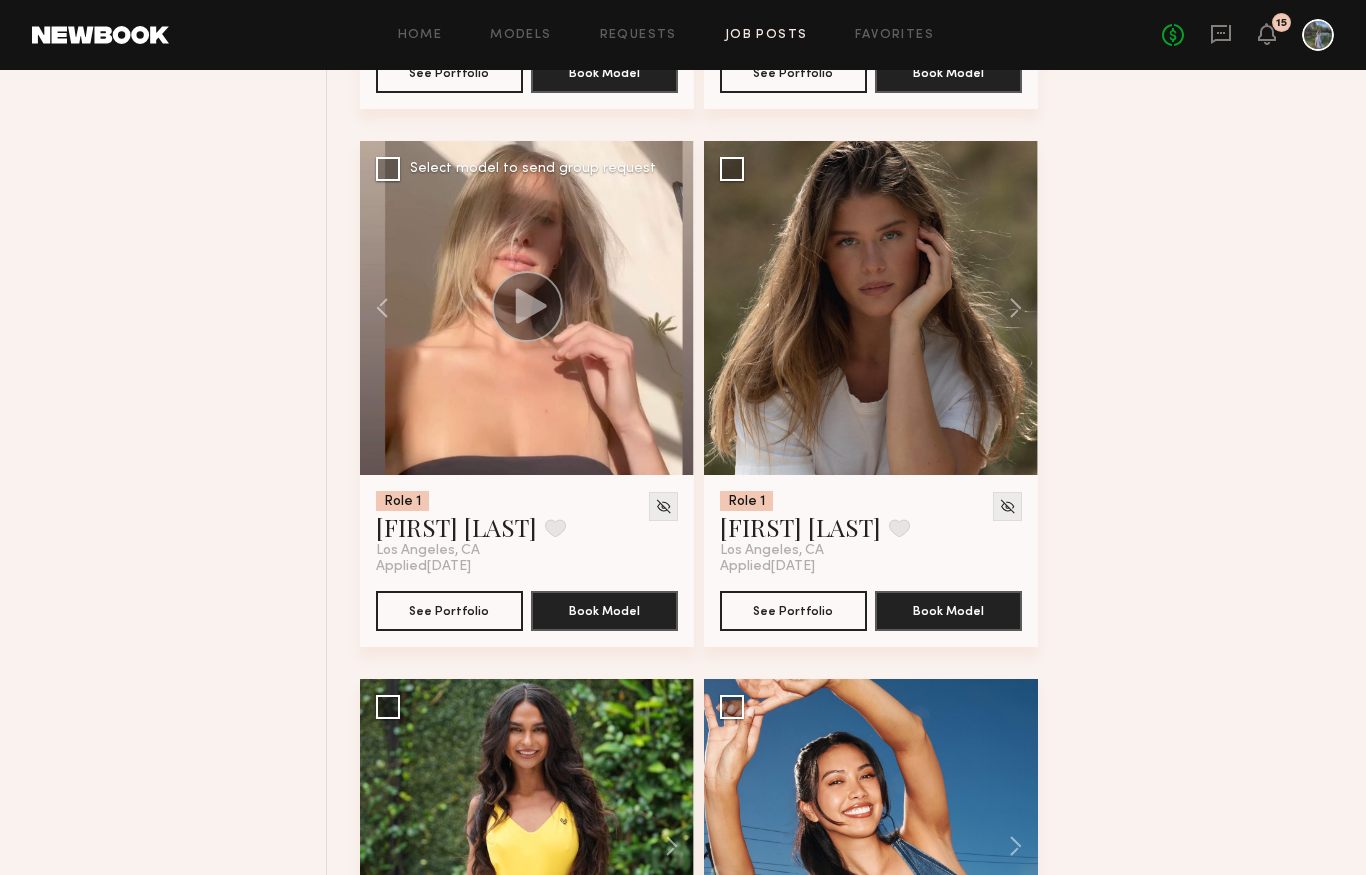 click 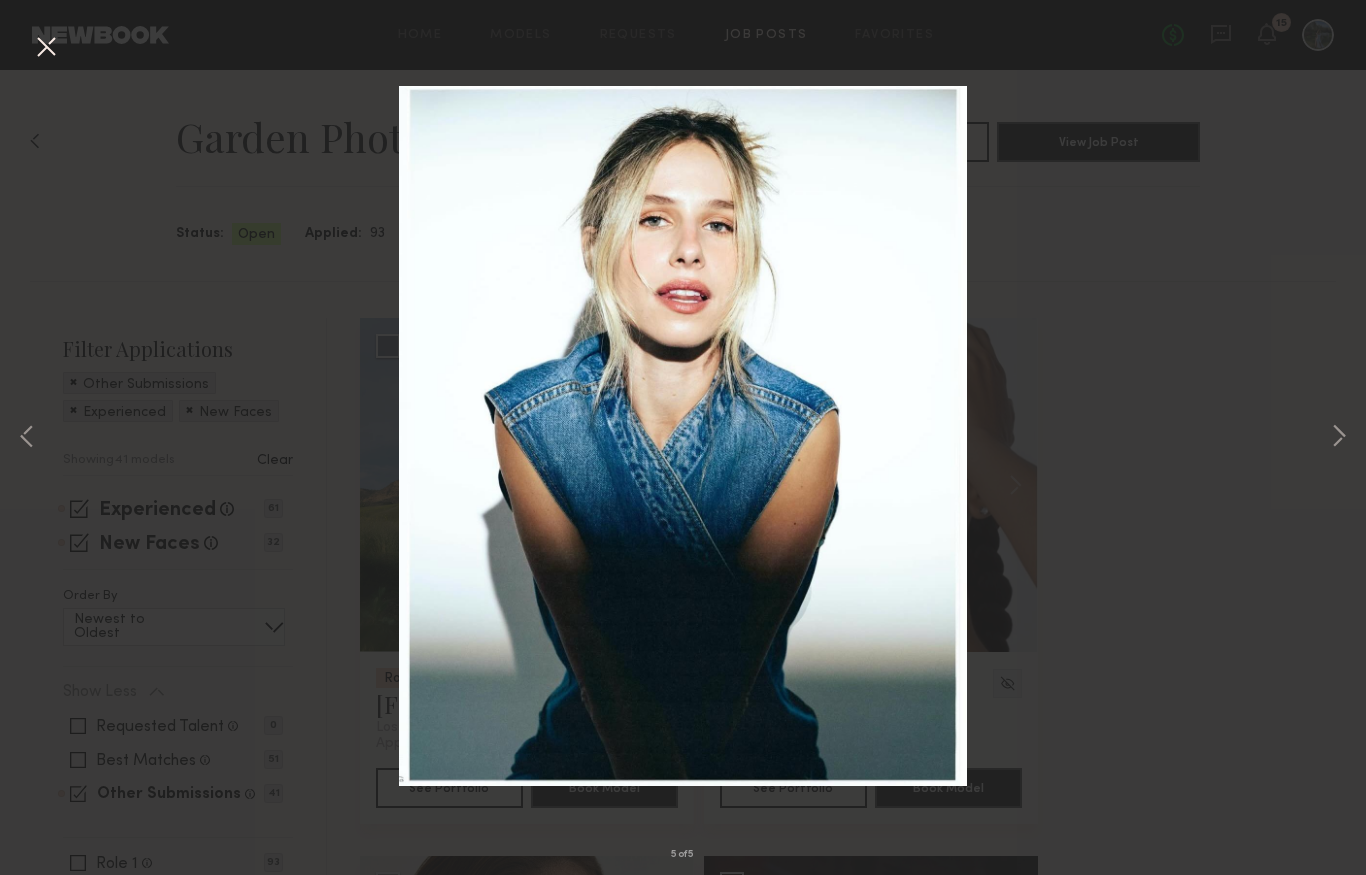 scroll, scrollTop: 0, scrollLeft: 0, axis: both 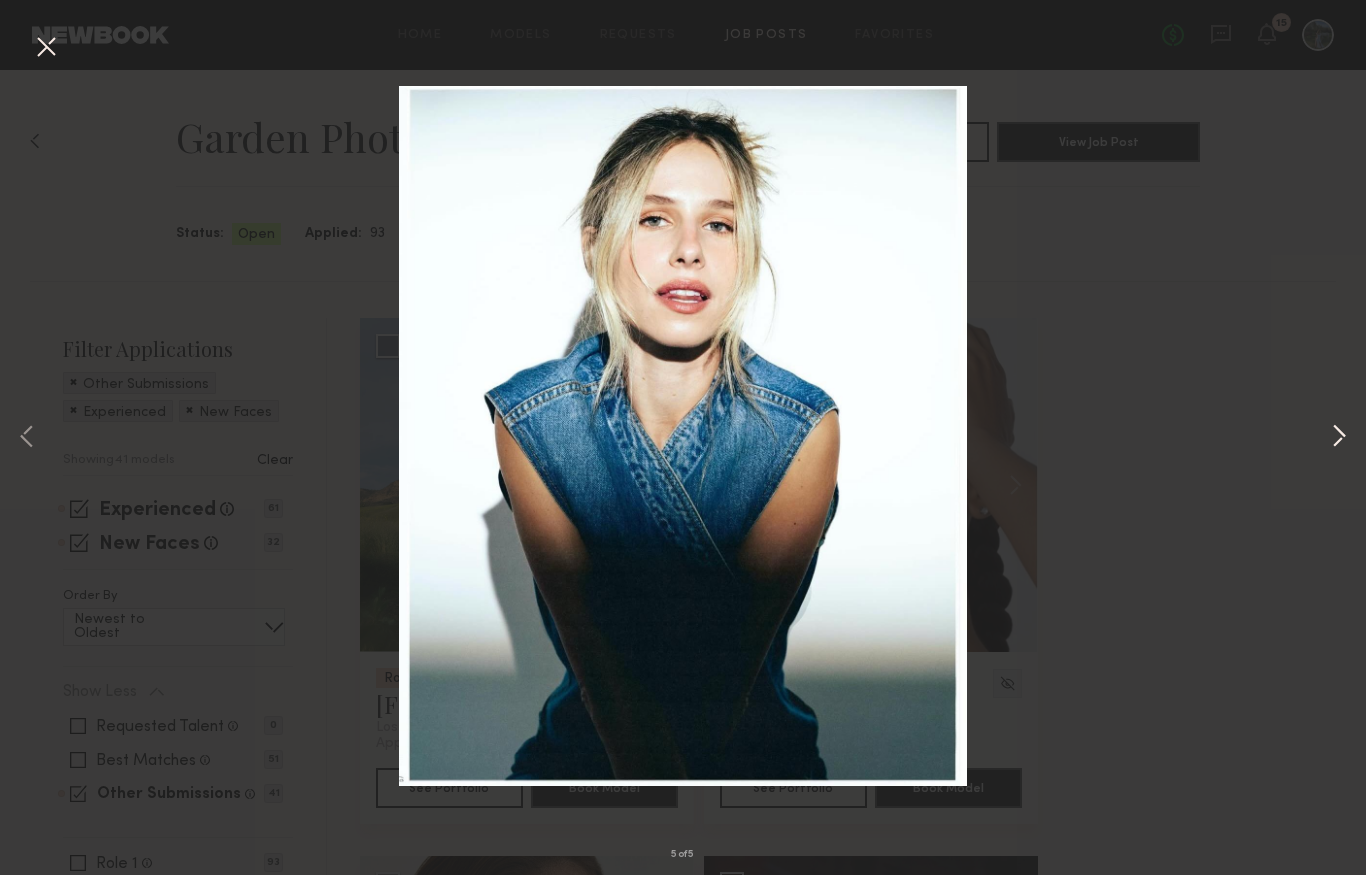 click at bounding box center (1339, 438) 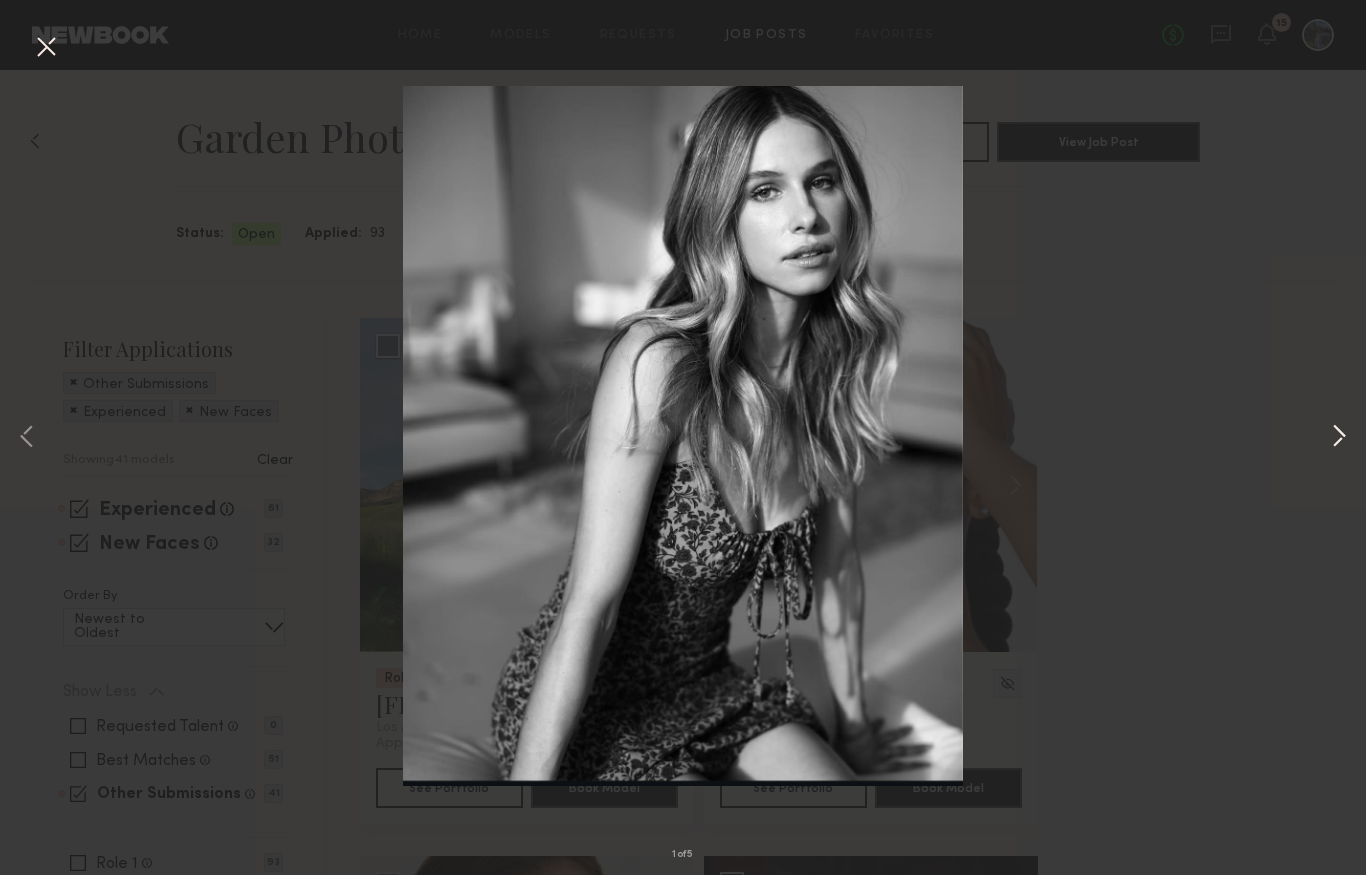 click at bounding box center [1339, 438] 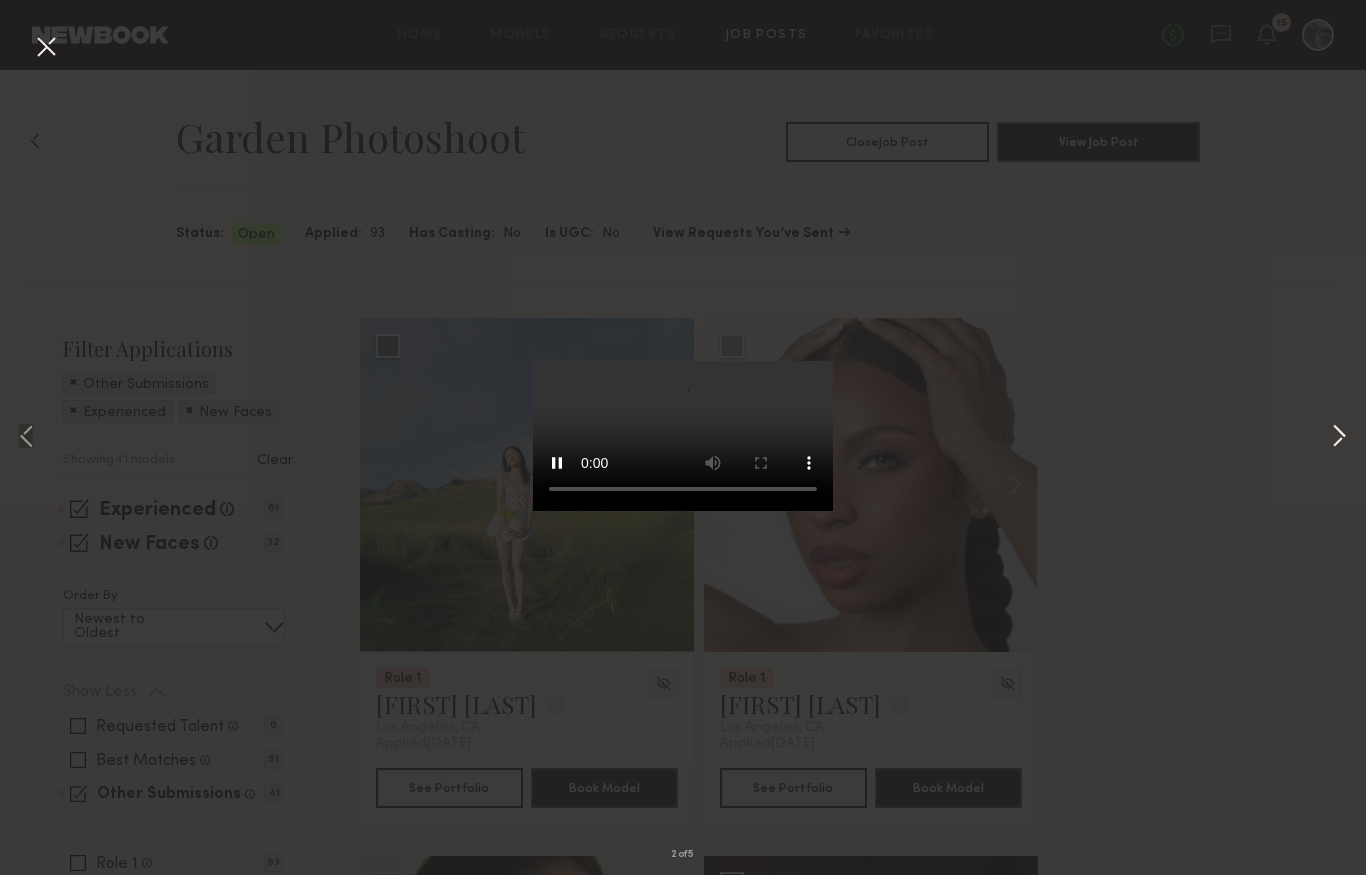 click at bounding box center (1339, 438) 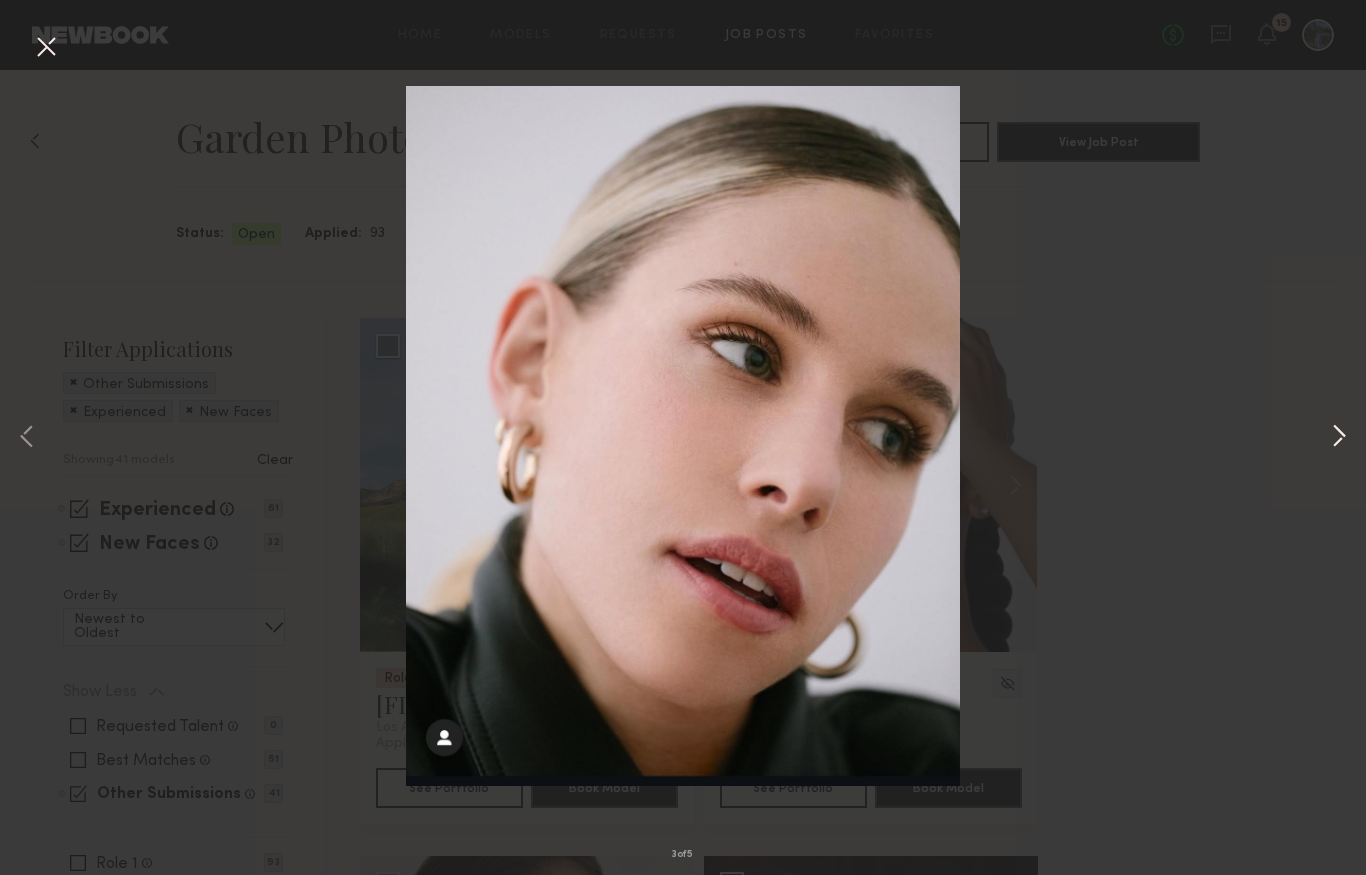 click at bounding box center (1339, 438) 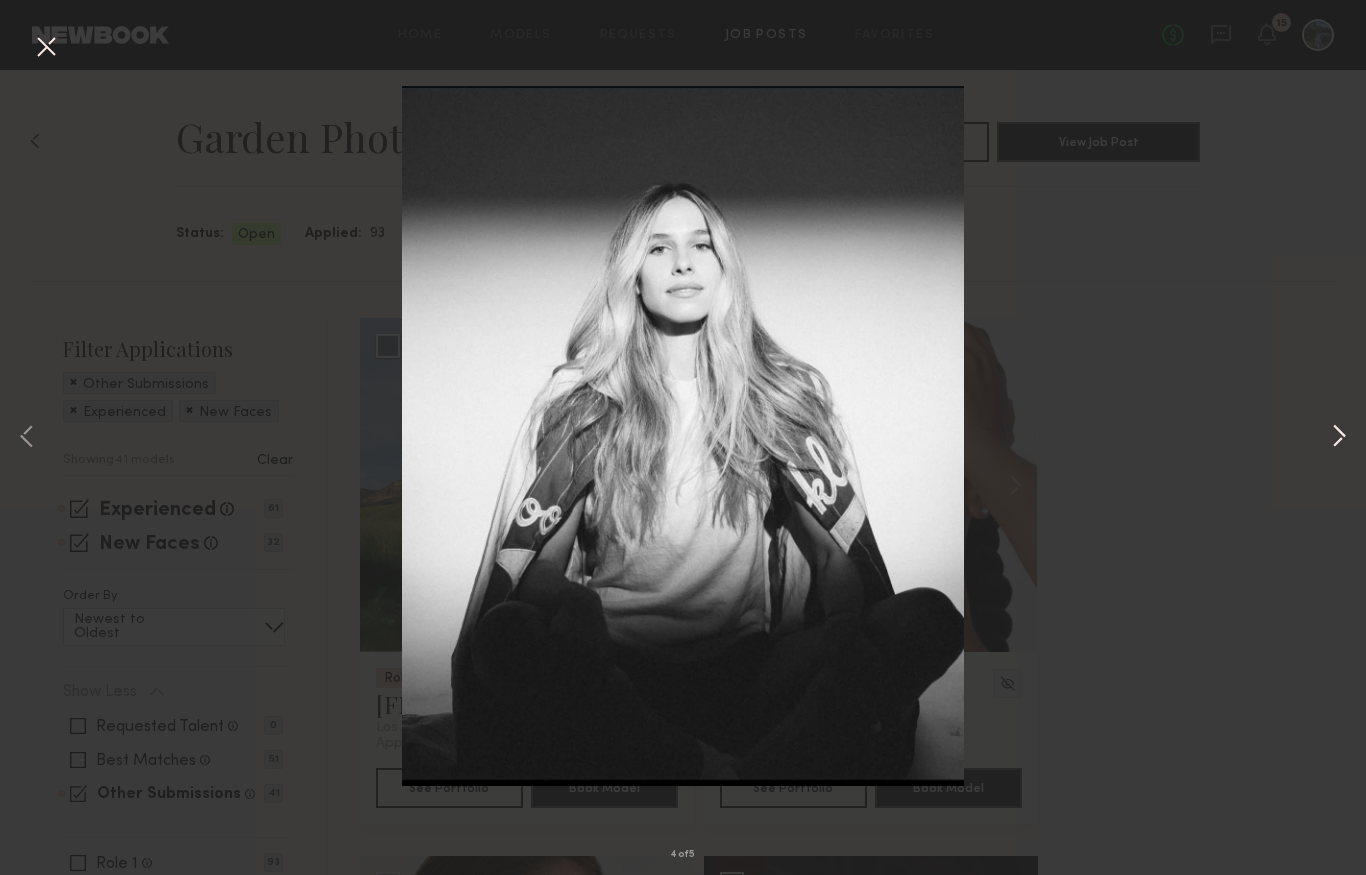 click at bounding box center (1339, 438) 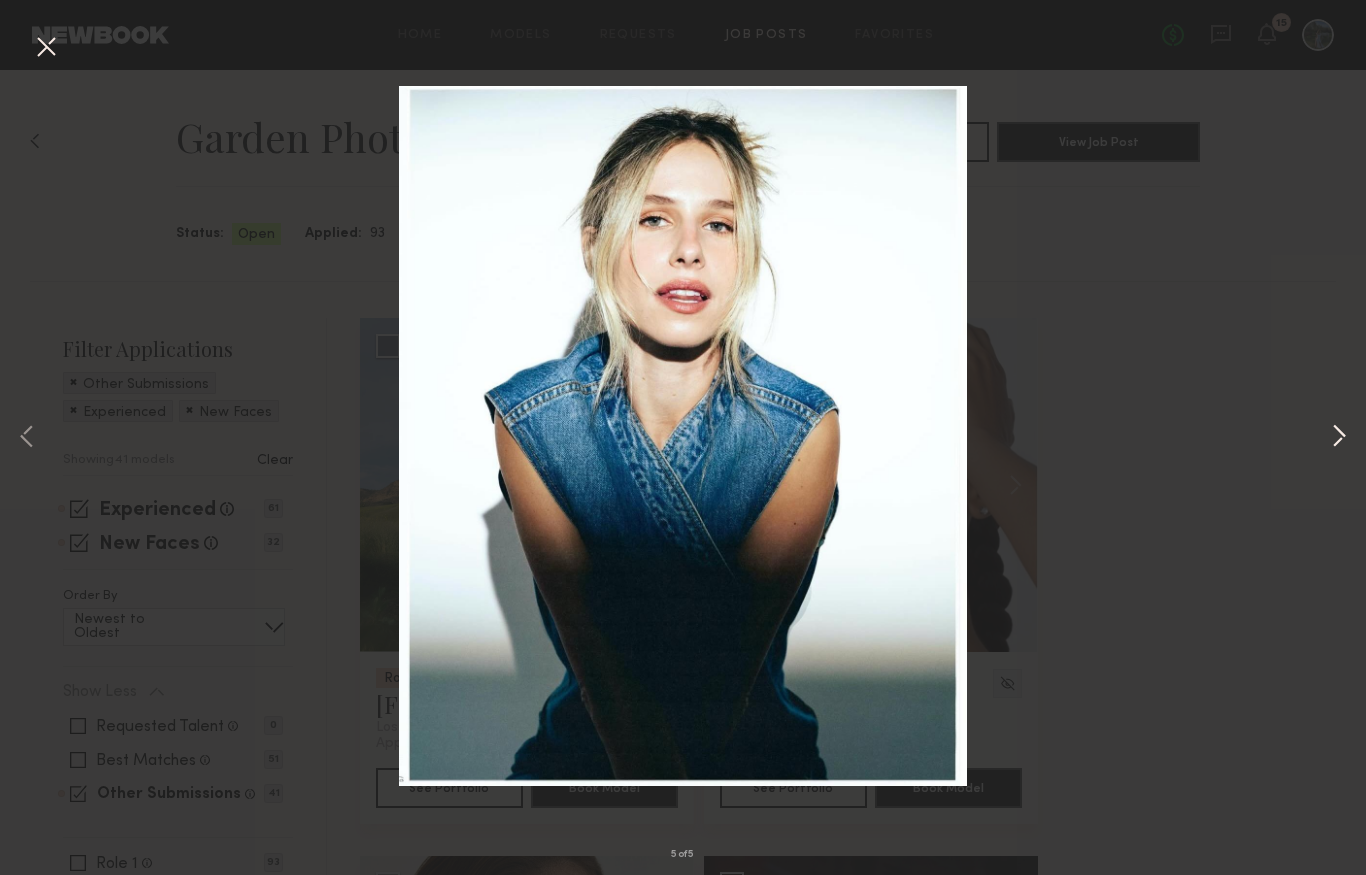 click at bounding box center [1339, 438] 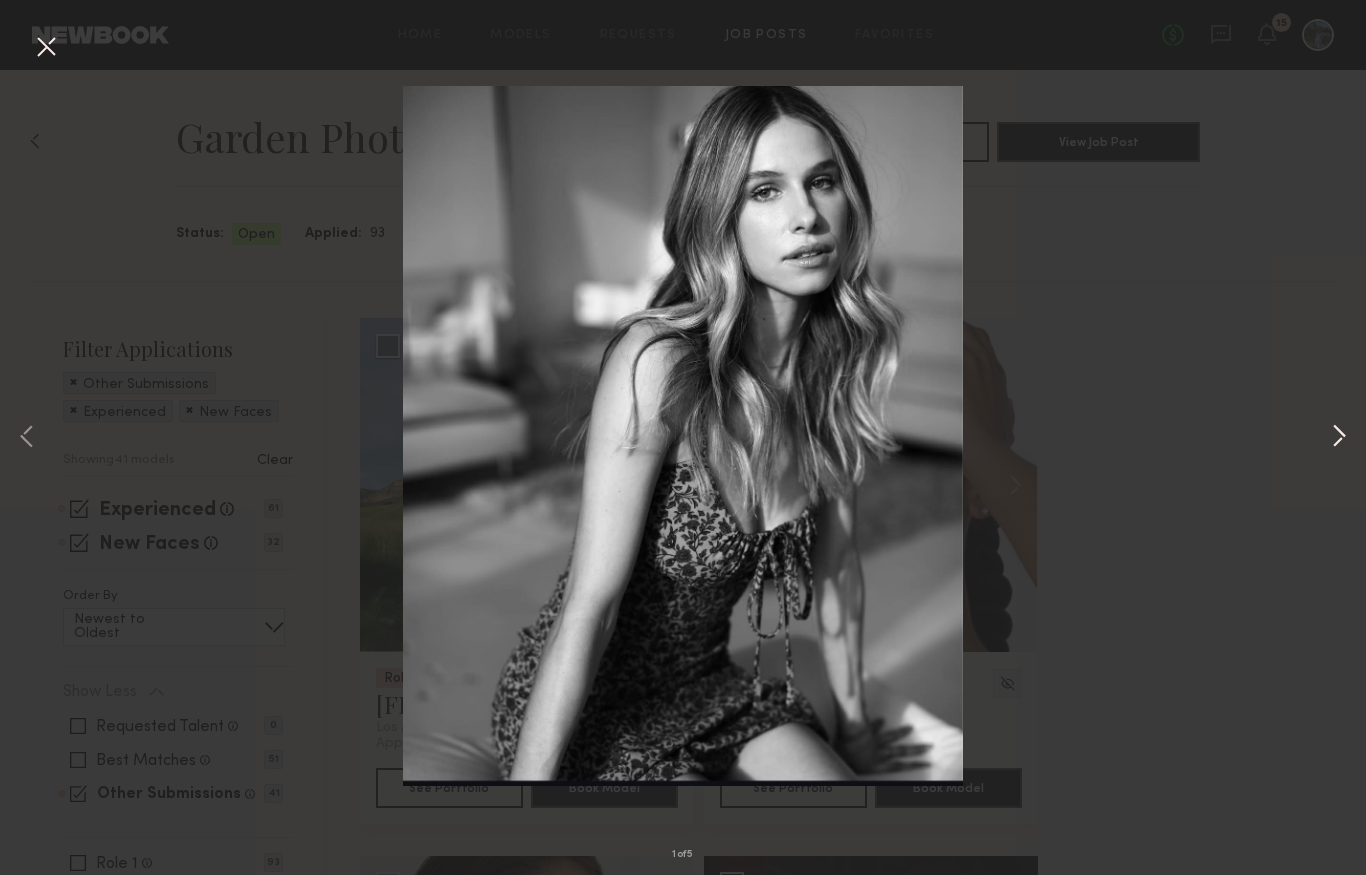 click at bounding box center [1339, 438] 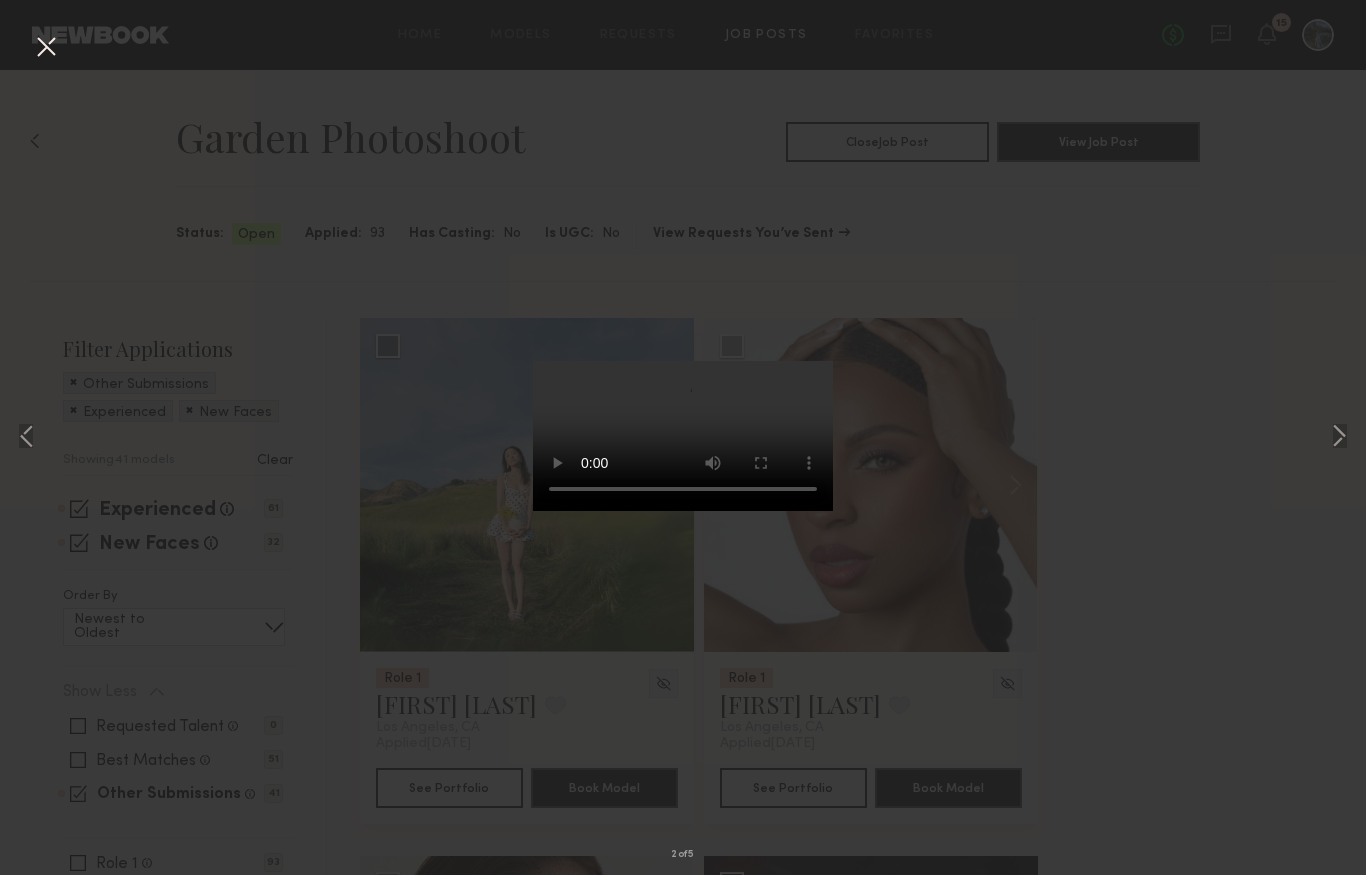 click at bounding box center [46, 48] 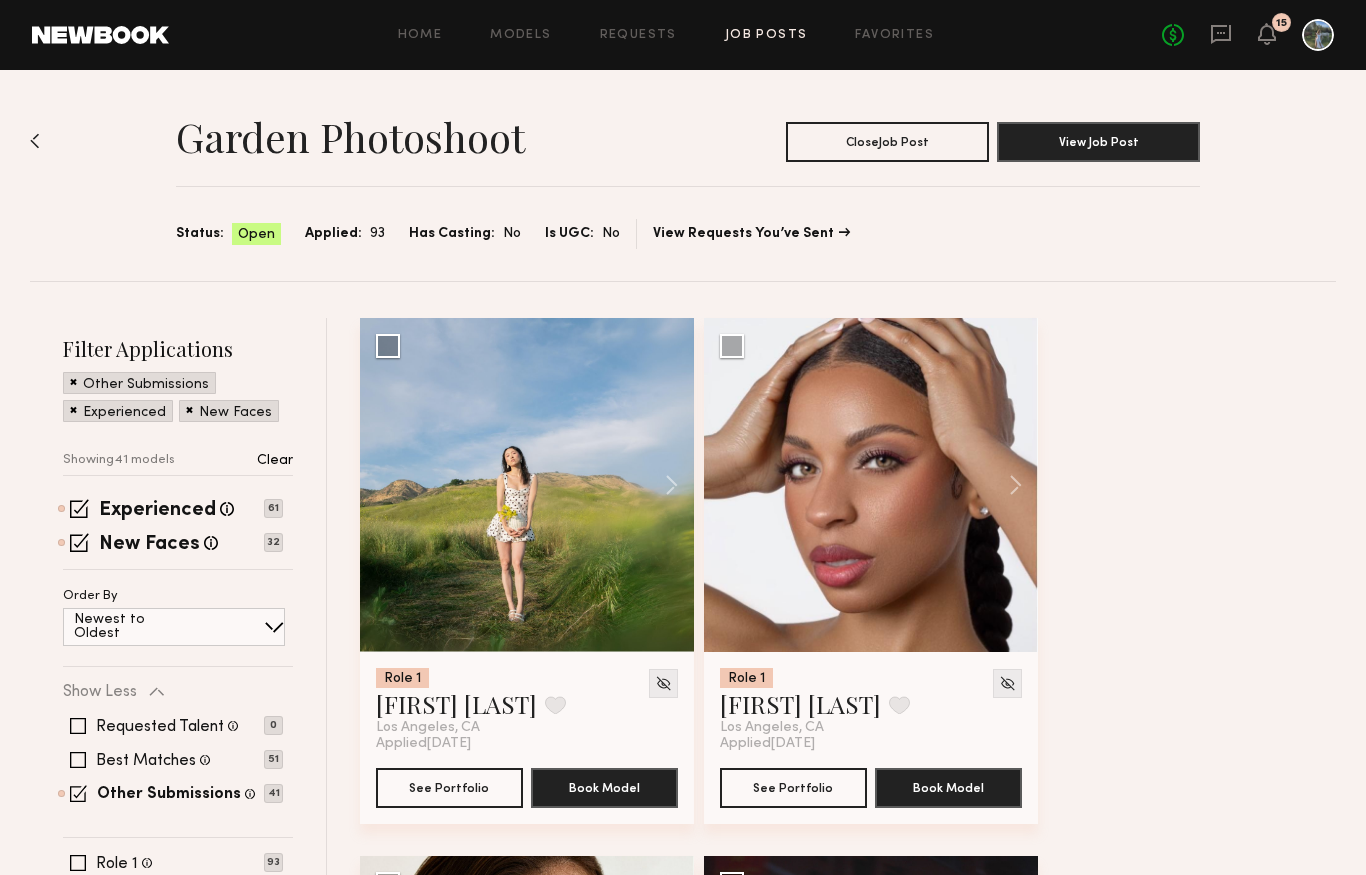 scroll, scrollTop: 1791, scrollLeft: 0, axis: vertical 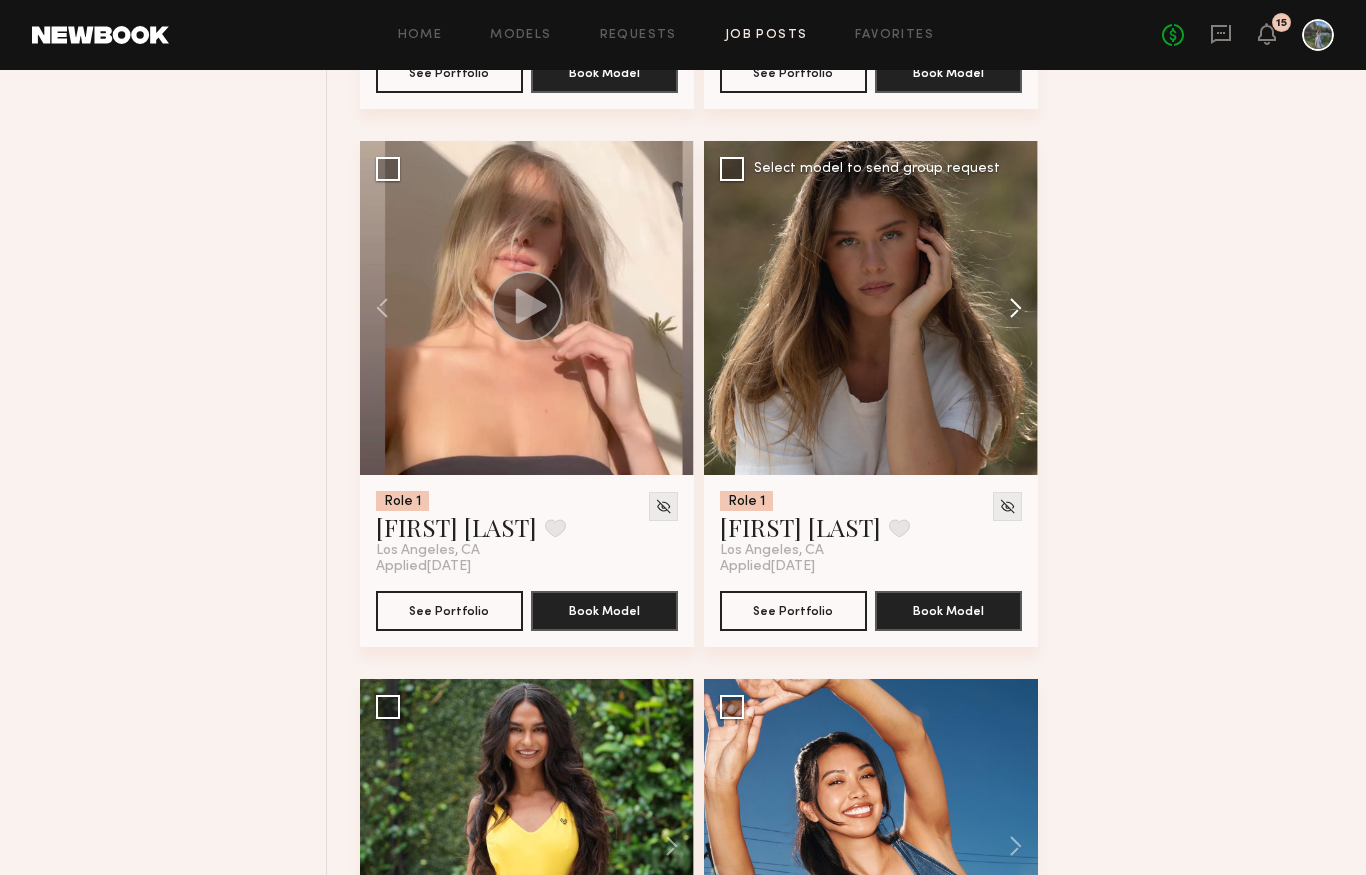 click 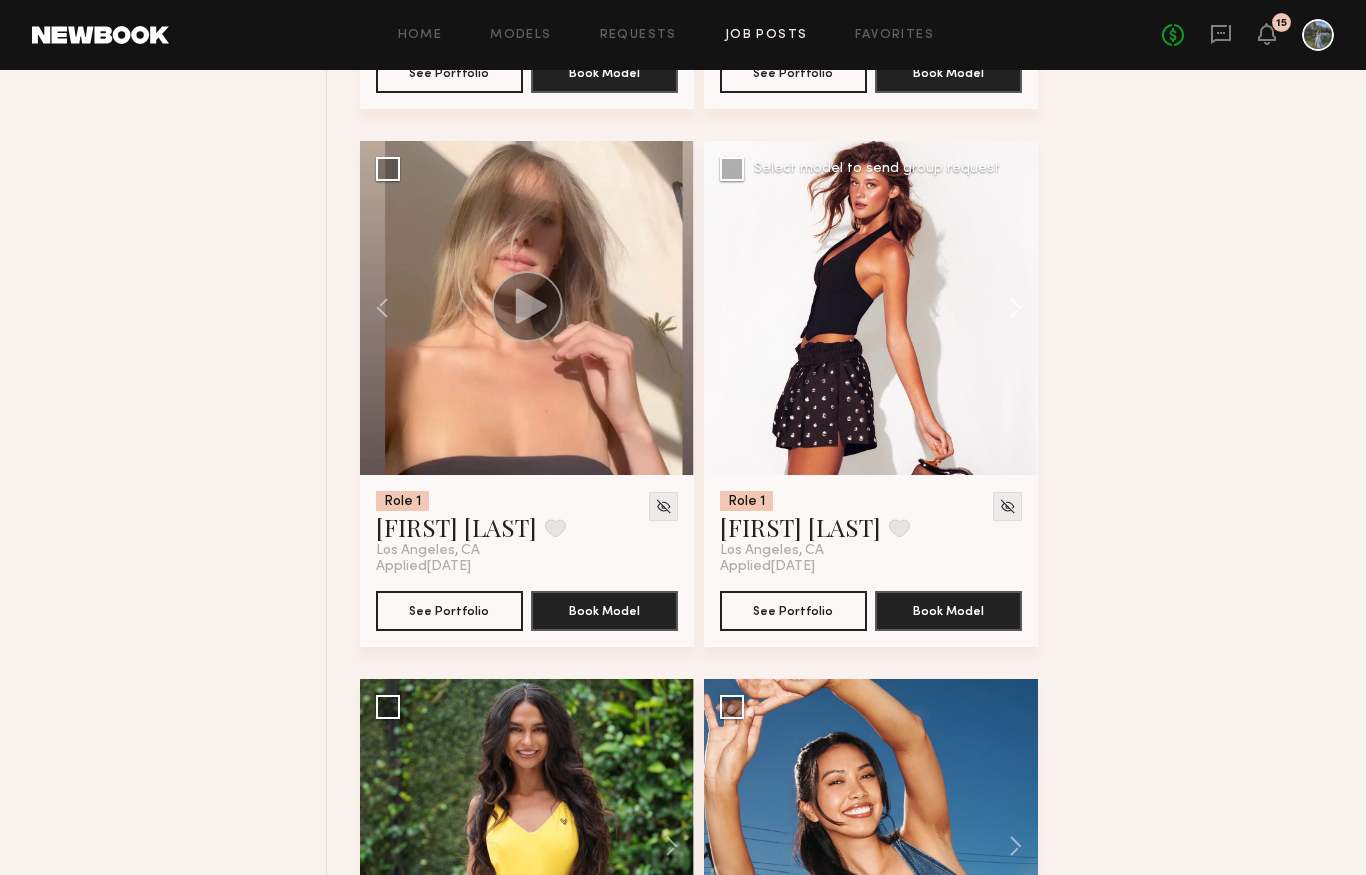 click 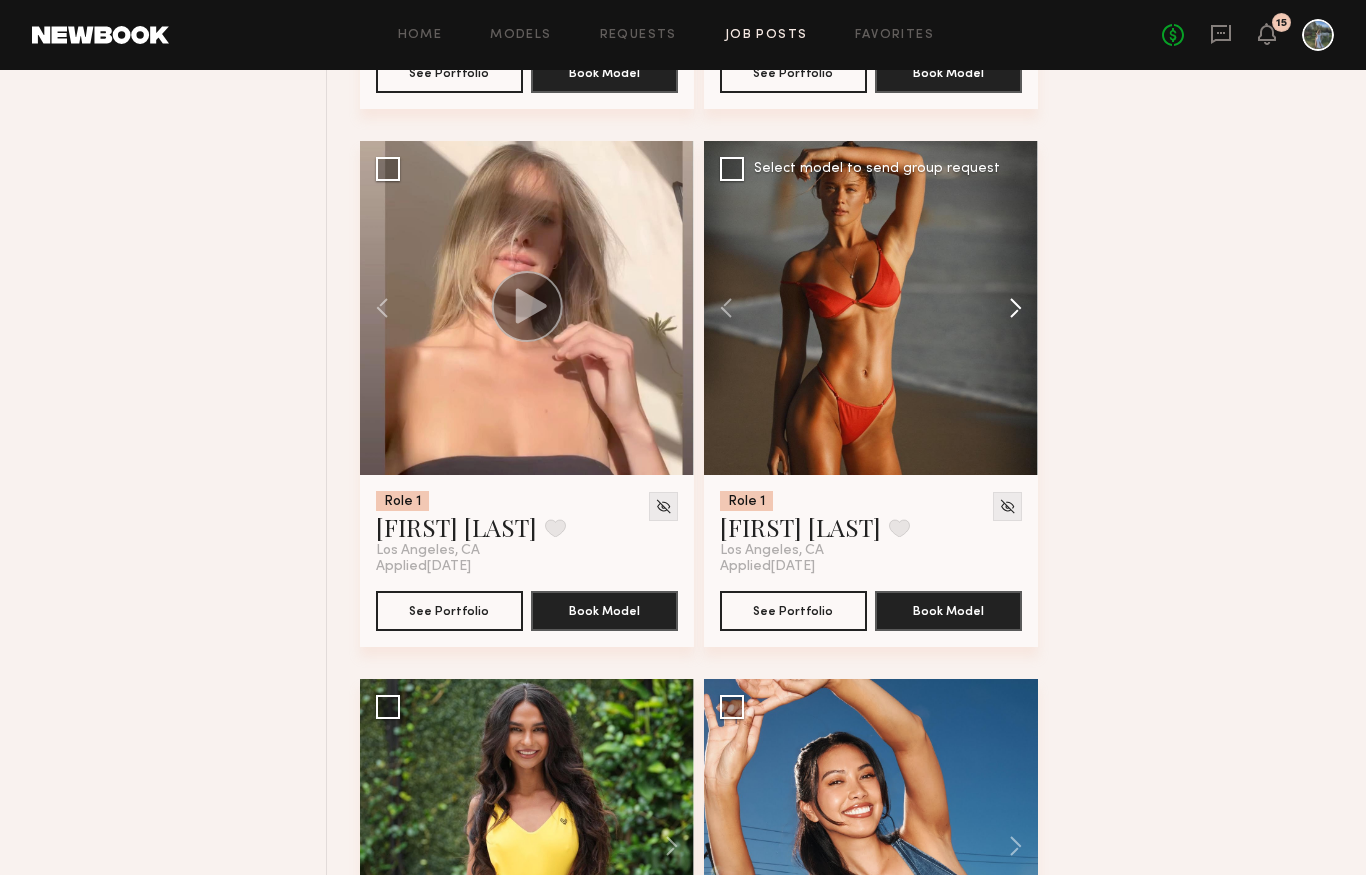 click 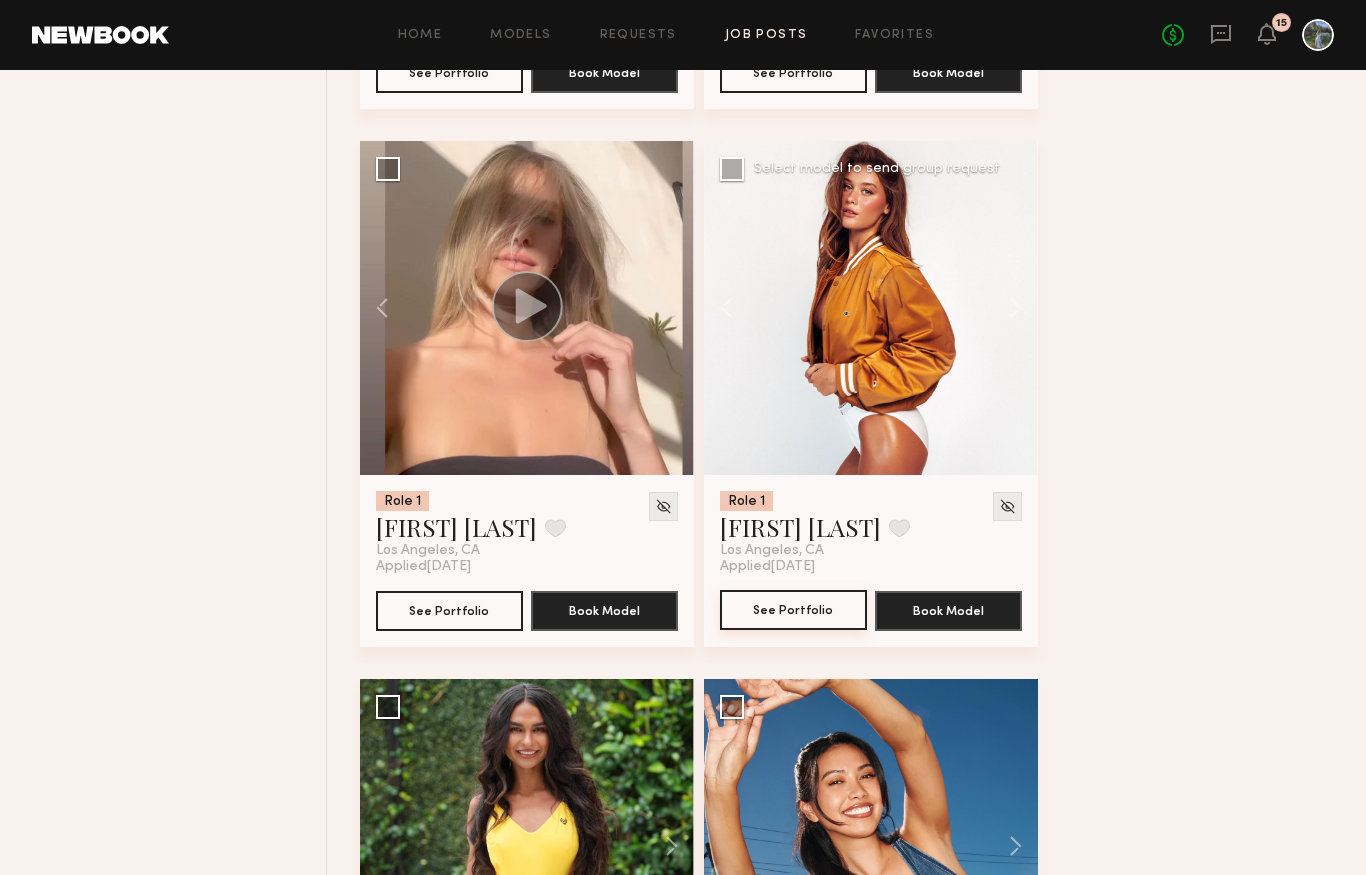 click on "See Portfolio" 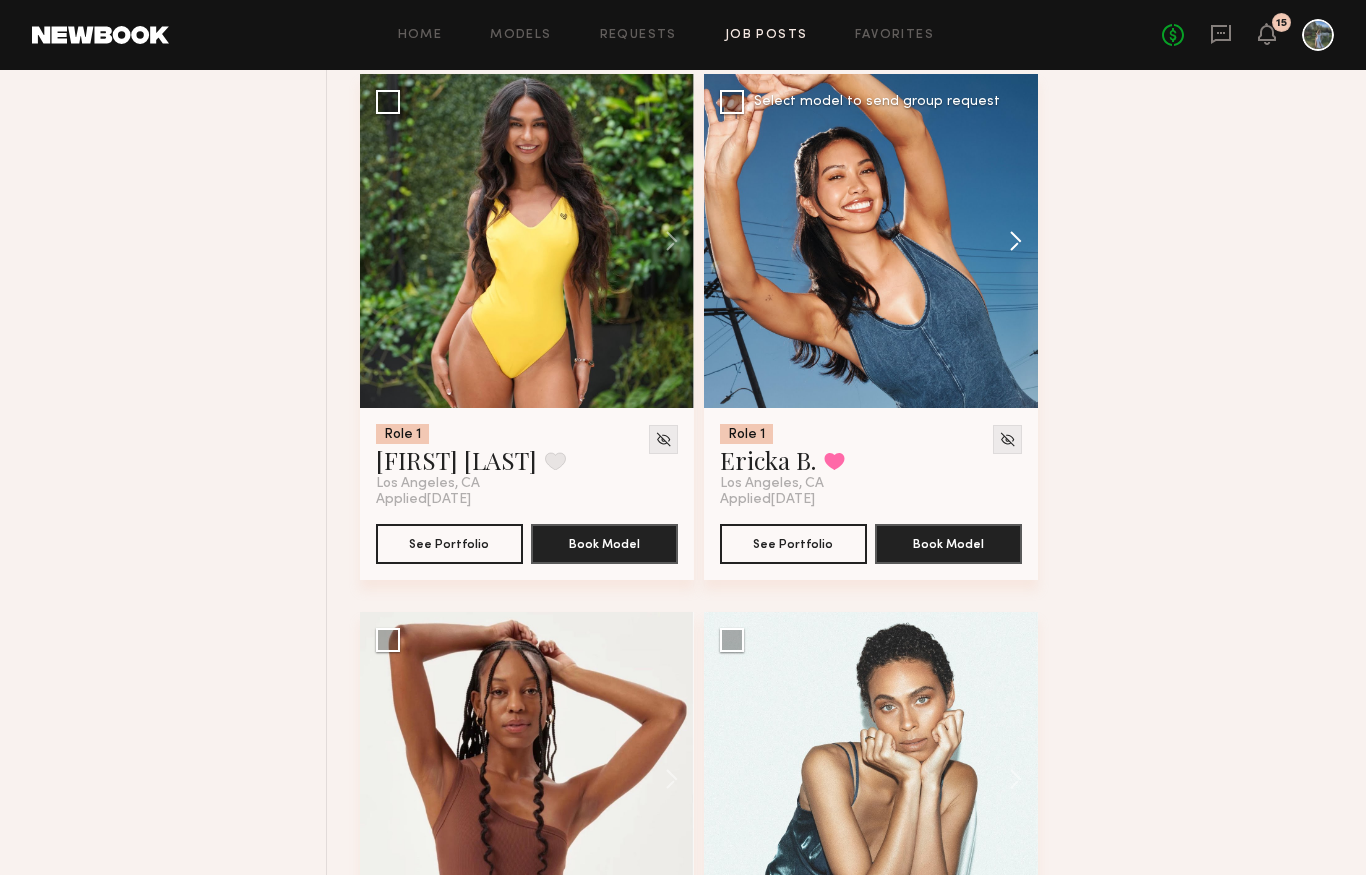 scroll, scrollTop: 2396, scrollLeft: 0, axis: vertical 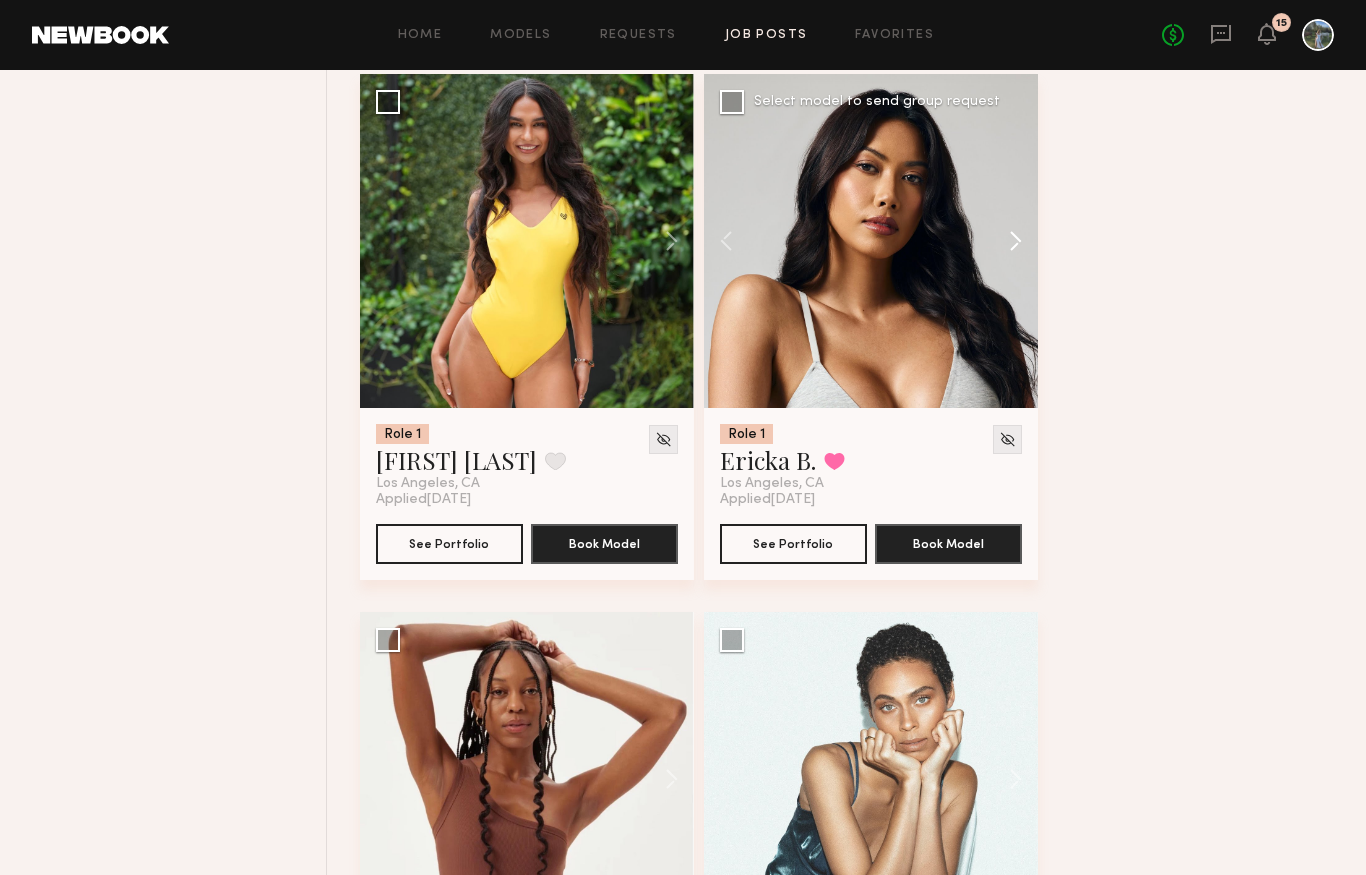 click 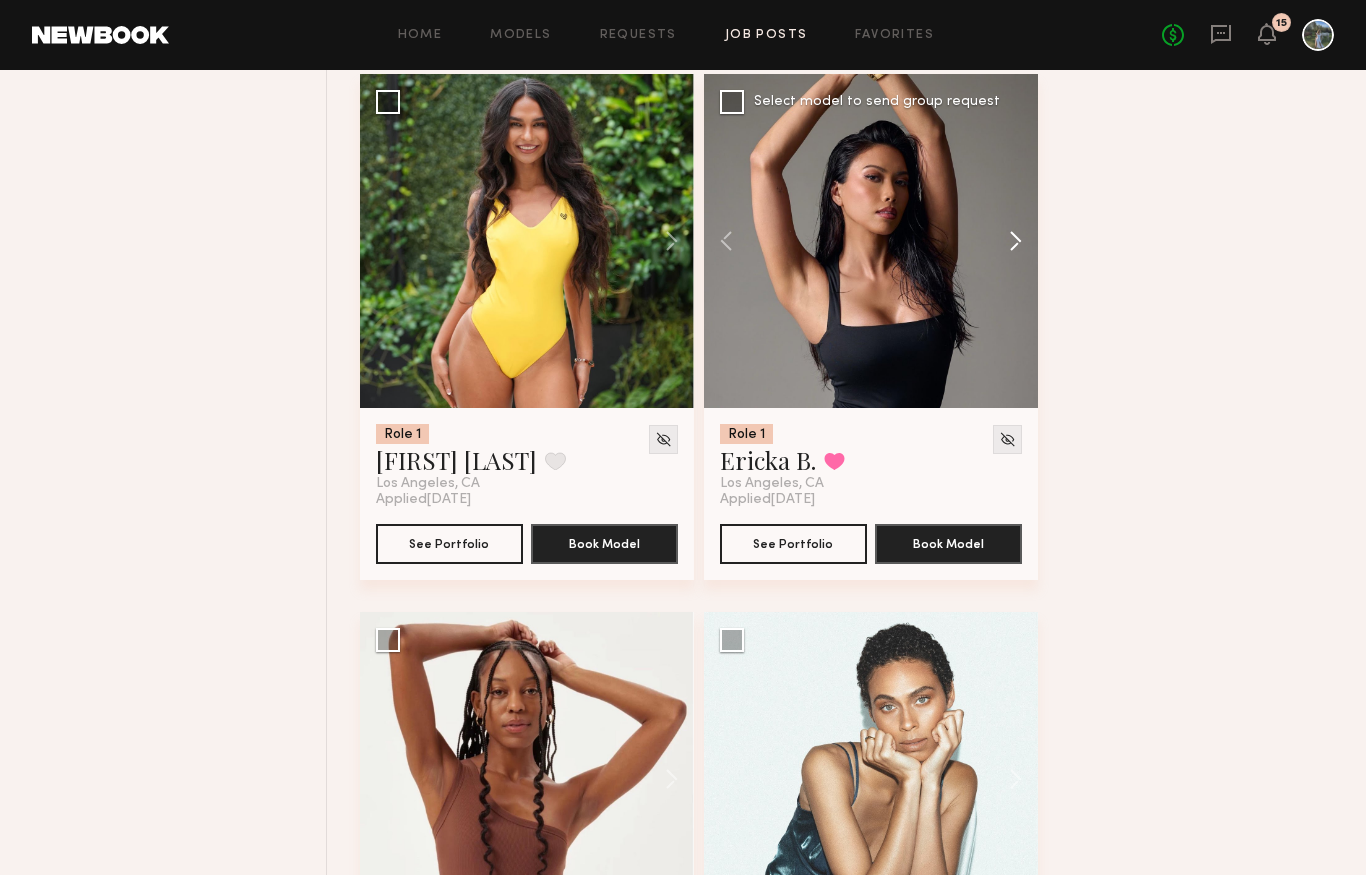 click 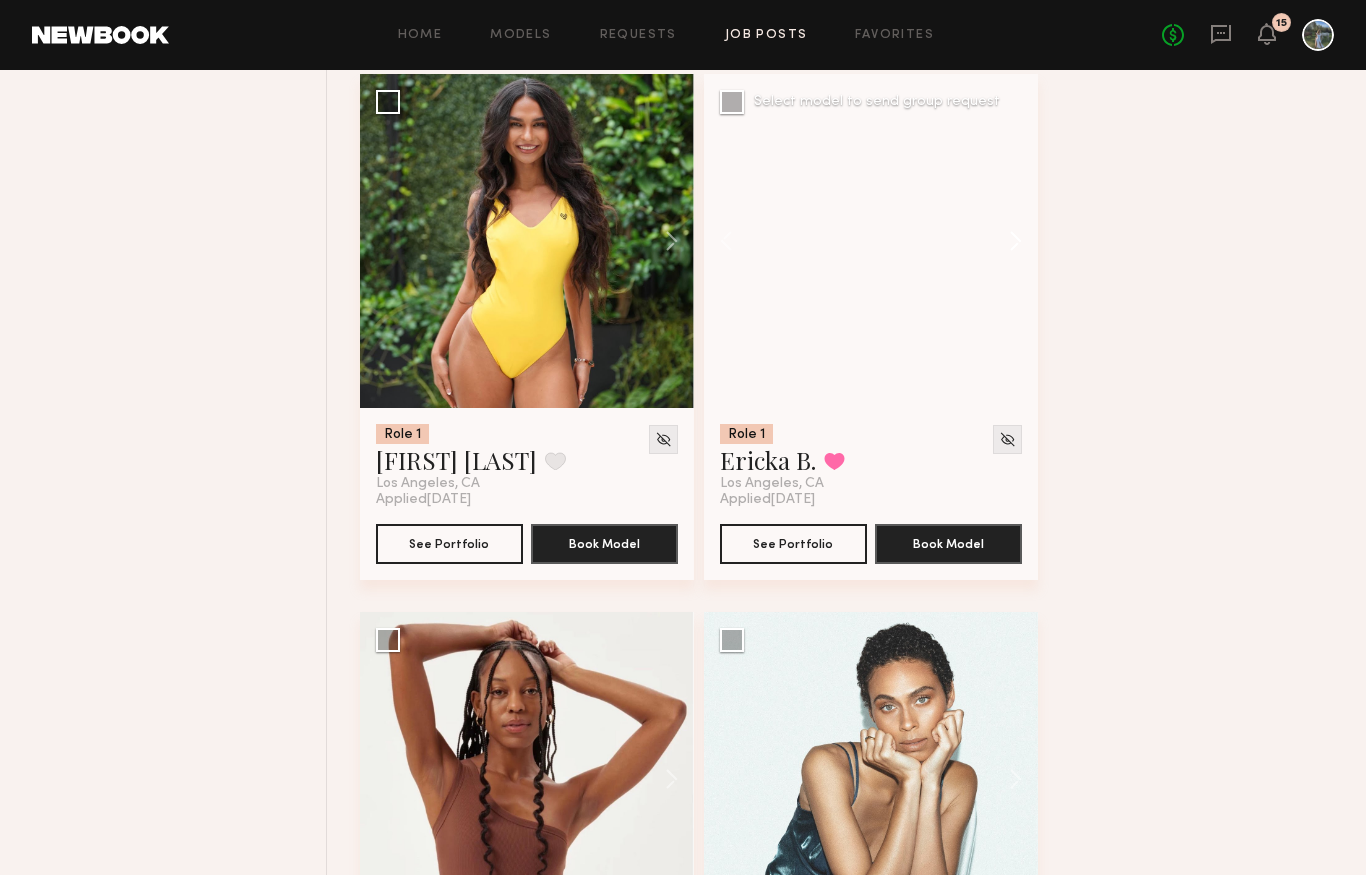 click 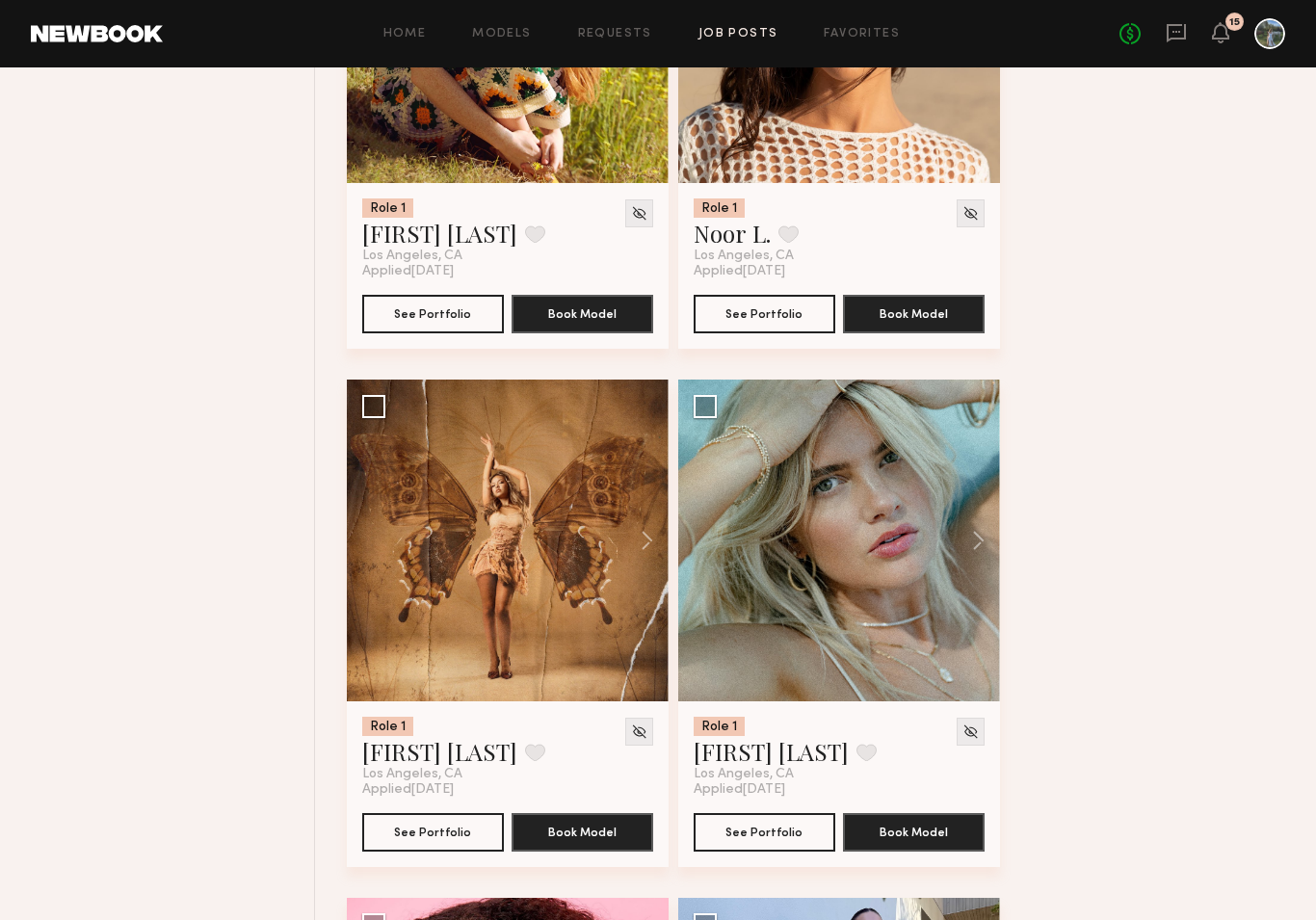 scroll, scrollTop: 4142, scrollLeft: 0, axis: vertical 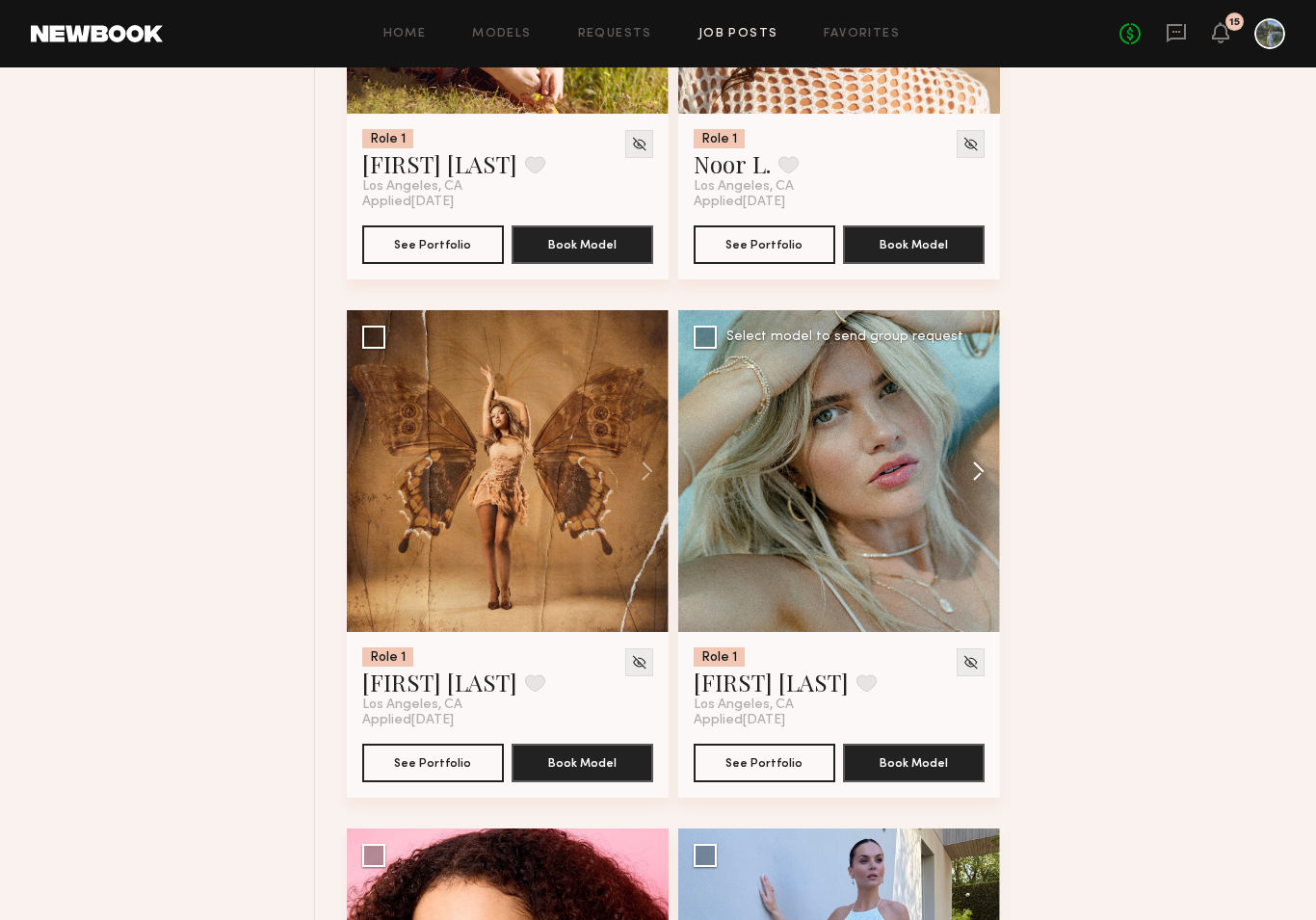 click 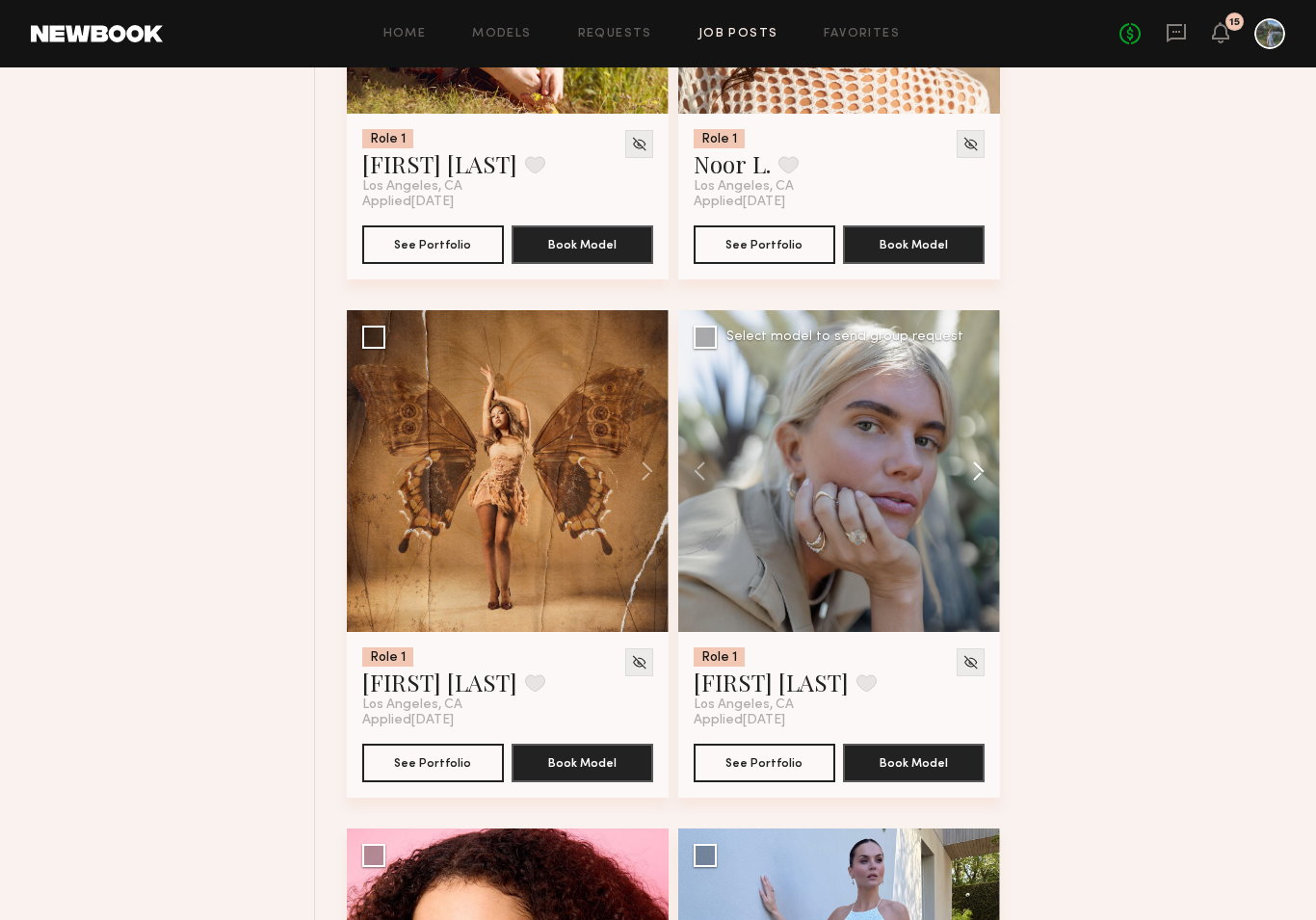 click 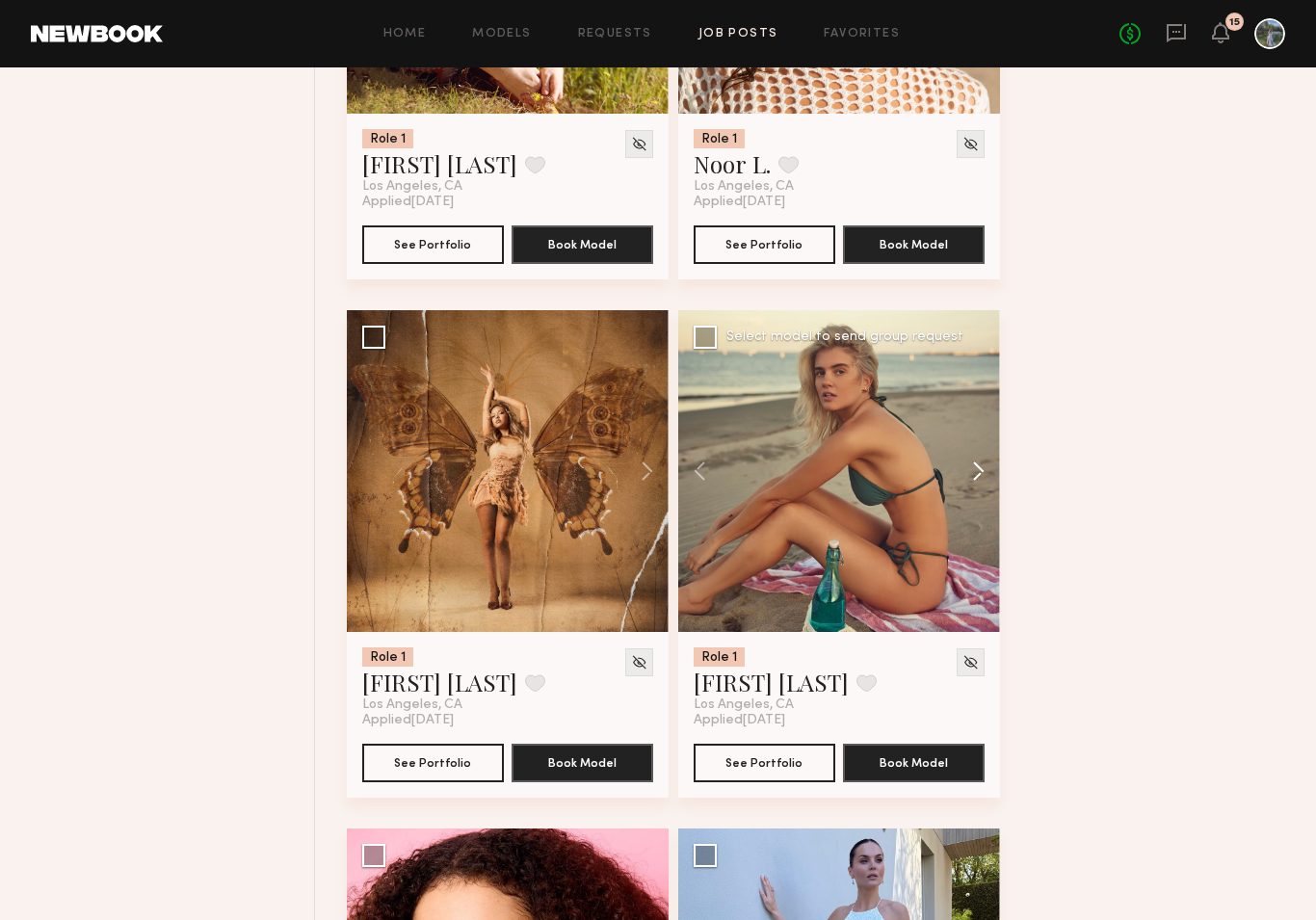 click 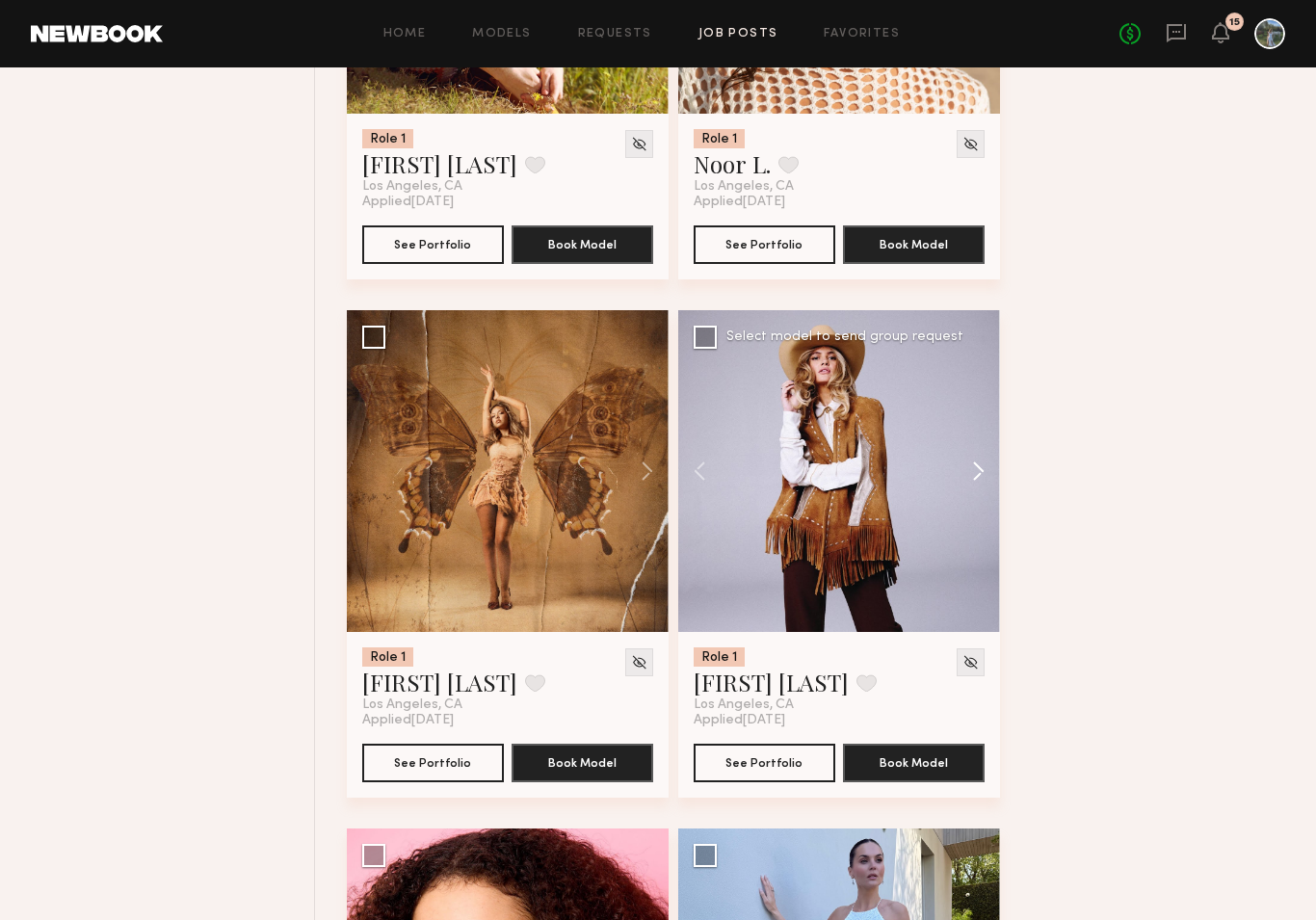 click 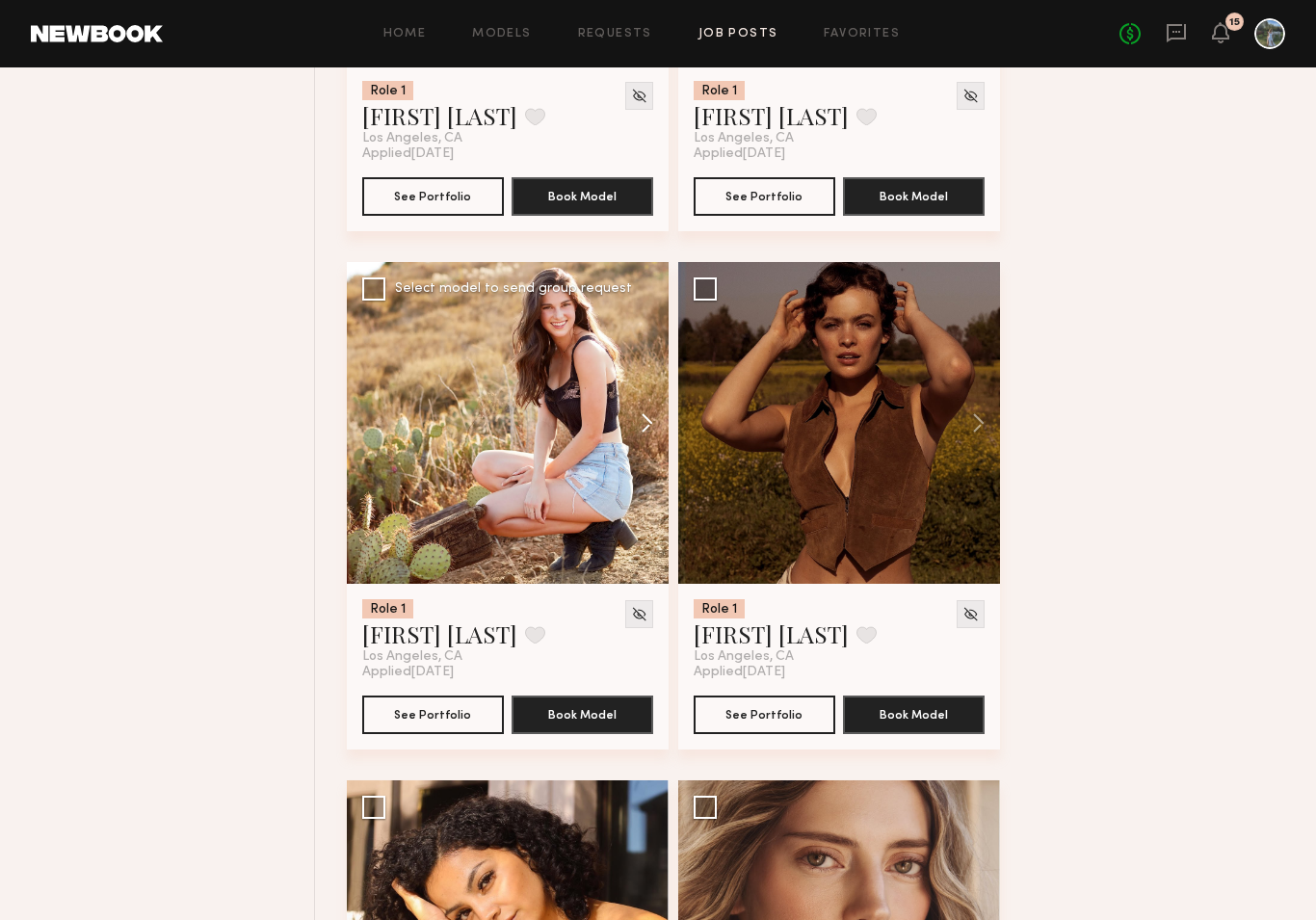 scroll, scrollTop: 5745, scrollLeft: 0, axis: vertical 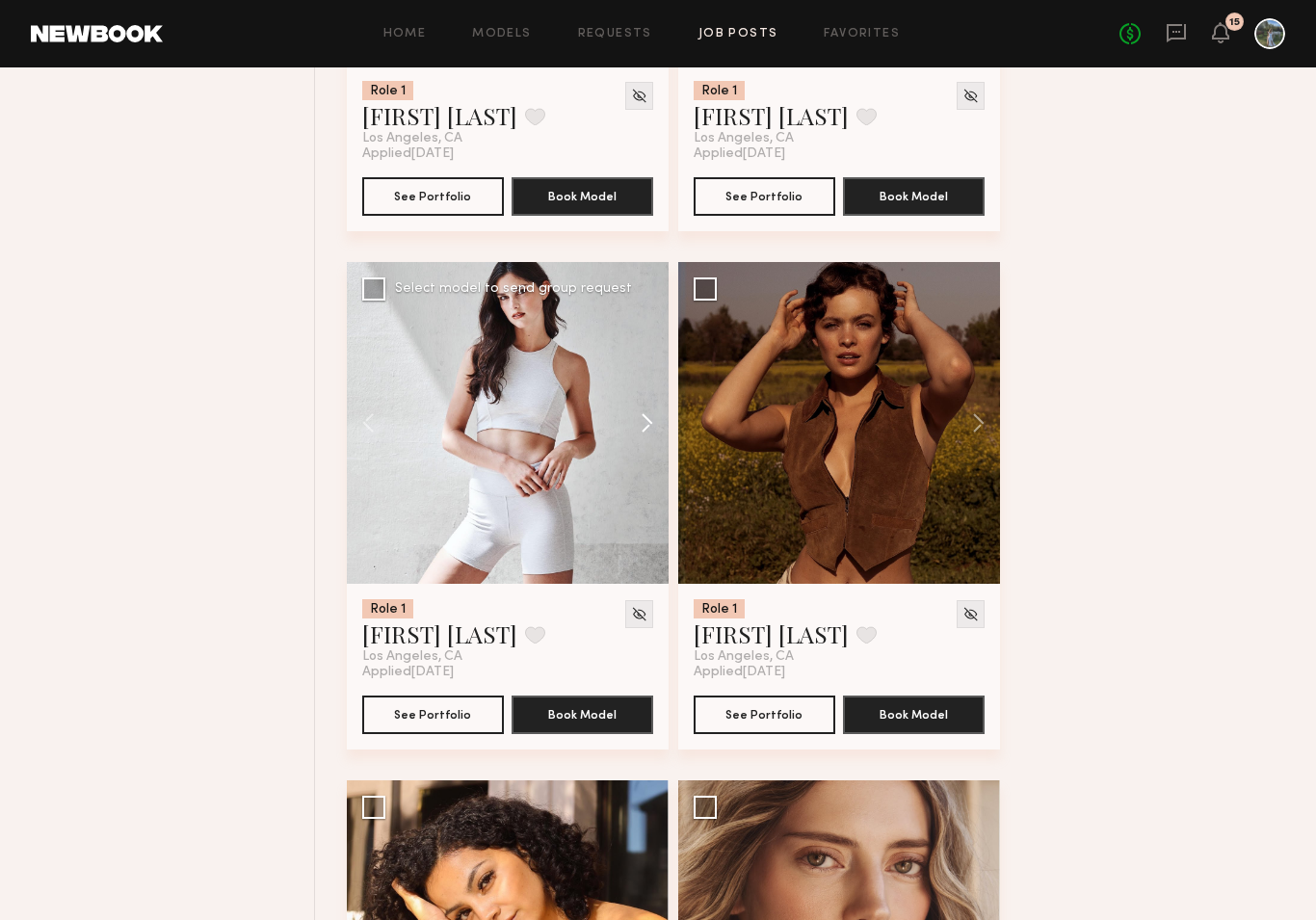 click 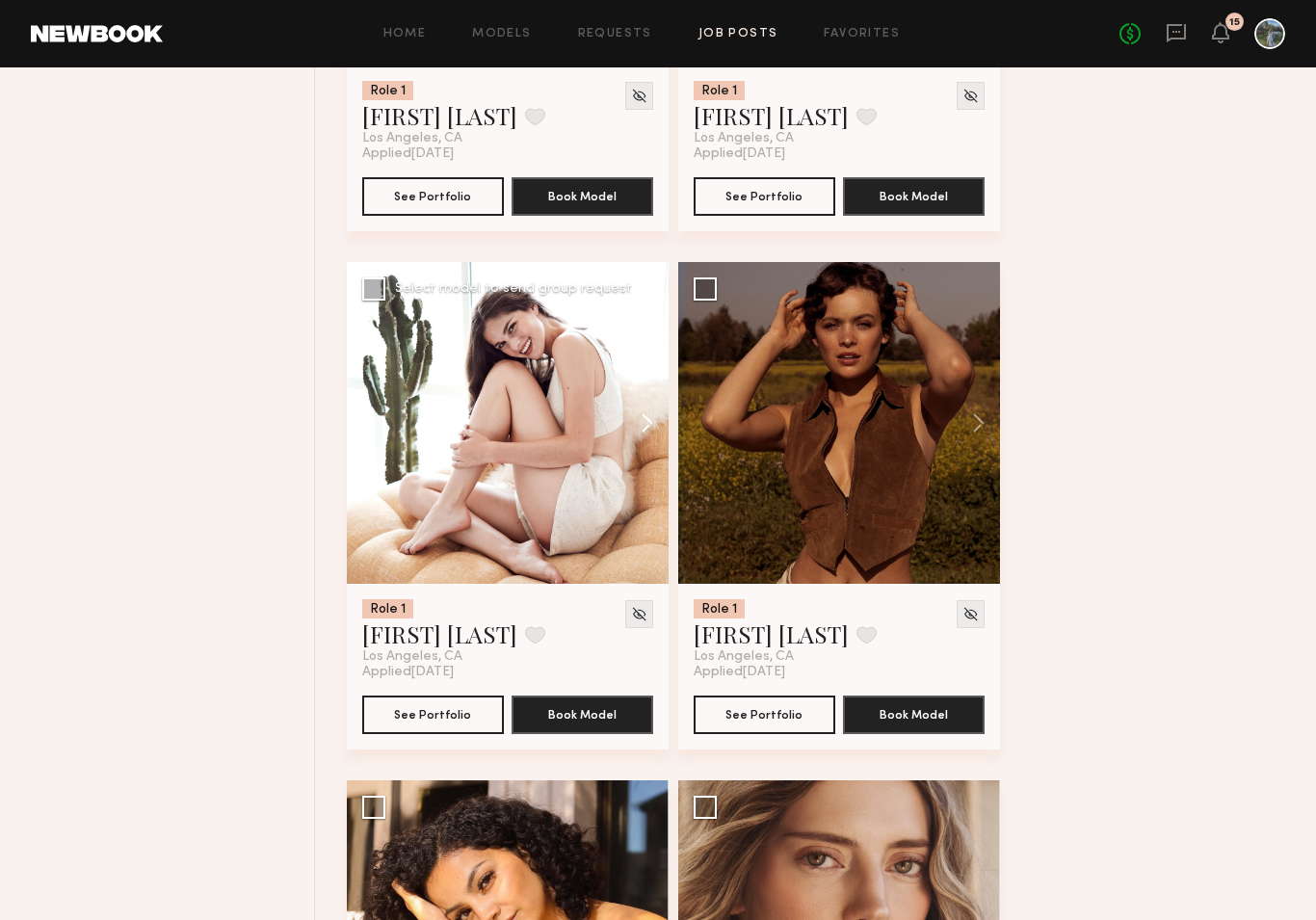 click 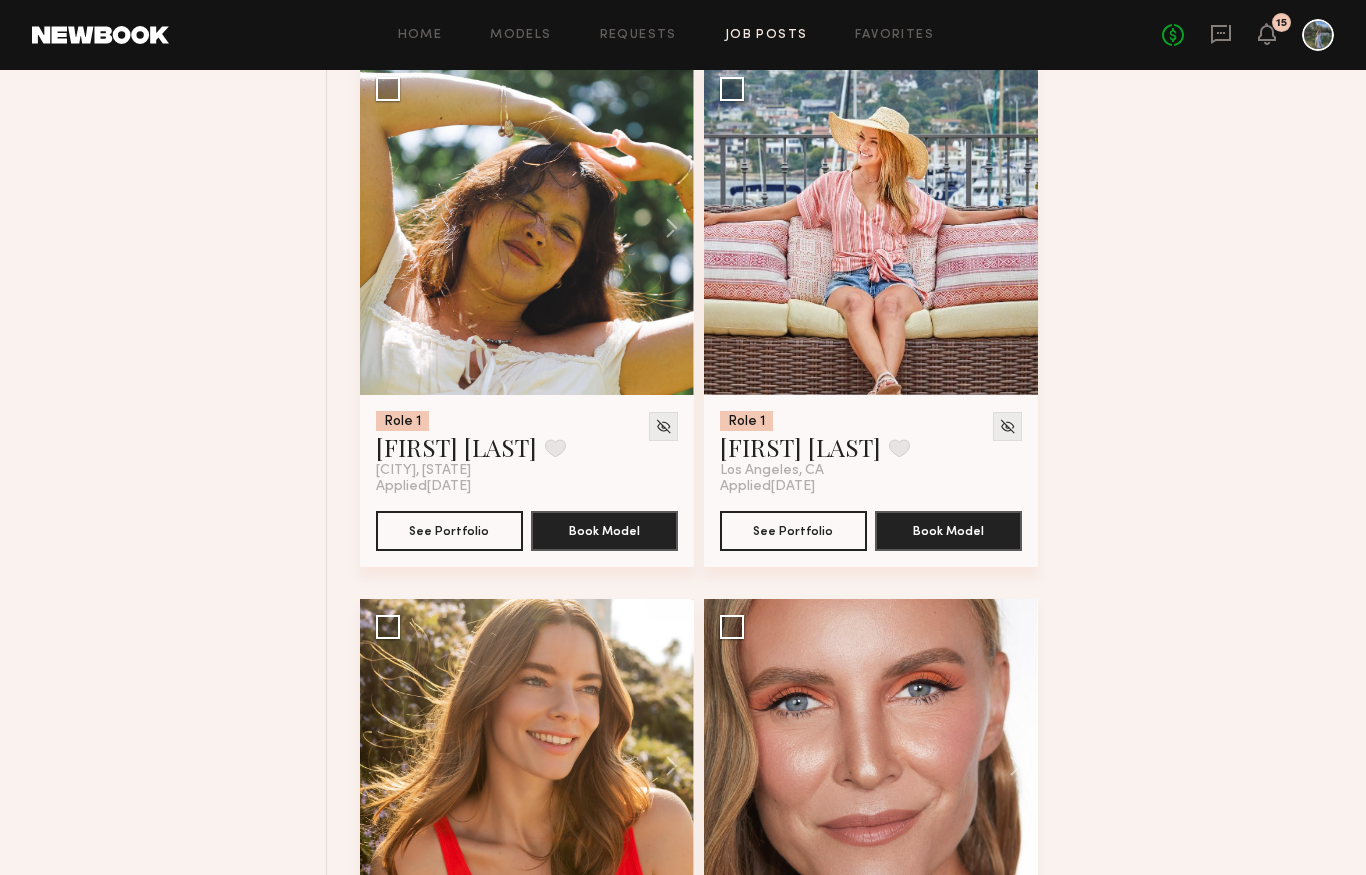 scroll, scrollTop: 8261, scrollLeft: 0, axis: vertical 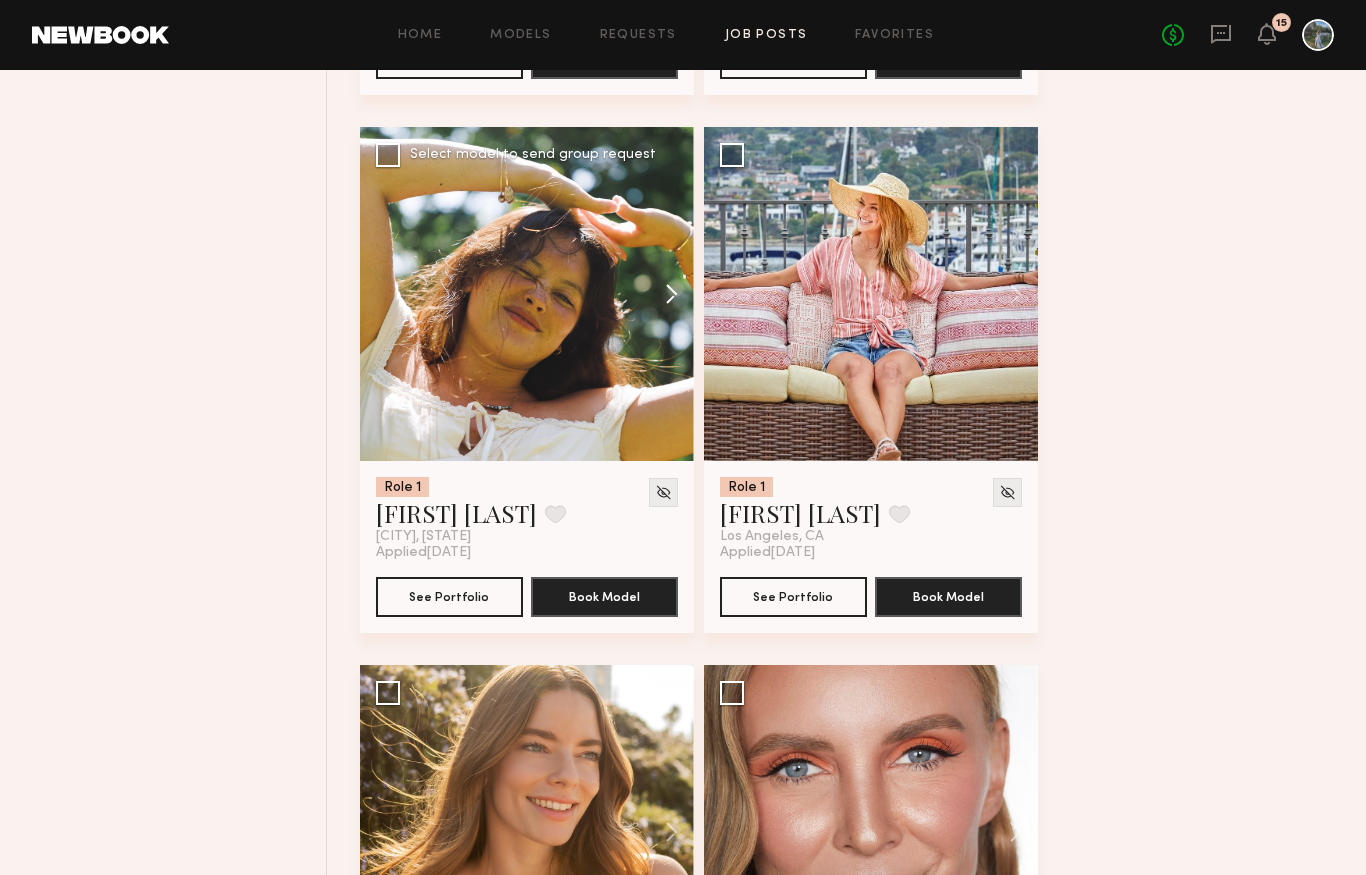 click 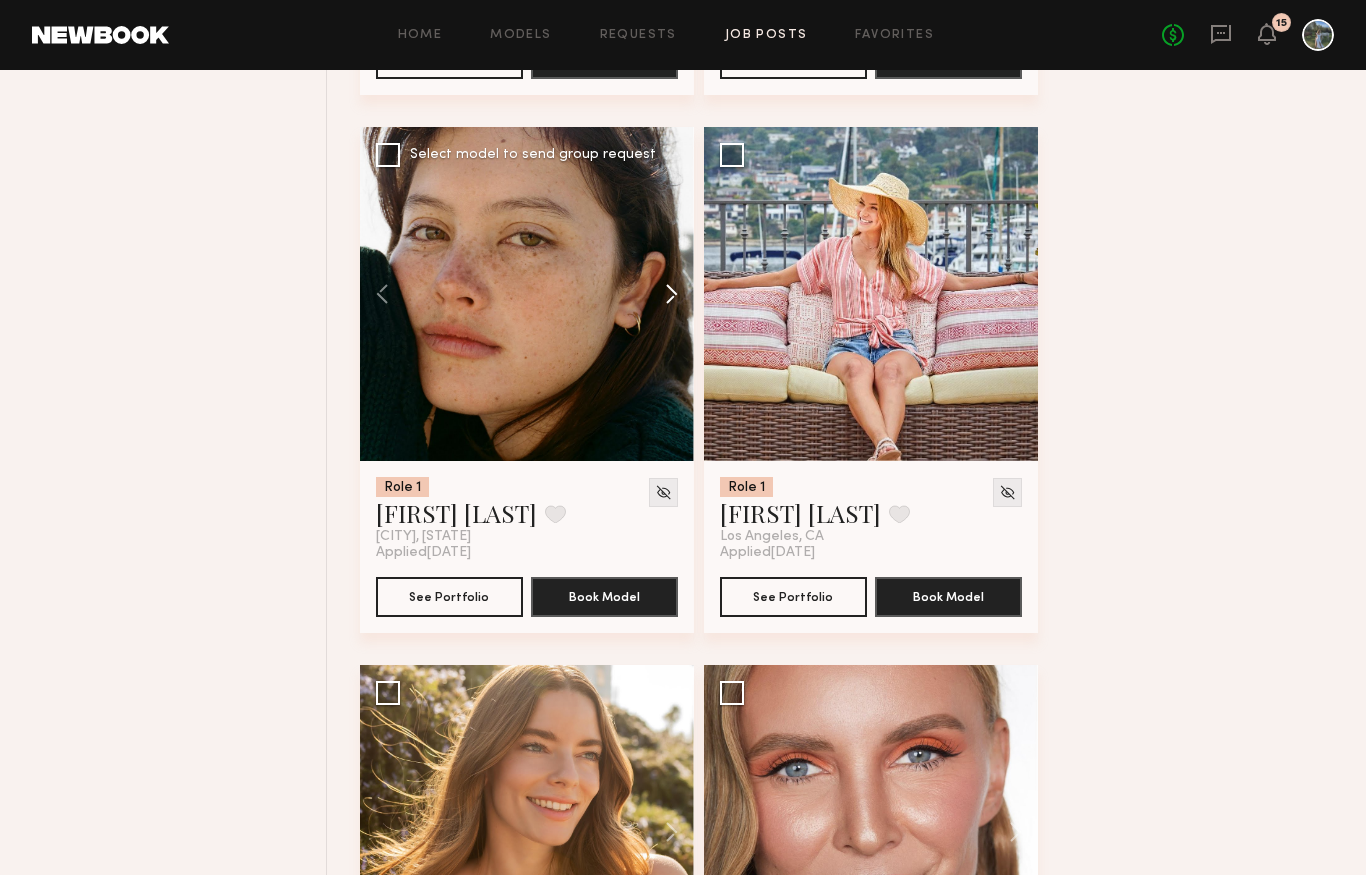 click 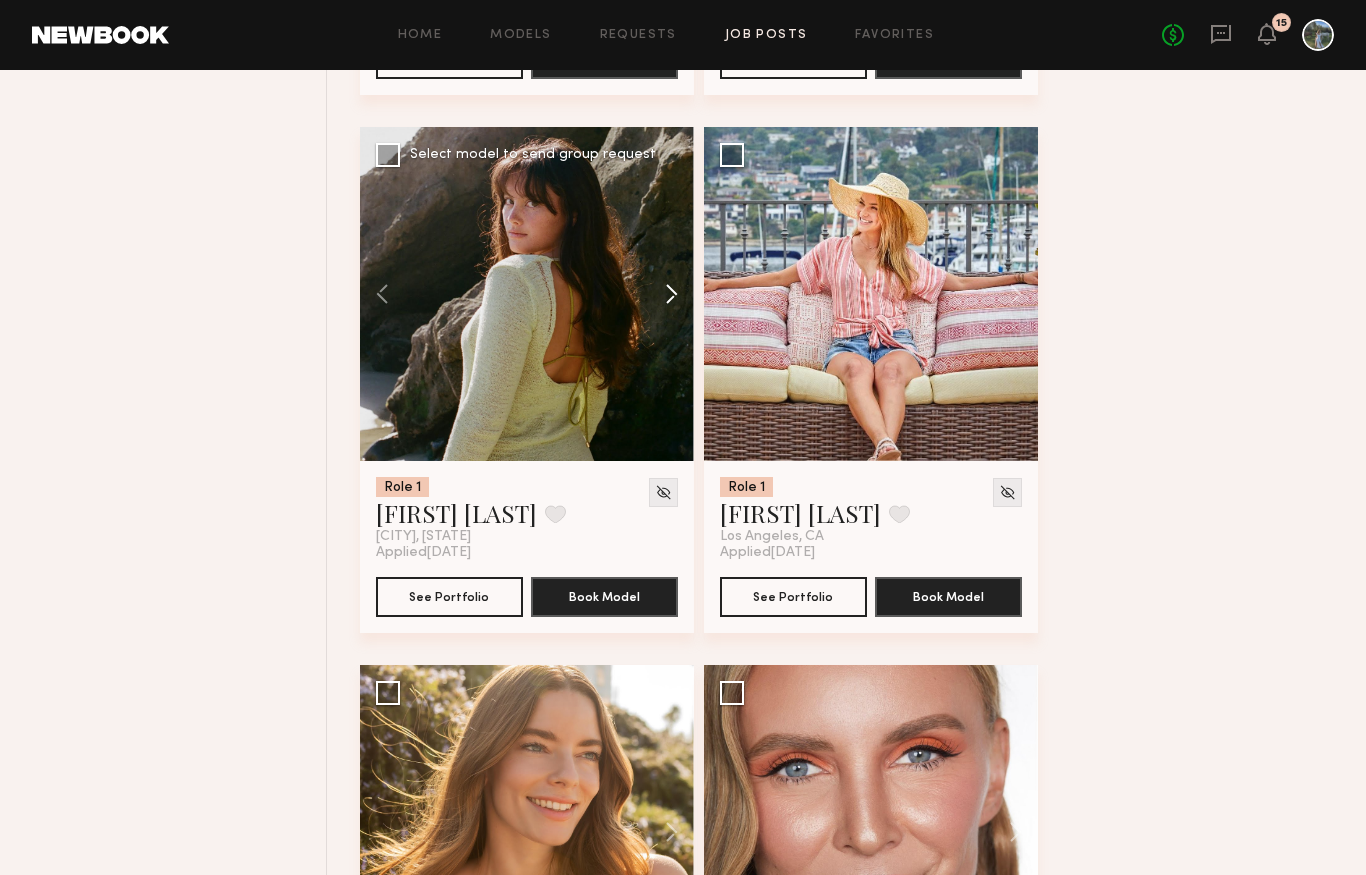 click 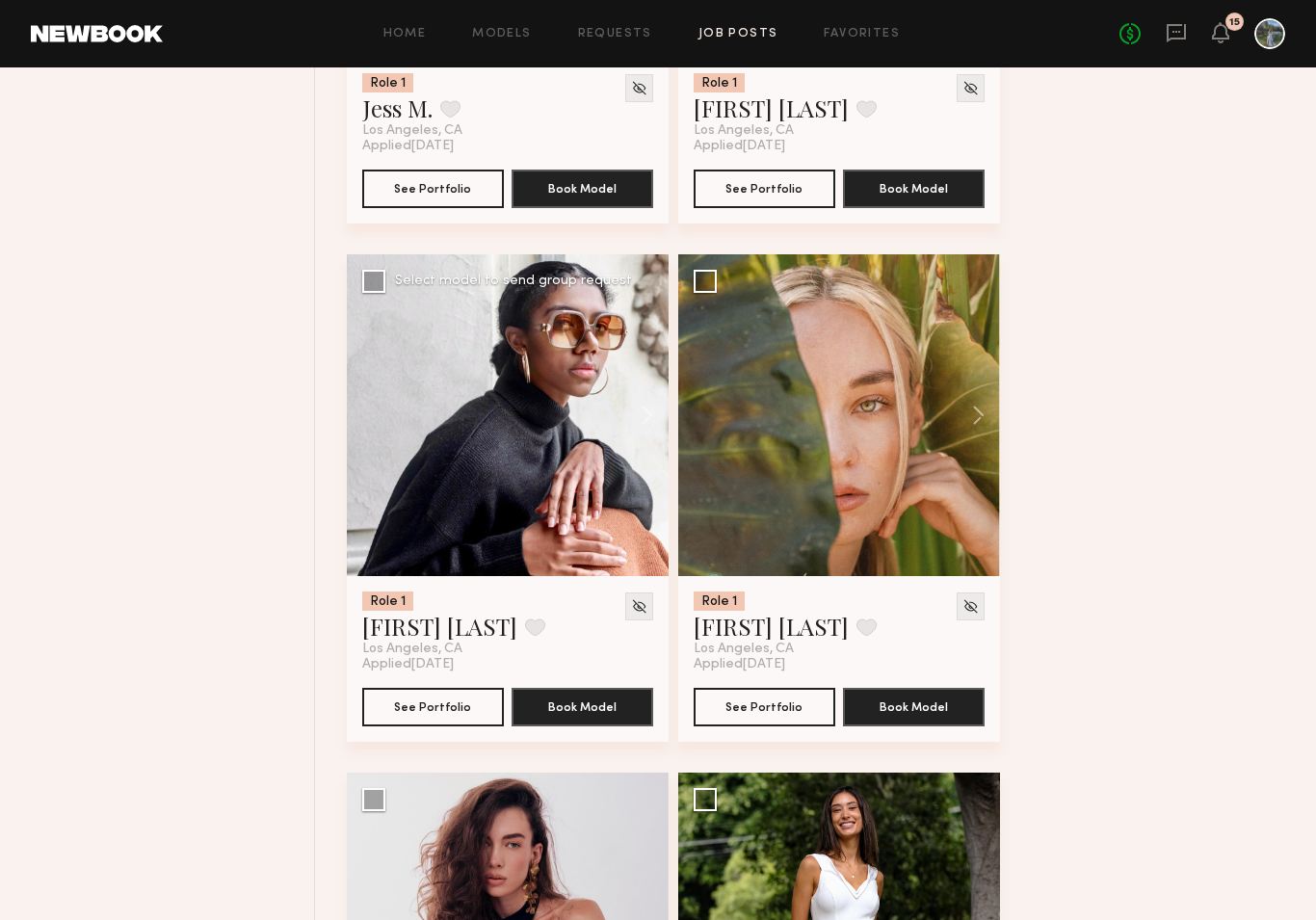 scroll, scrollTop: 8870, scrollLeft: 0, axis: vertical 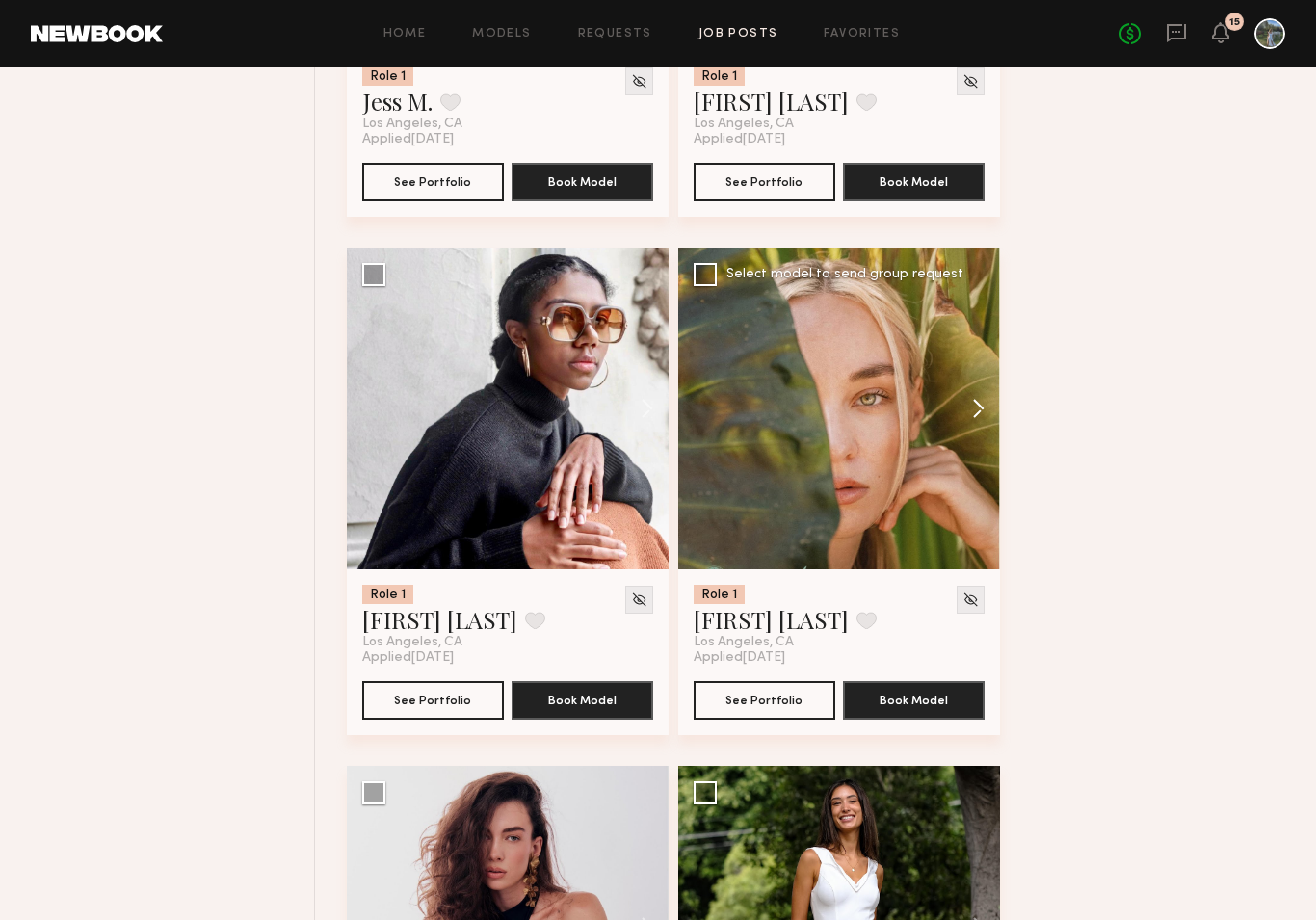 click 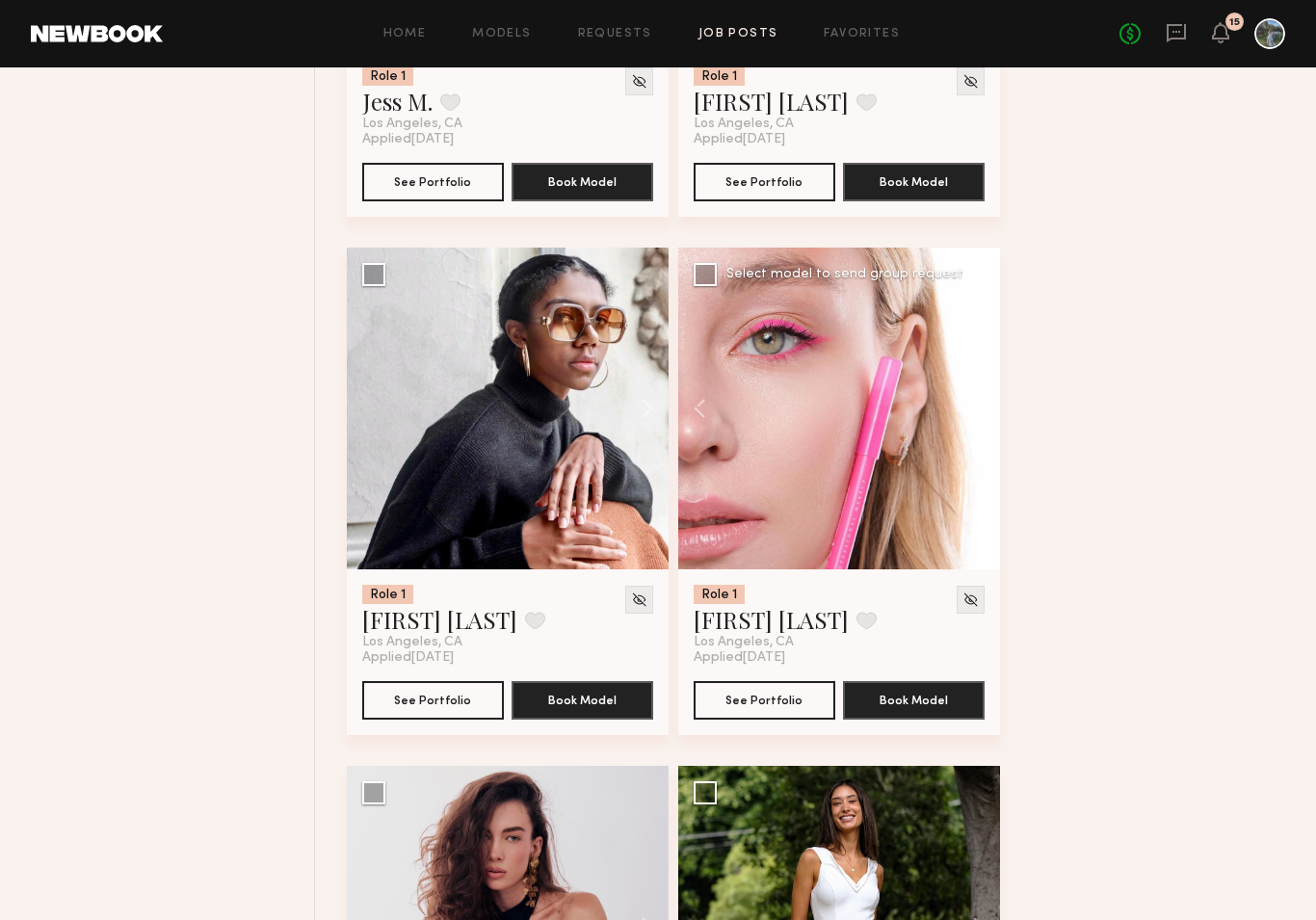 click 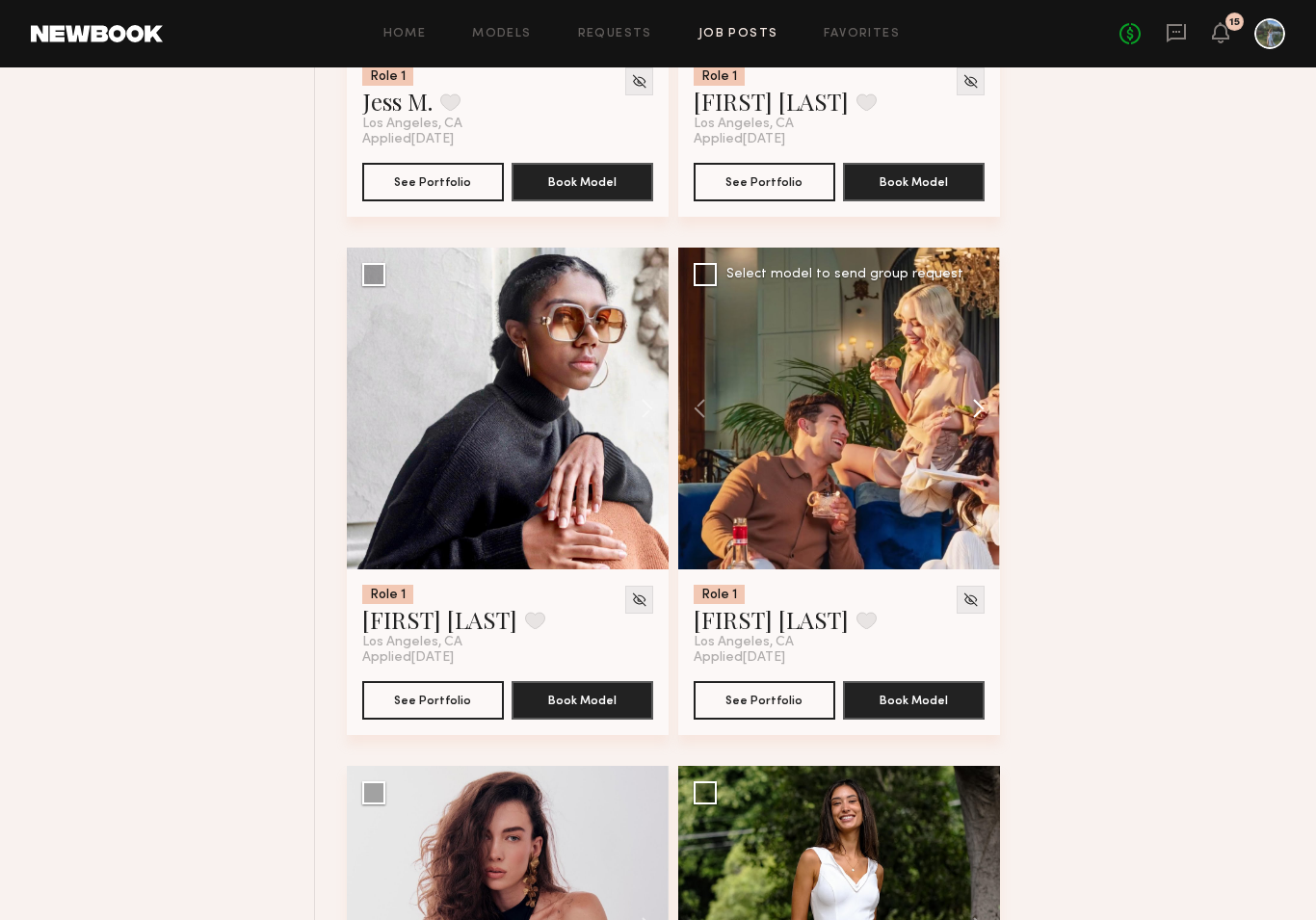 click 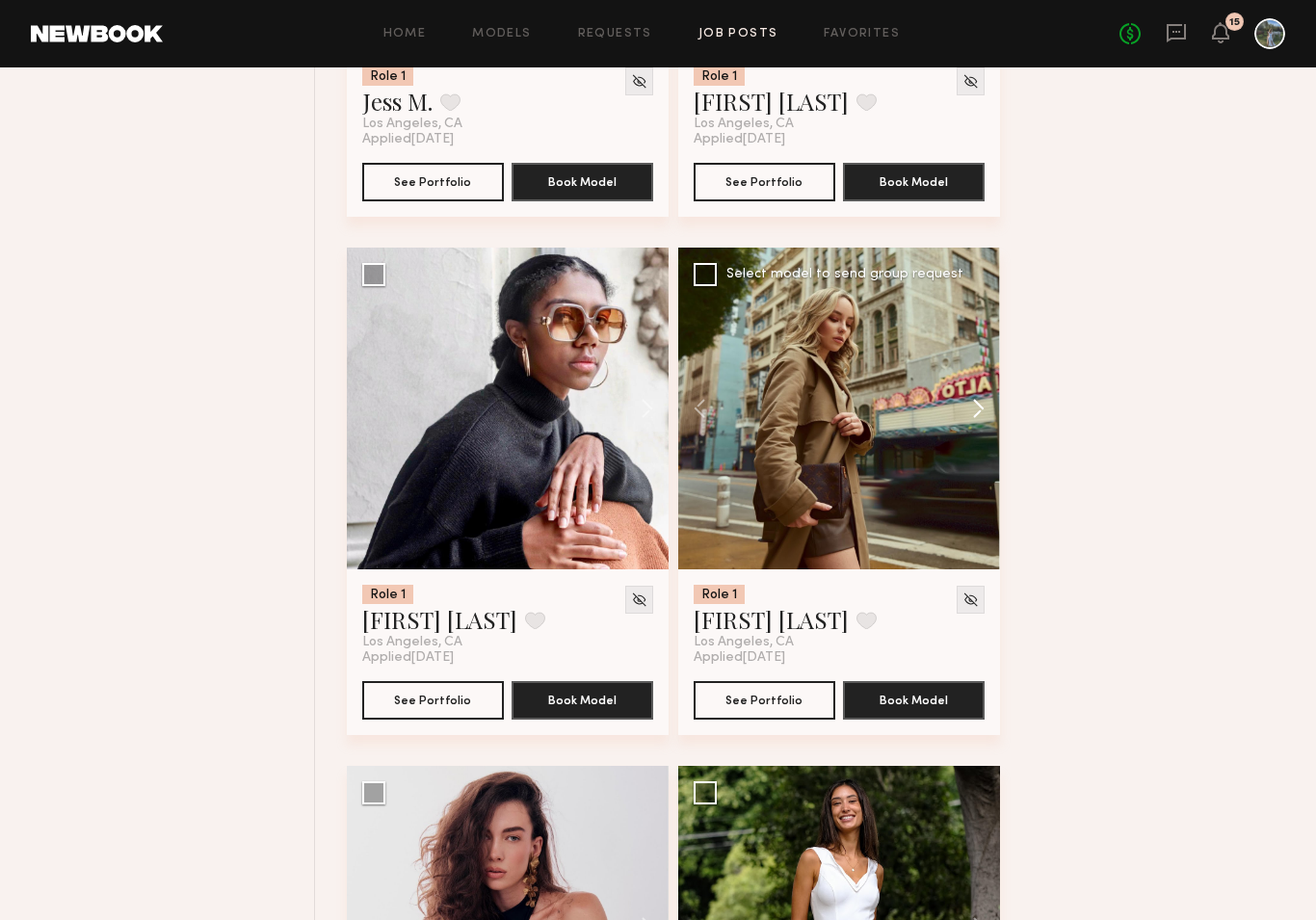 click 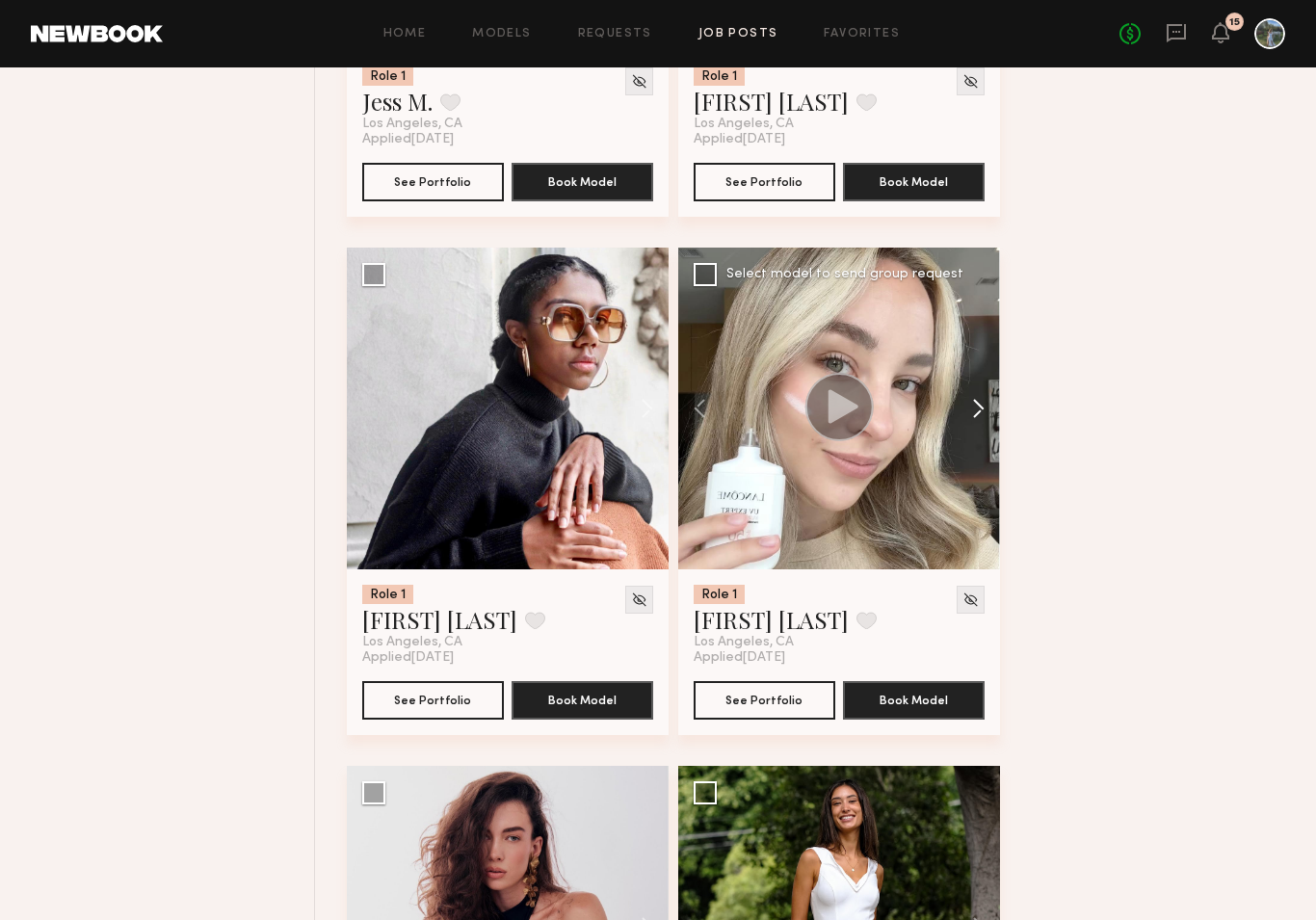 click 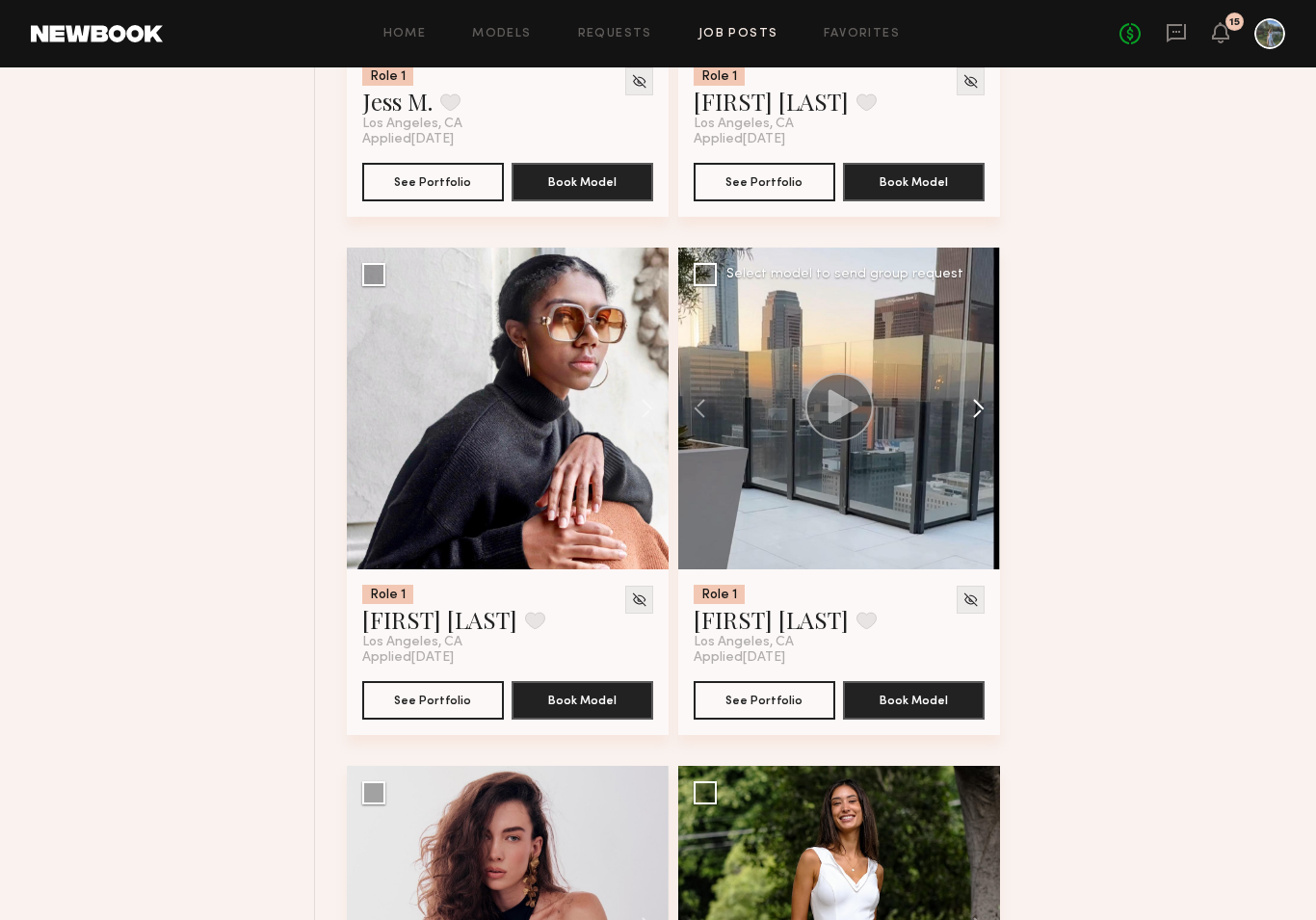 click 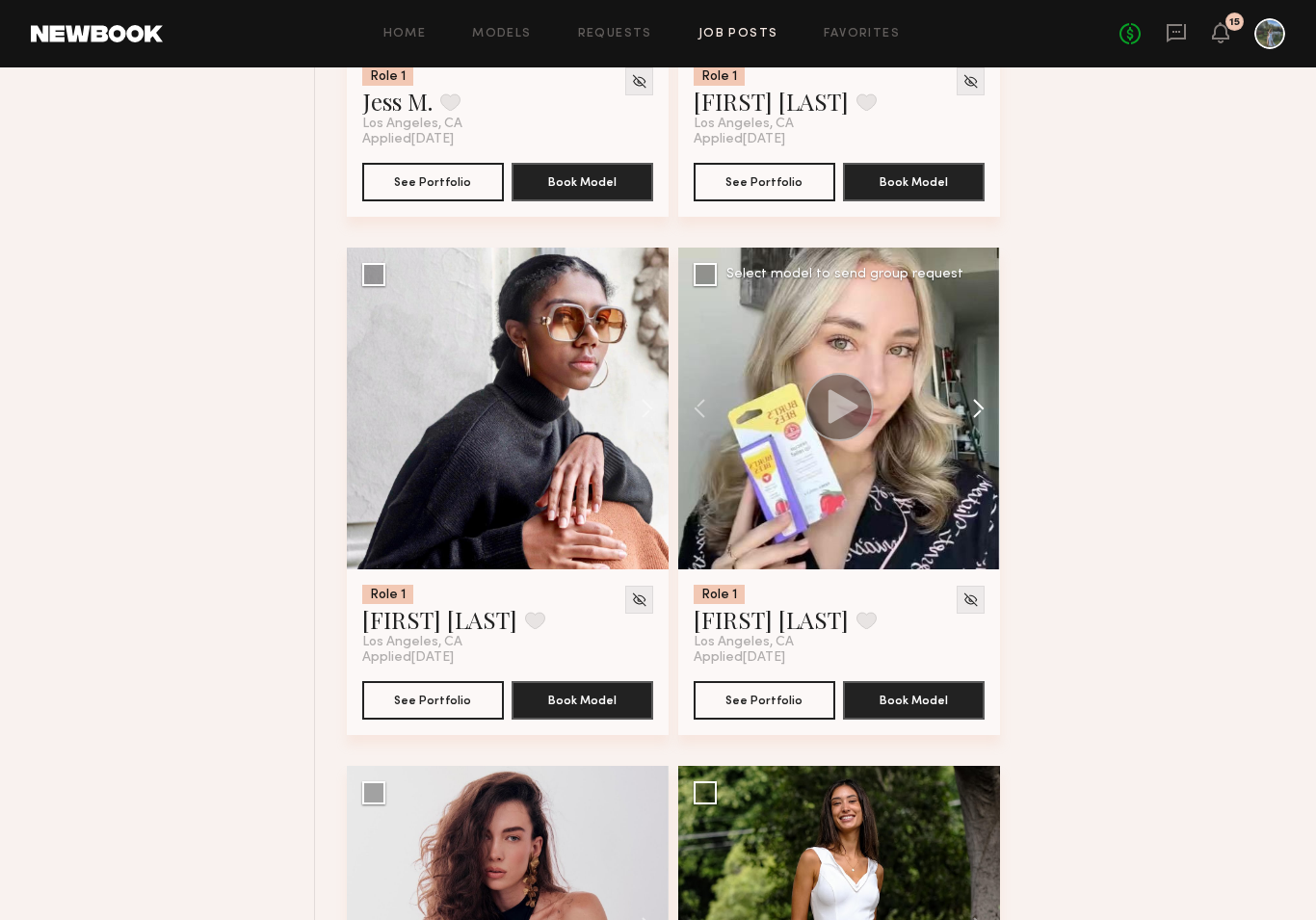click 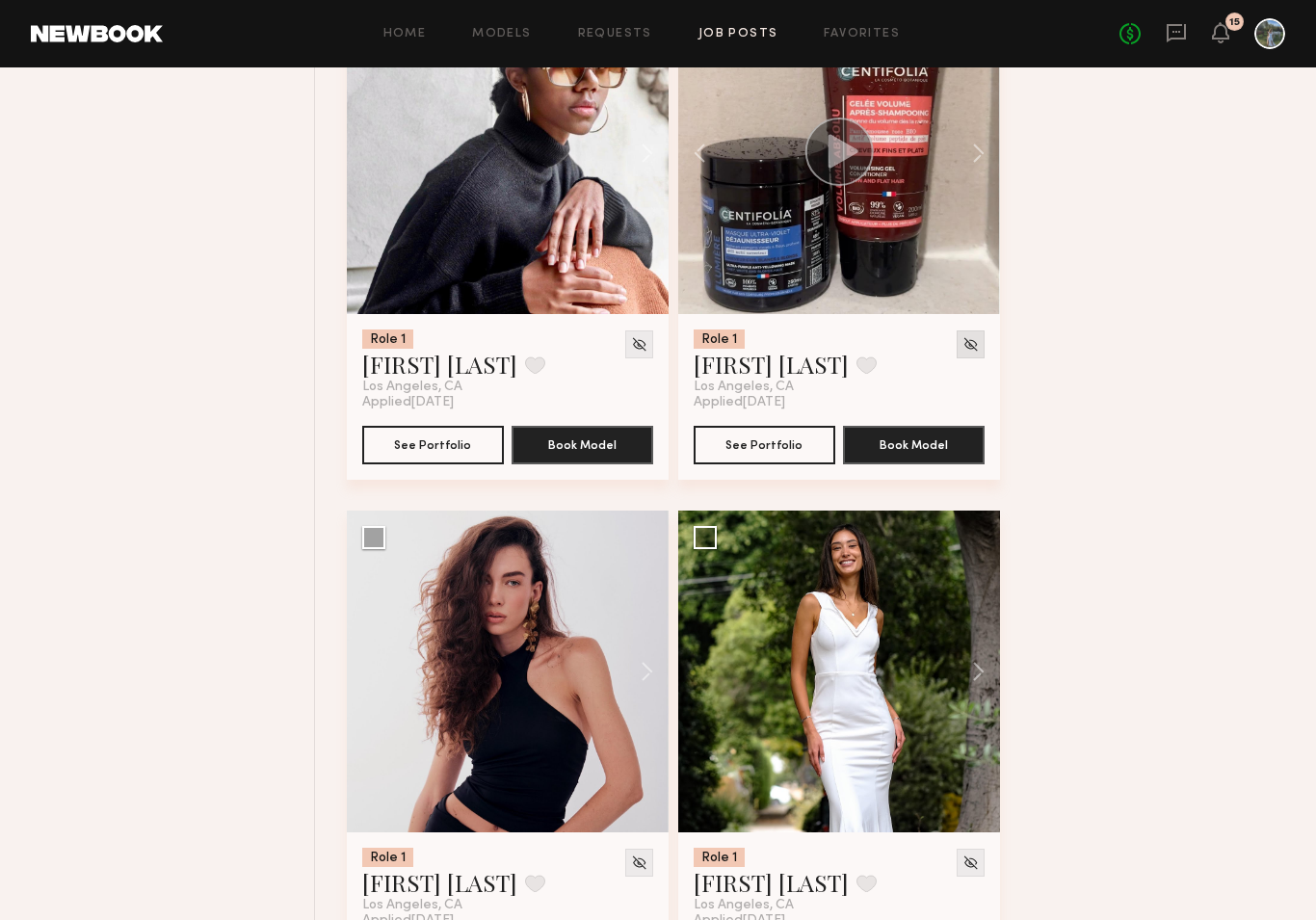 scroll, scrollTop: 9389, scrollLeft: 0, axis: vertical 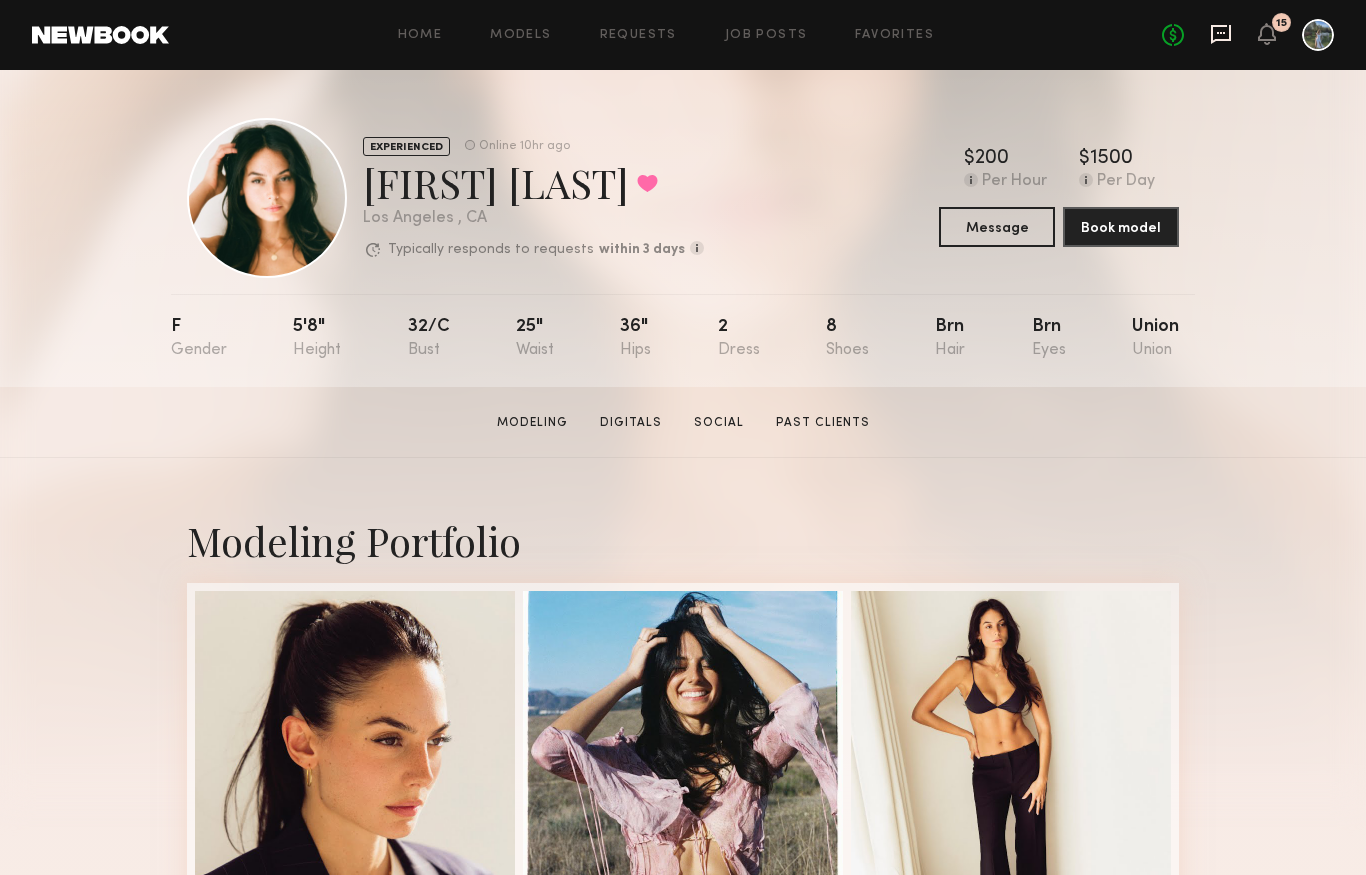 click 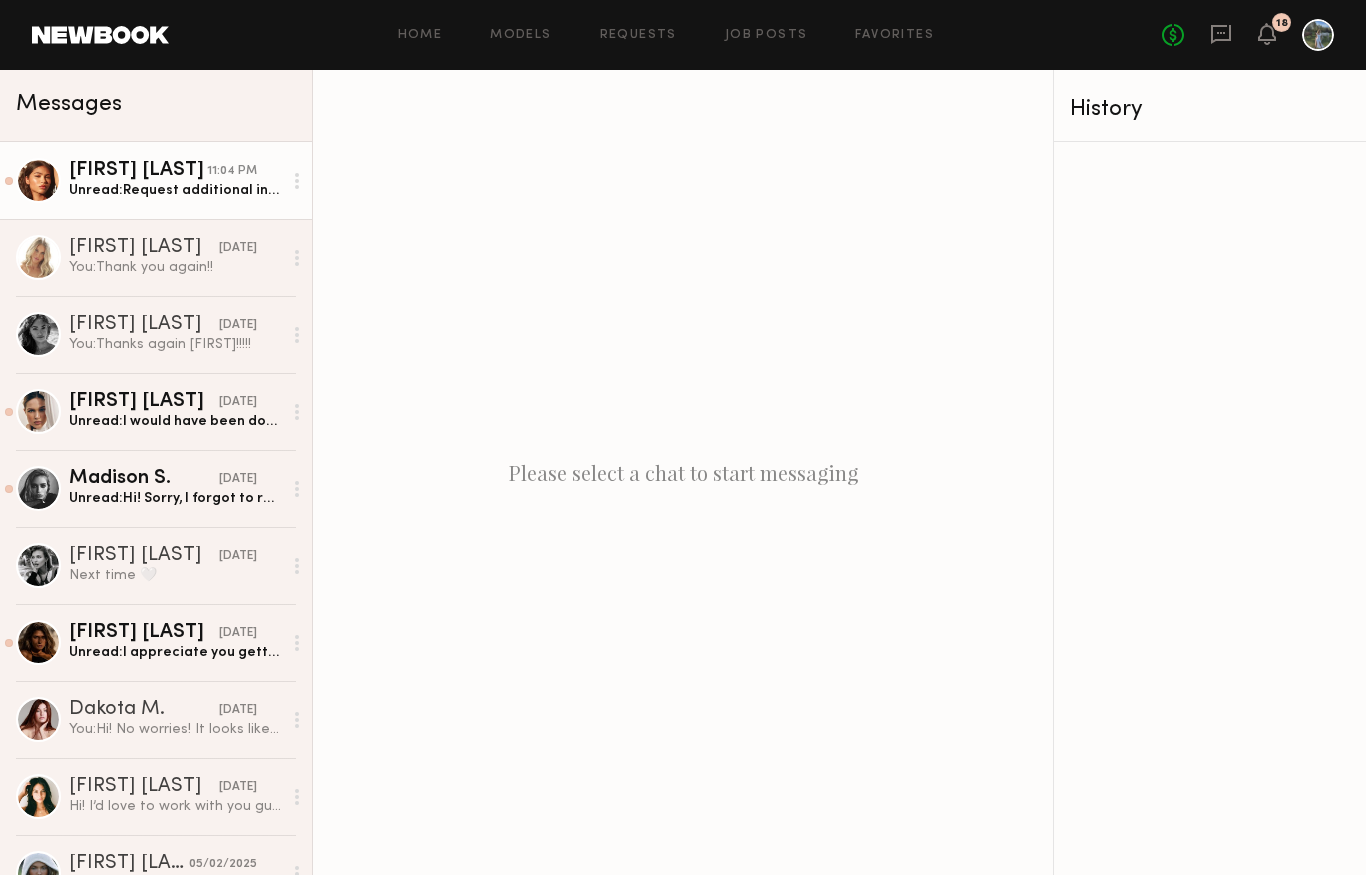 click on "Amanda L." 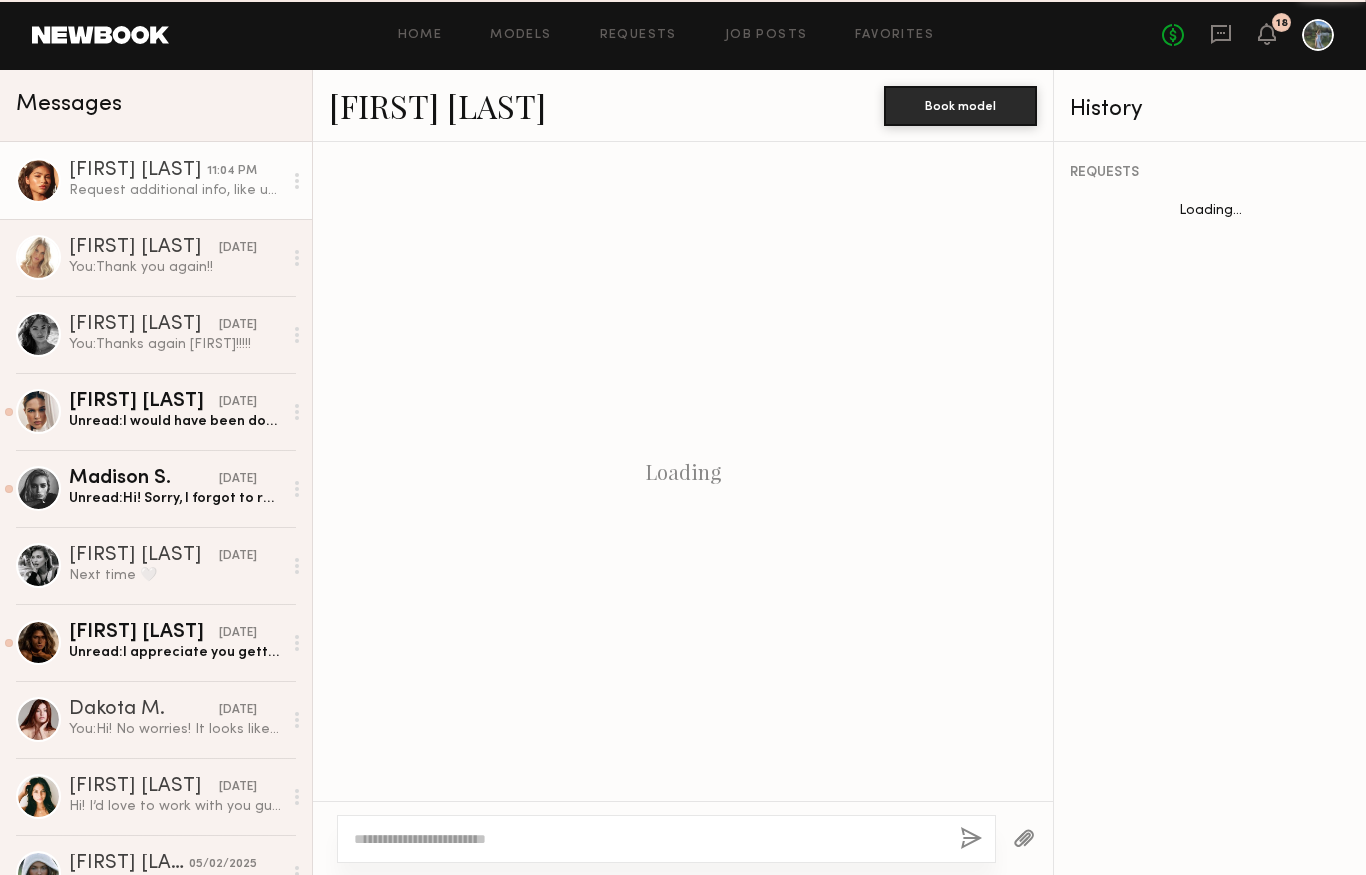 scroll, scrollTop: 473, scrollLeft: 0, axis: vertical 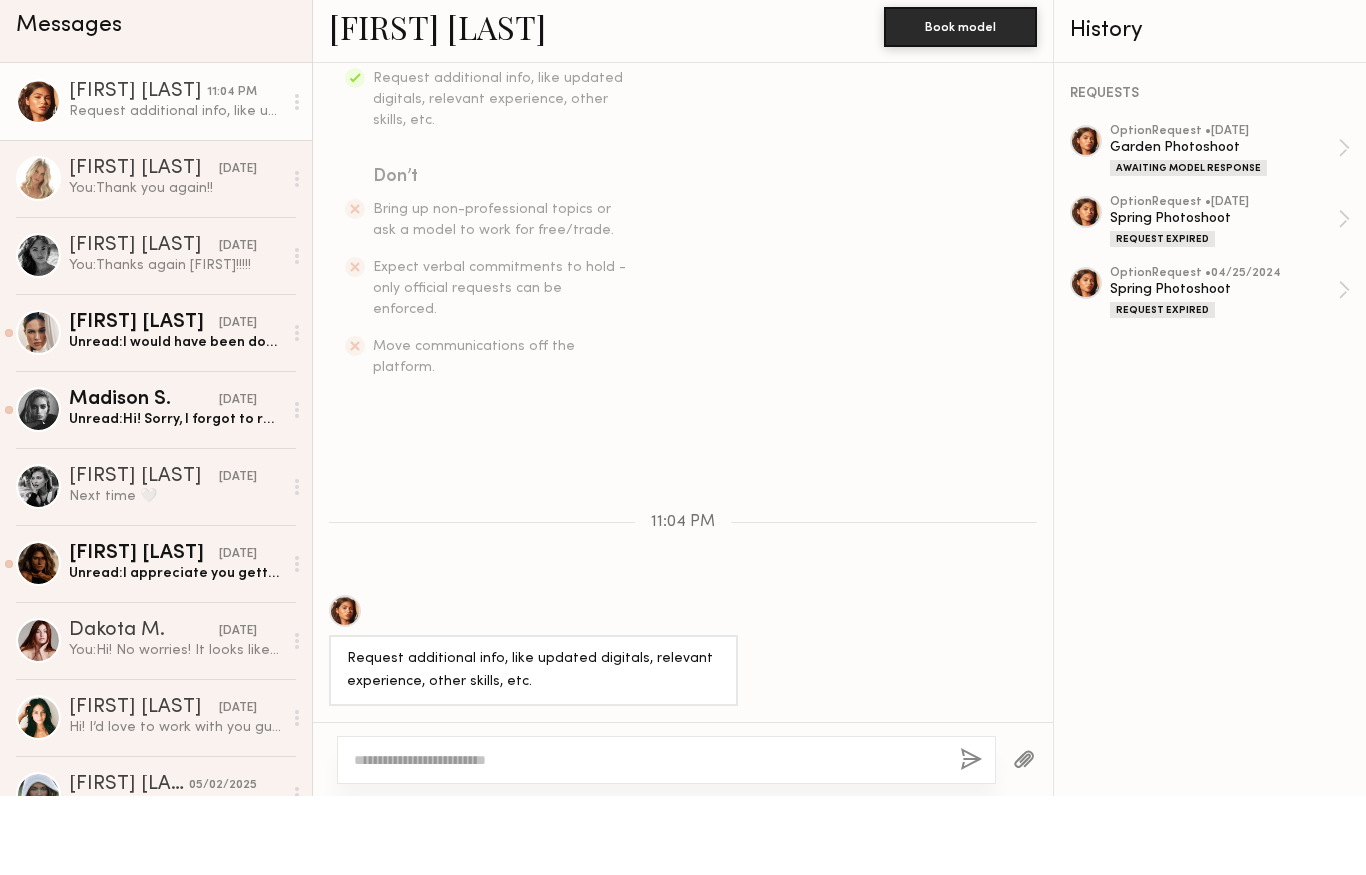 click on "Amanda L." 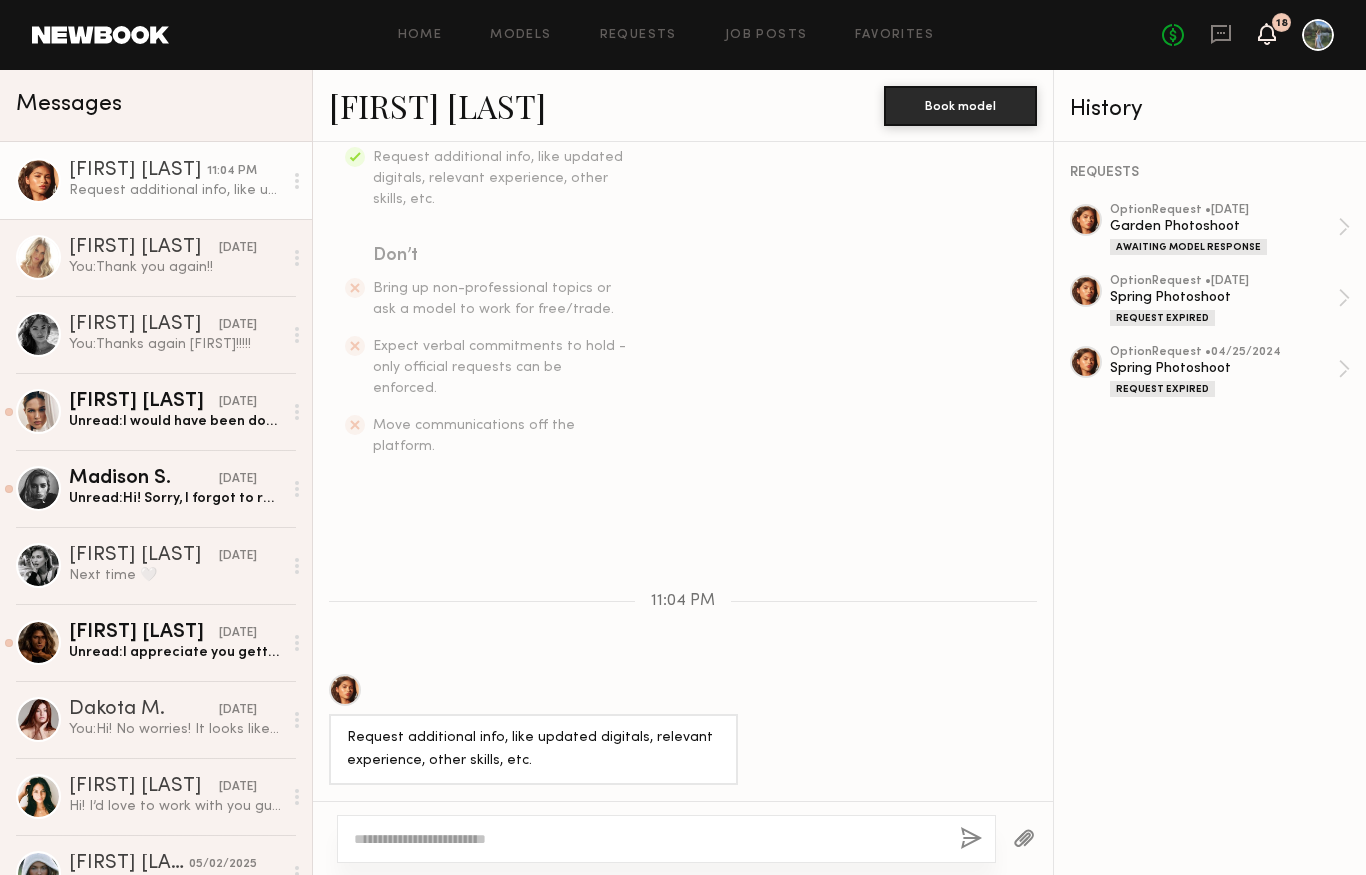 click 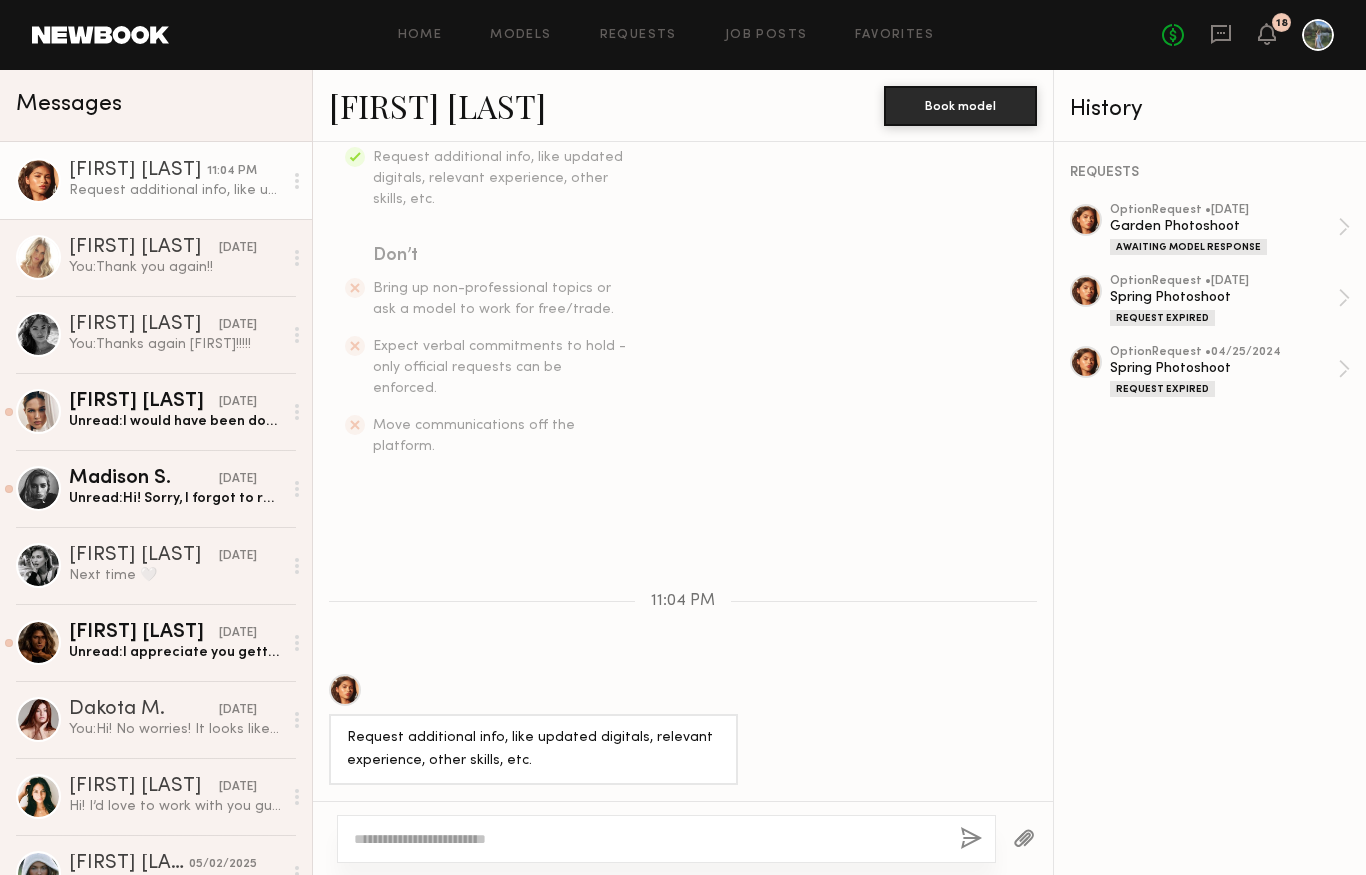 click on "Home Models Requests Job Posts Favorites Sign Out No fees up to $5,000 18" 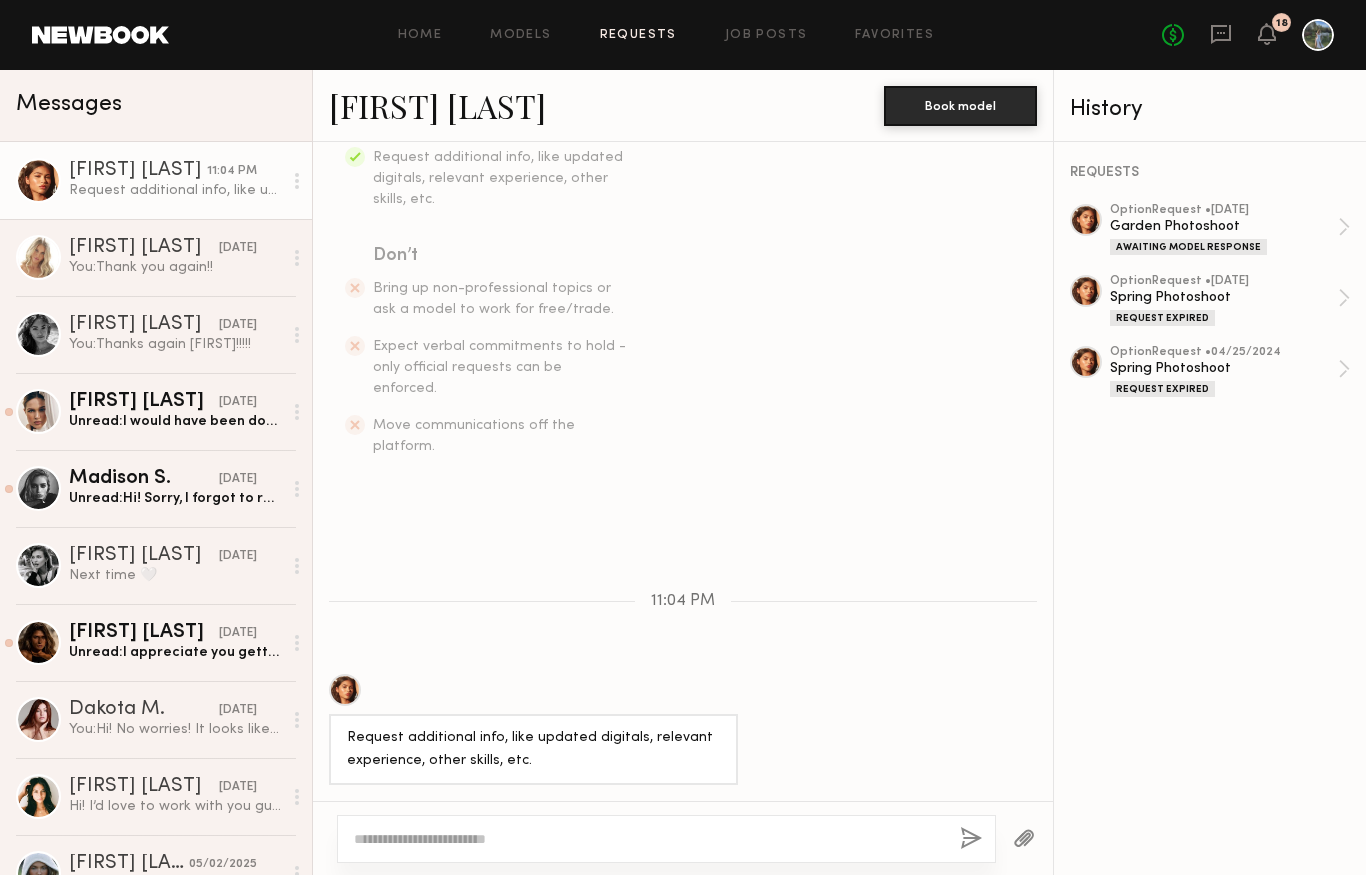 click on "Requests" 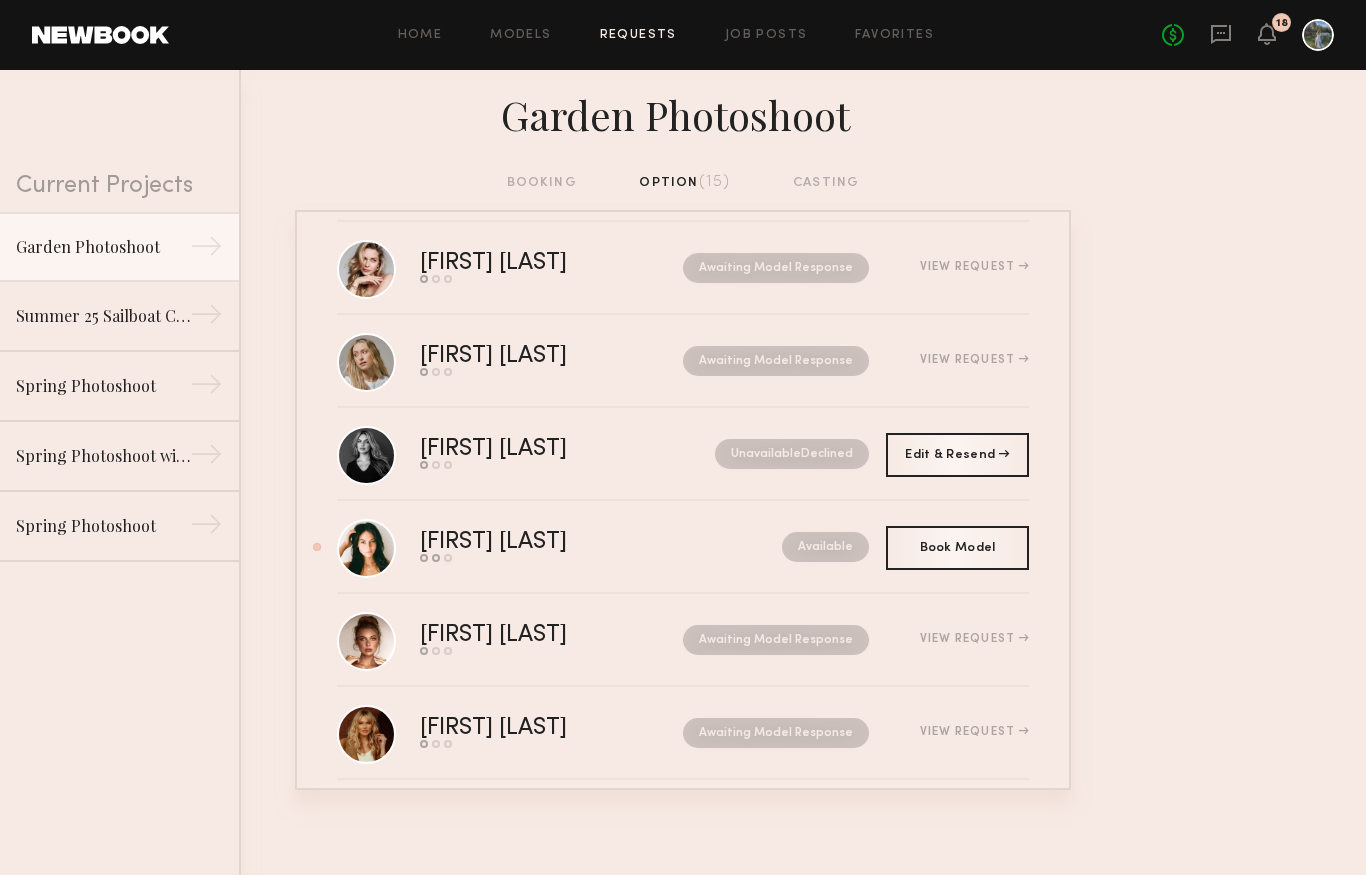 scroll, scrollTop: 860, scrollLeft: 0, axis: vertical 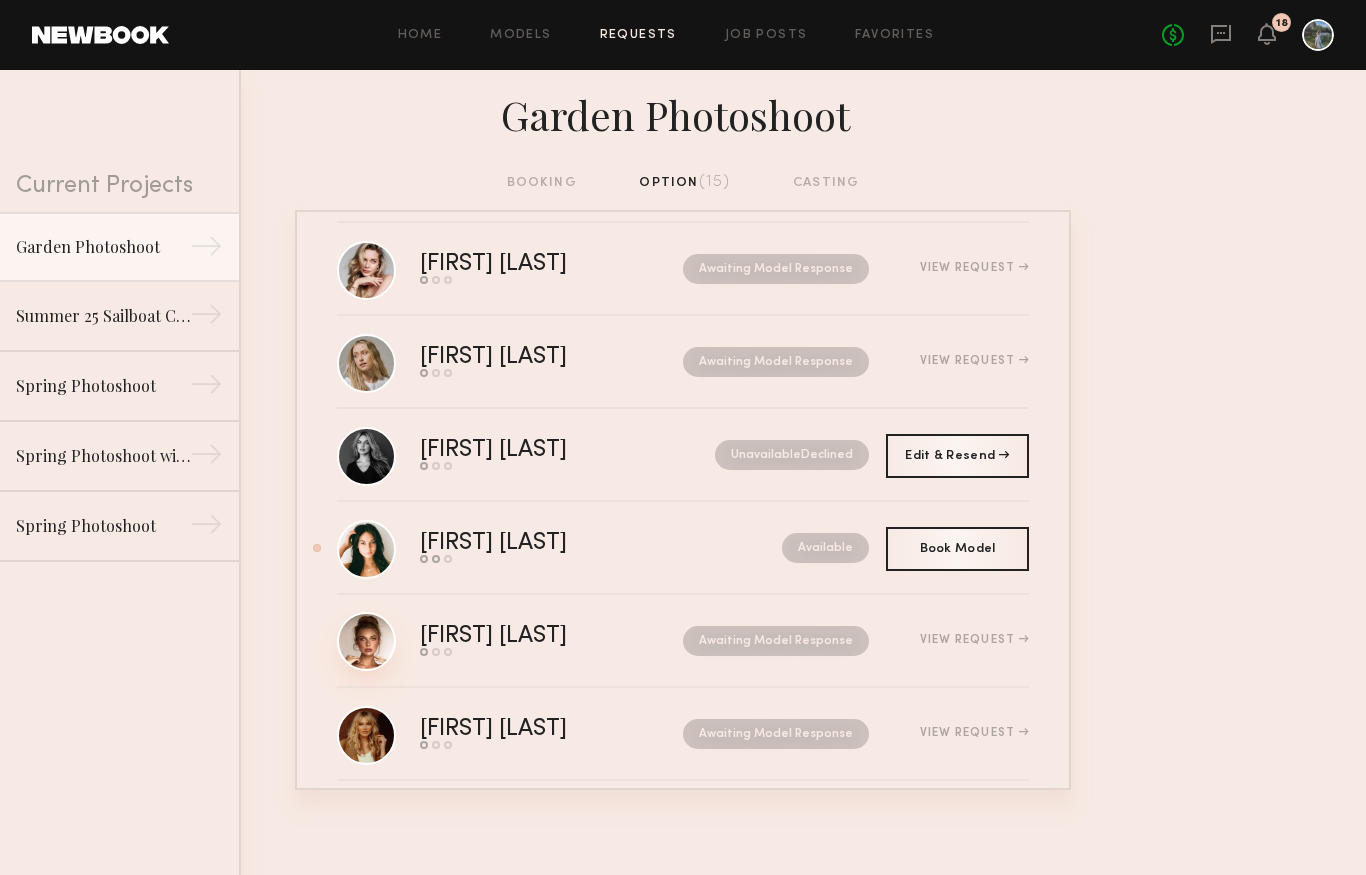 click 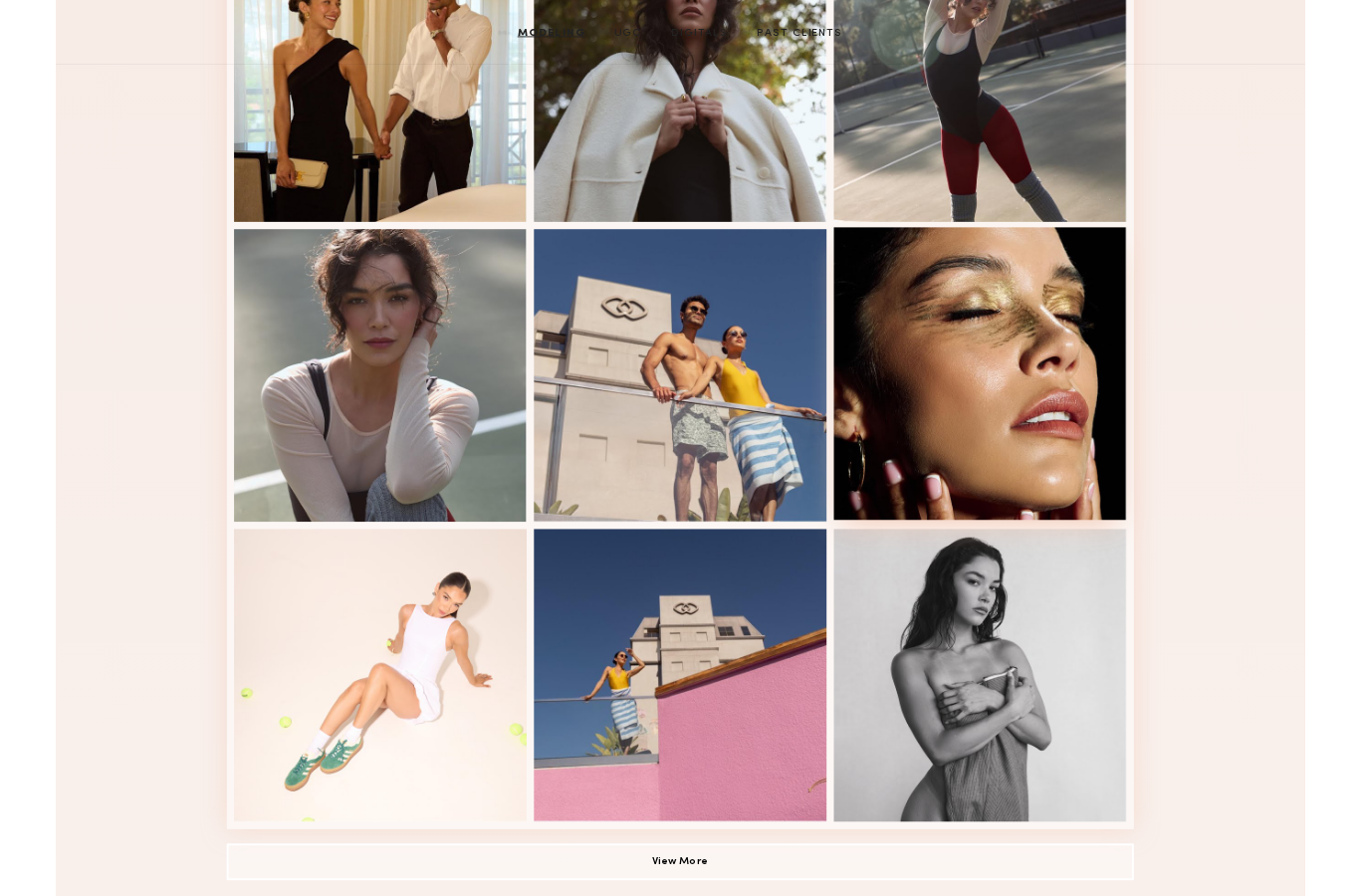 scroll, scrollTop: 324, scrollLeft: 0, axis: vertical 